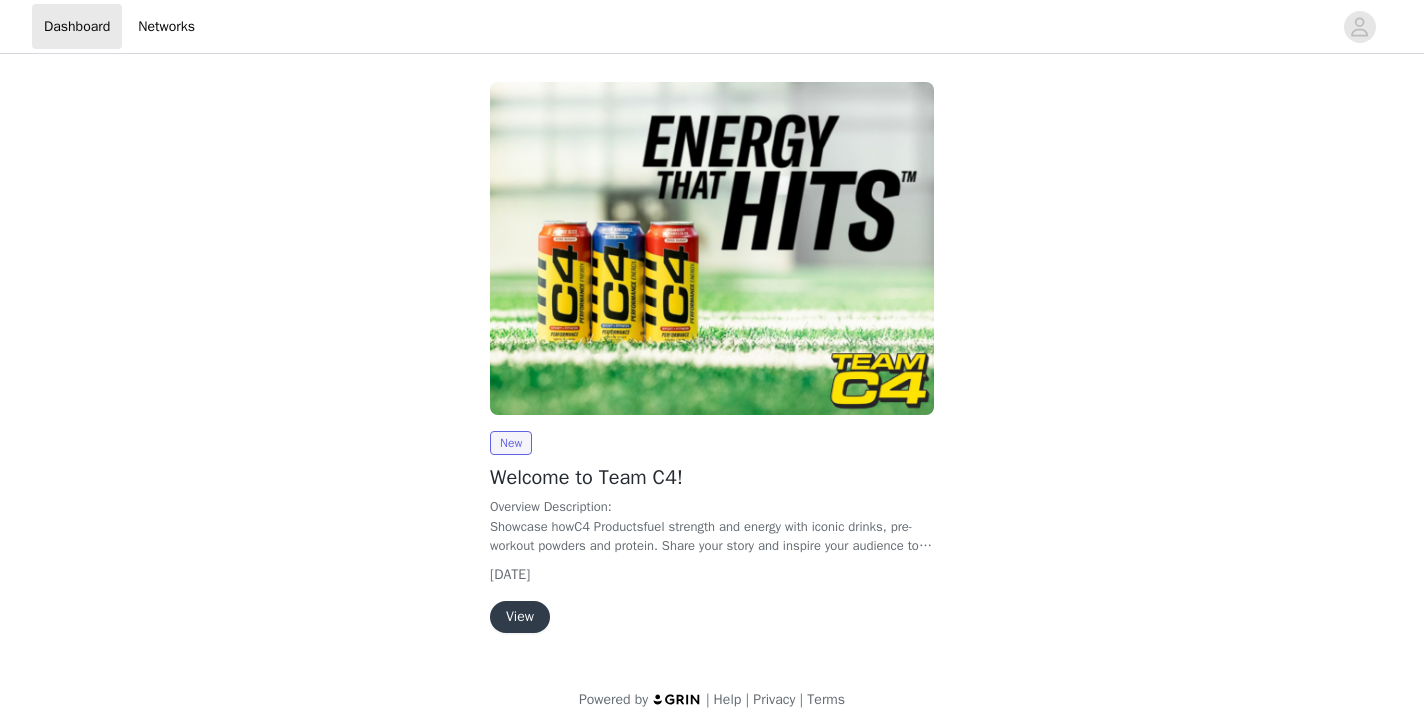 scroll, scrollTop: 0, scrollLeft: 0, axis: both 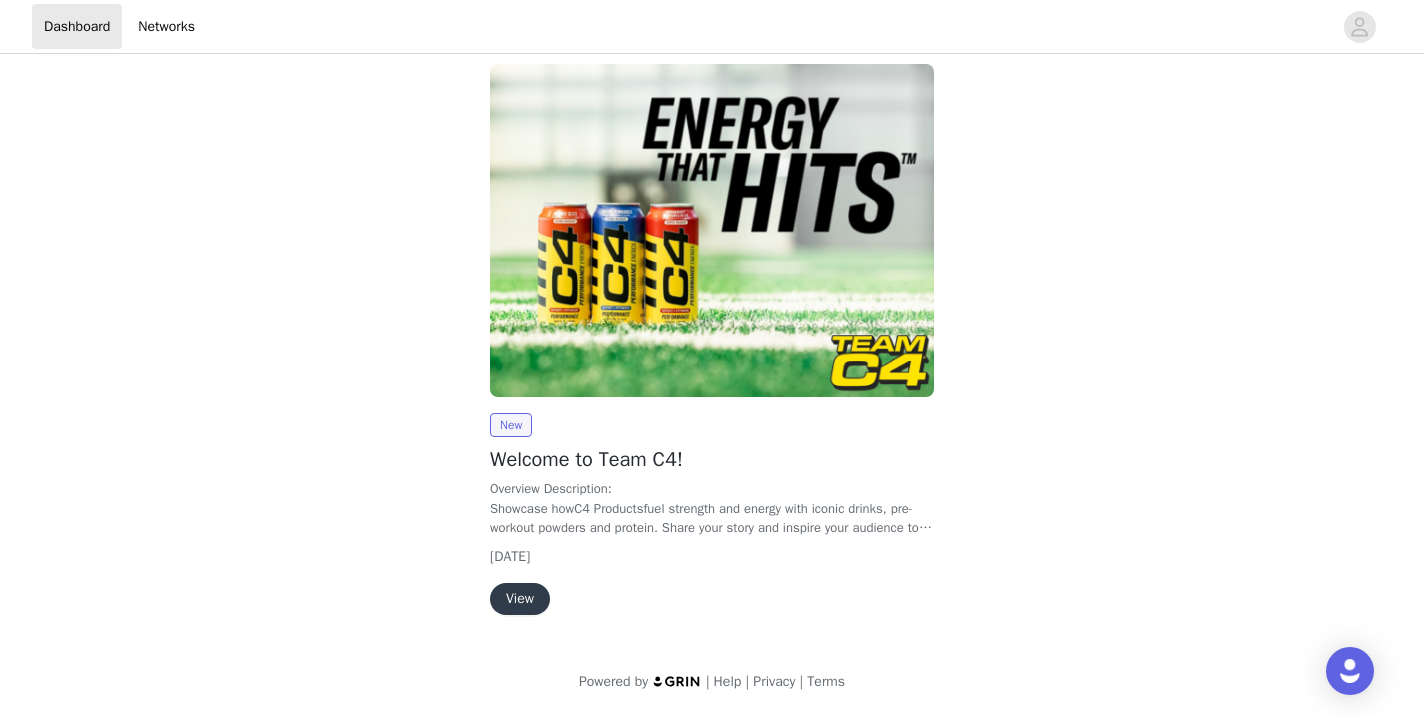 click on "View" at bounding box center [520, 599] 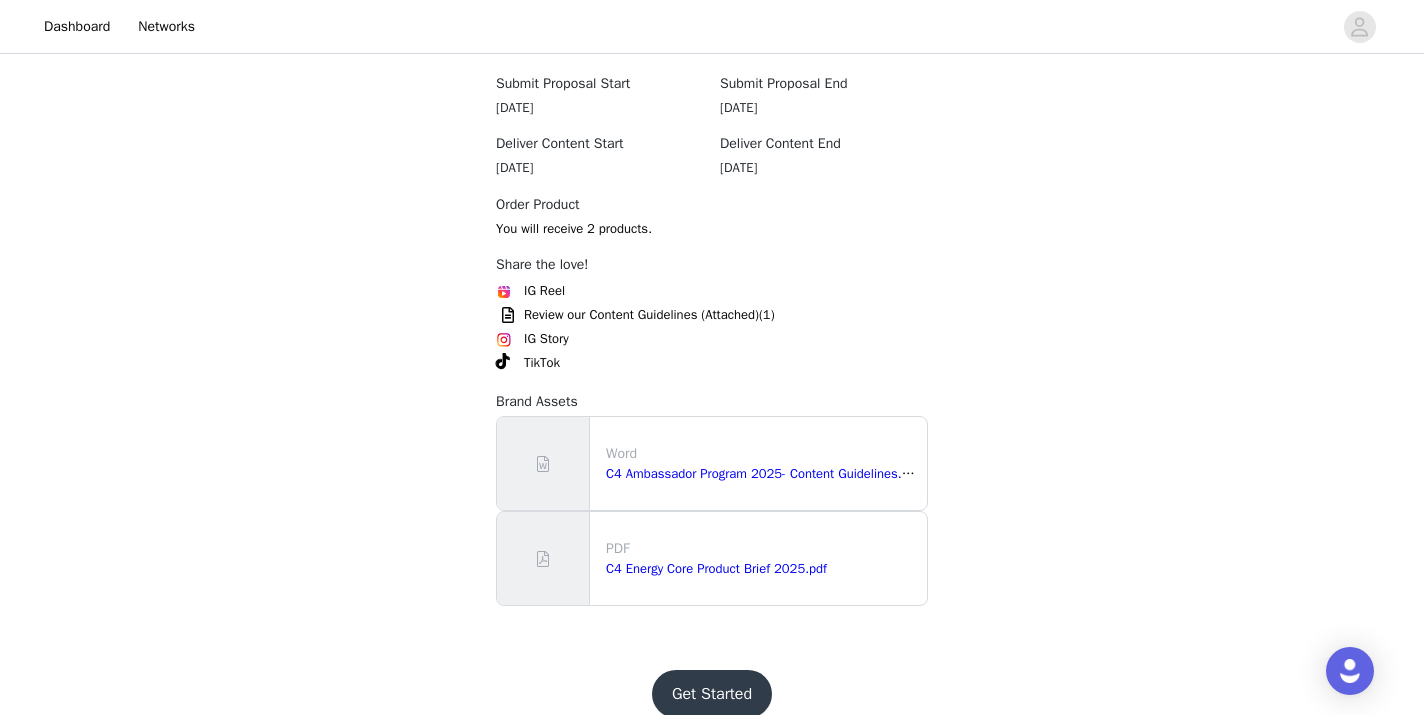 scroll, scrollTop: 664, scrollLeft: 0, axis: vertical 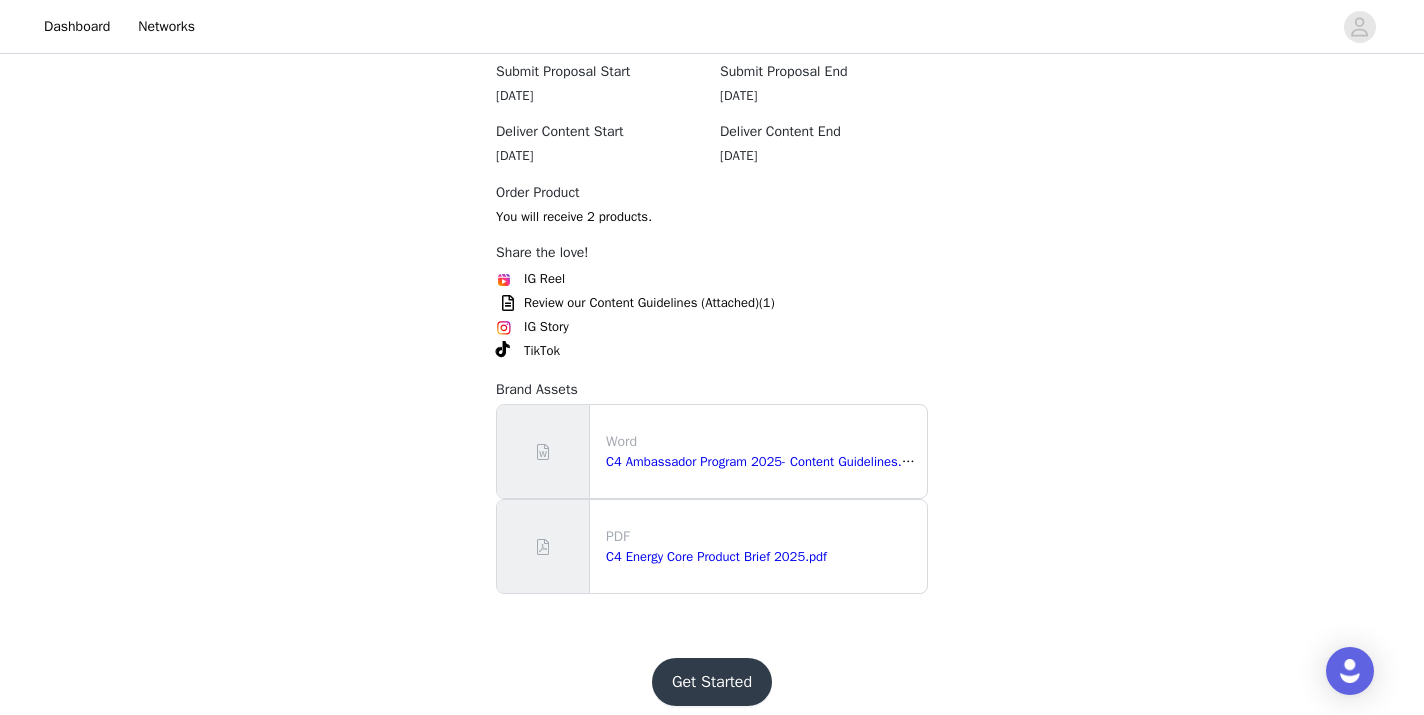 click on "Get Started" at bounding box center [712, 682] 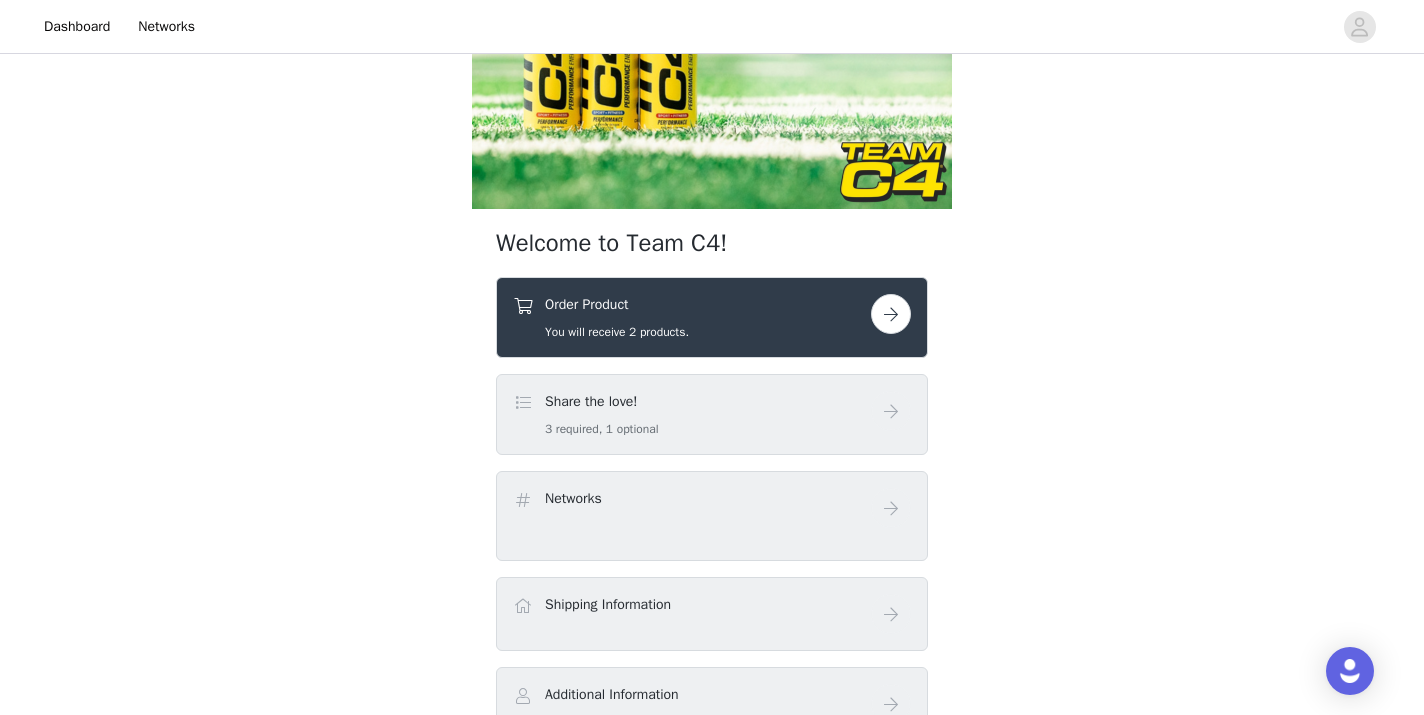 scroll, scrollTop: 306, scrollLeft: 0, axis: vertical 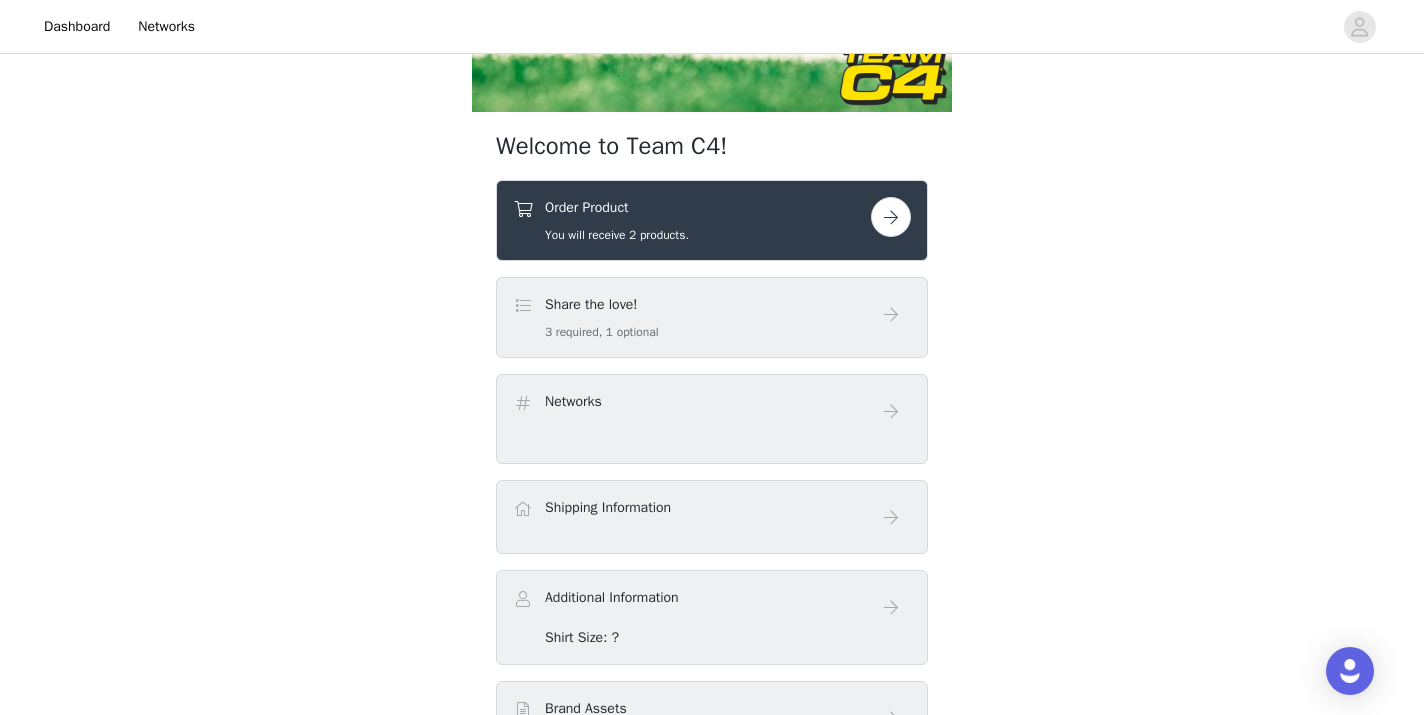 click on "3 required, 1 optional" at bounding box center [602, 332] 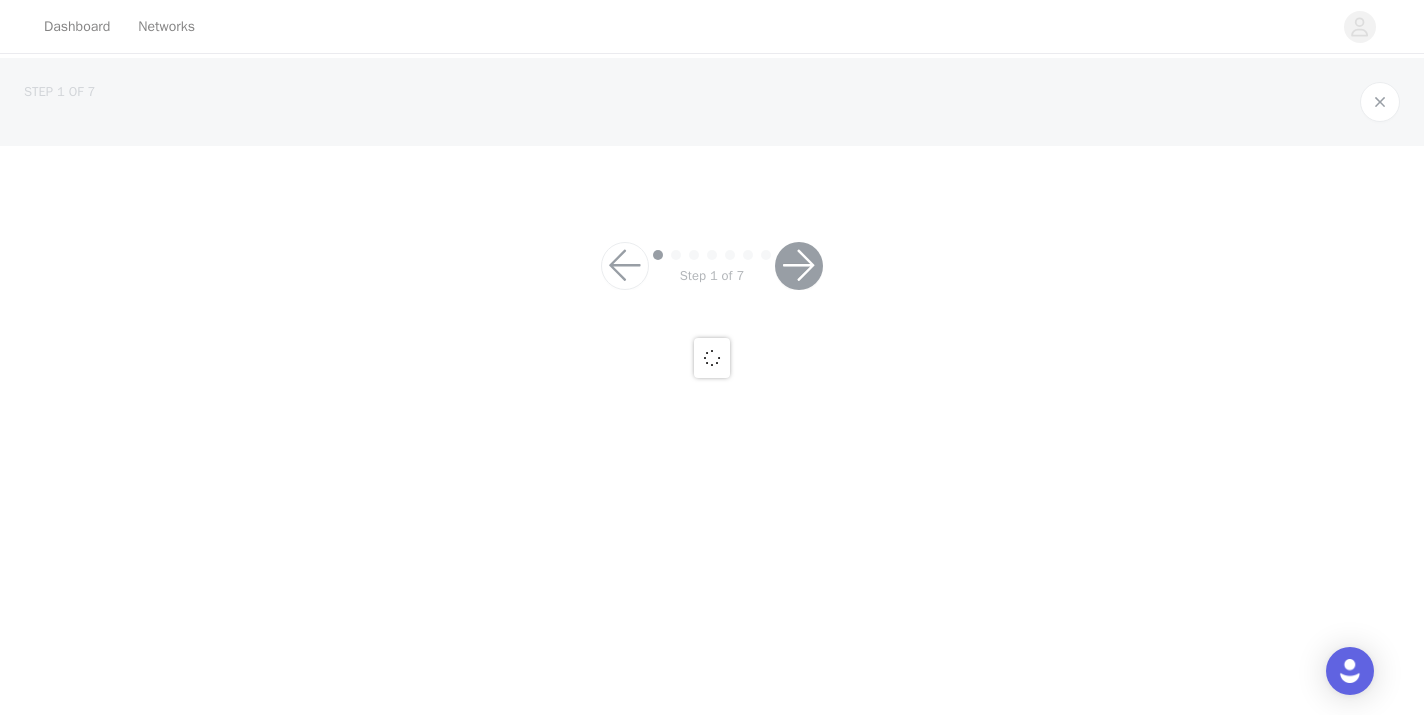 scroll, scrollTop: 0, scrollLeft: 0, axis: both 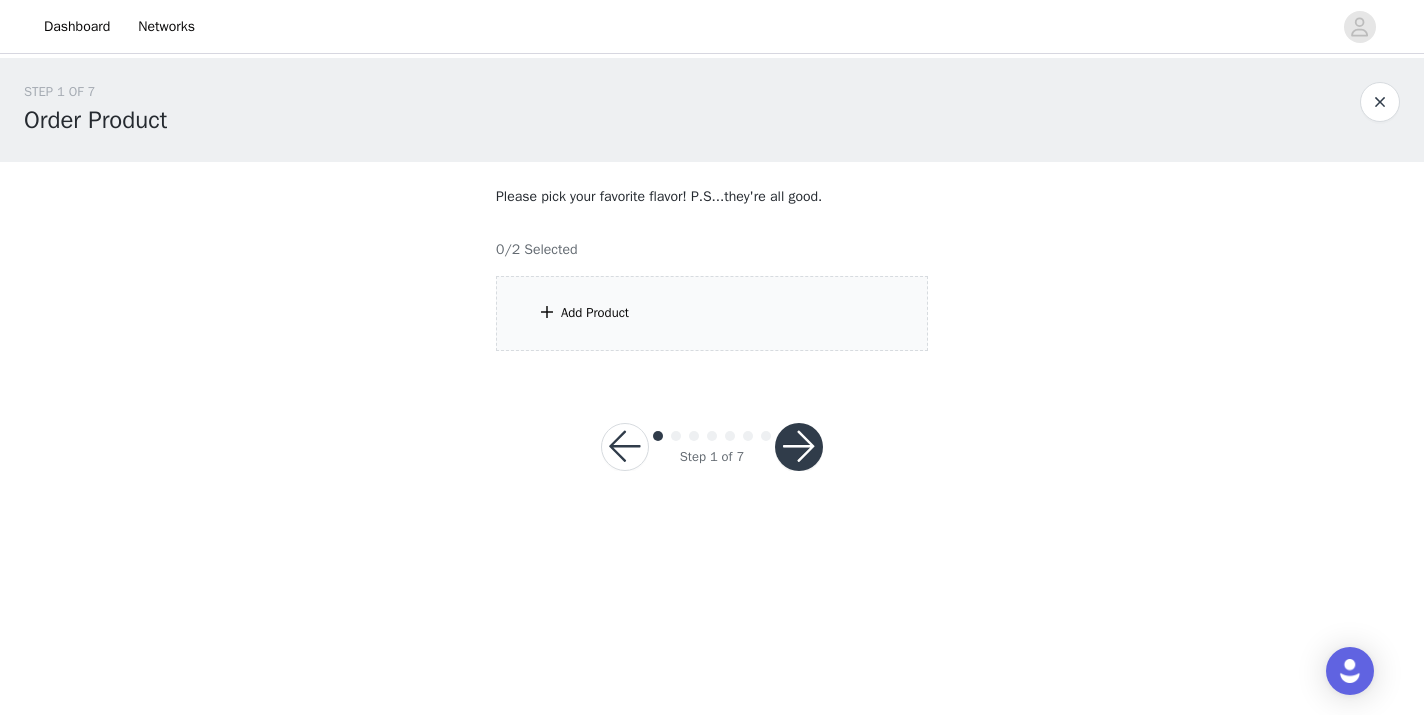 click on "Add Product" at bounding box center (712, 313) 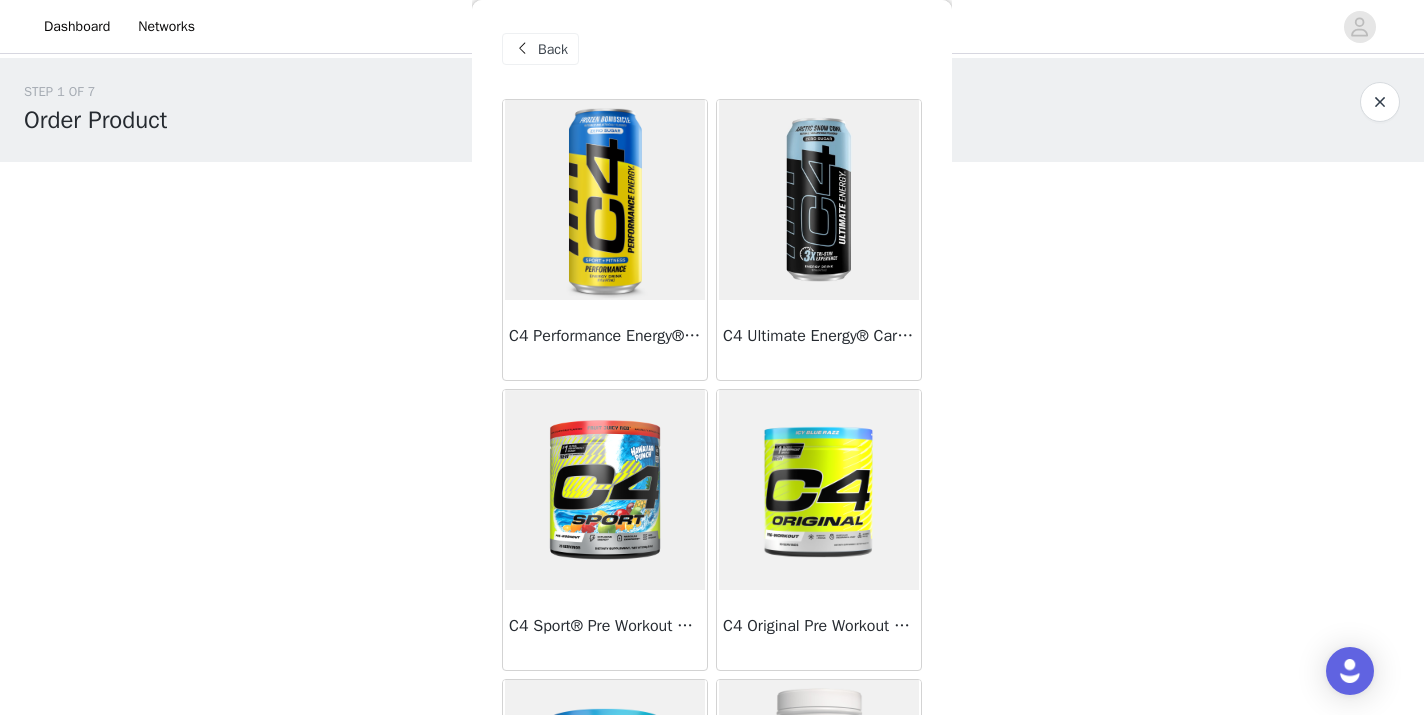 scroll, scrollTop: 0, scrollLeft: 0, axis: both 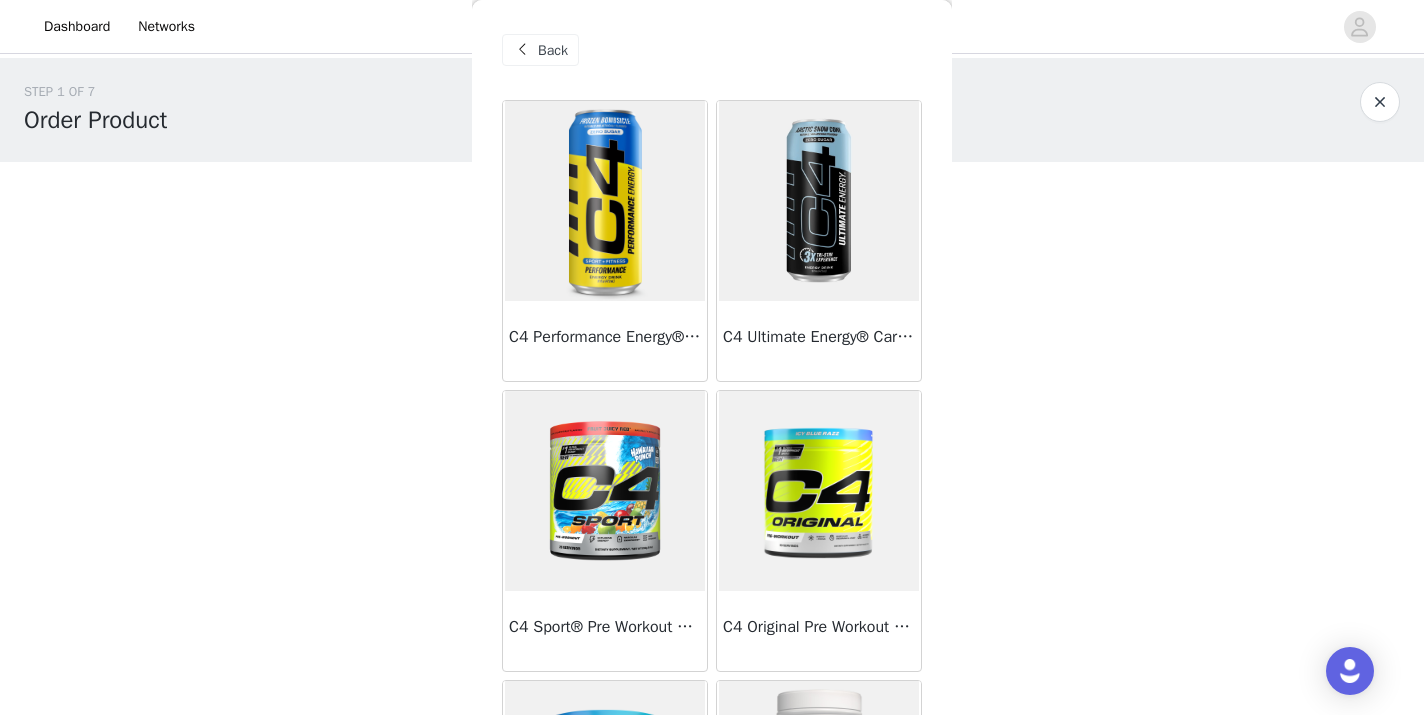 click at bounding box center (605, 201) 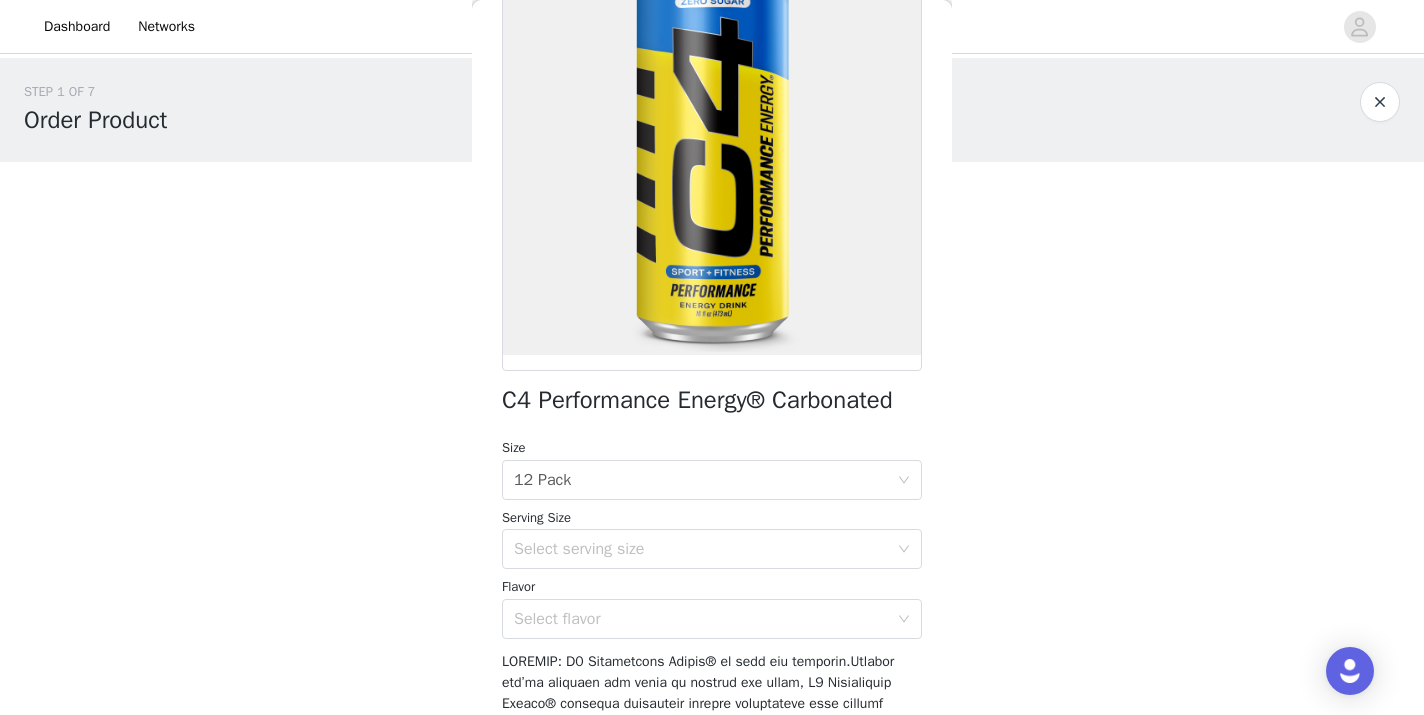 scroll, scrollTop: 191, scrollLeft: 0, axis: vertical 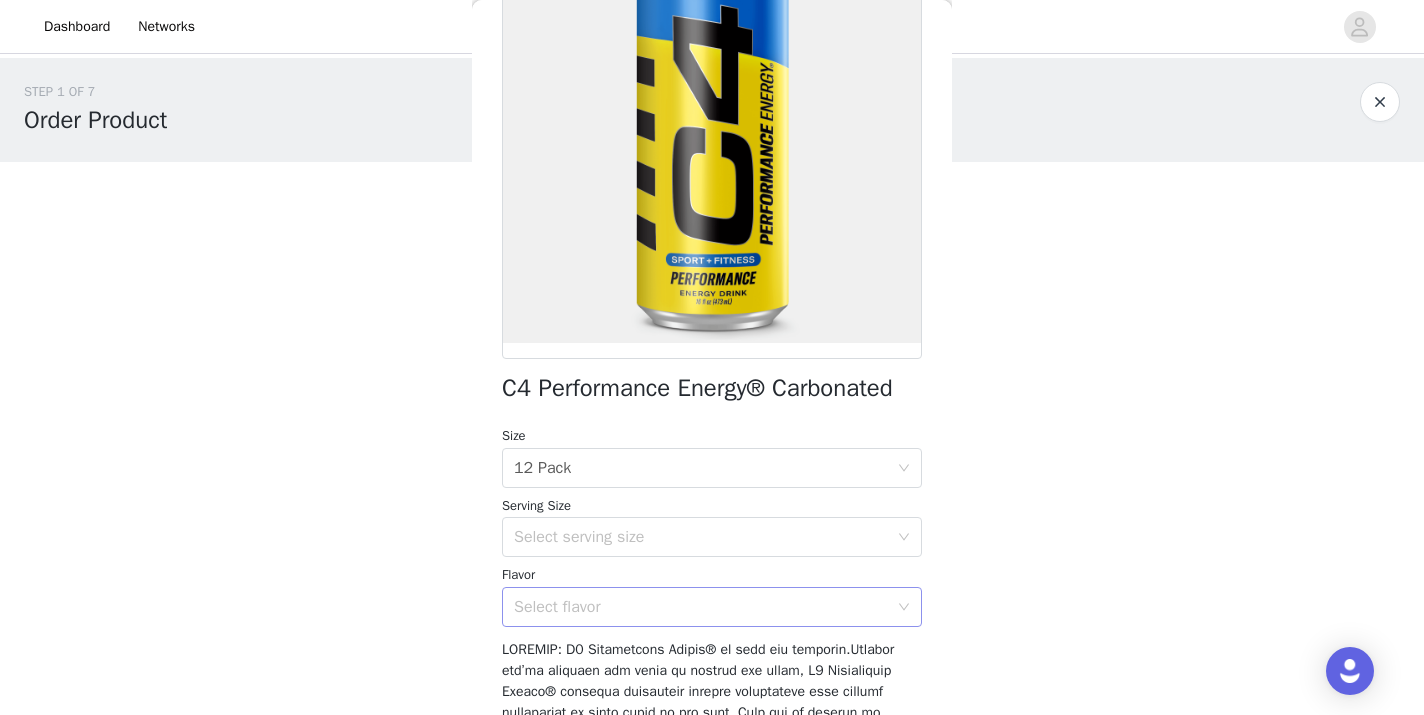 click on "Select flavor" at bounding box center (701, 607) 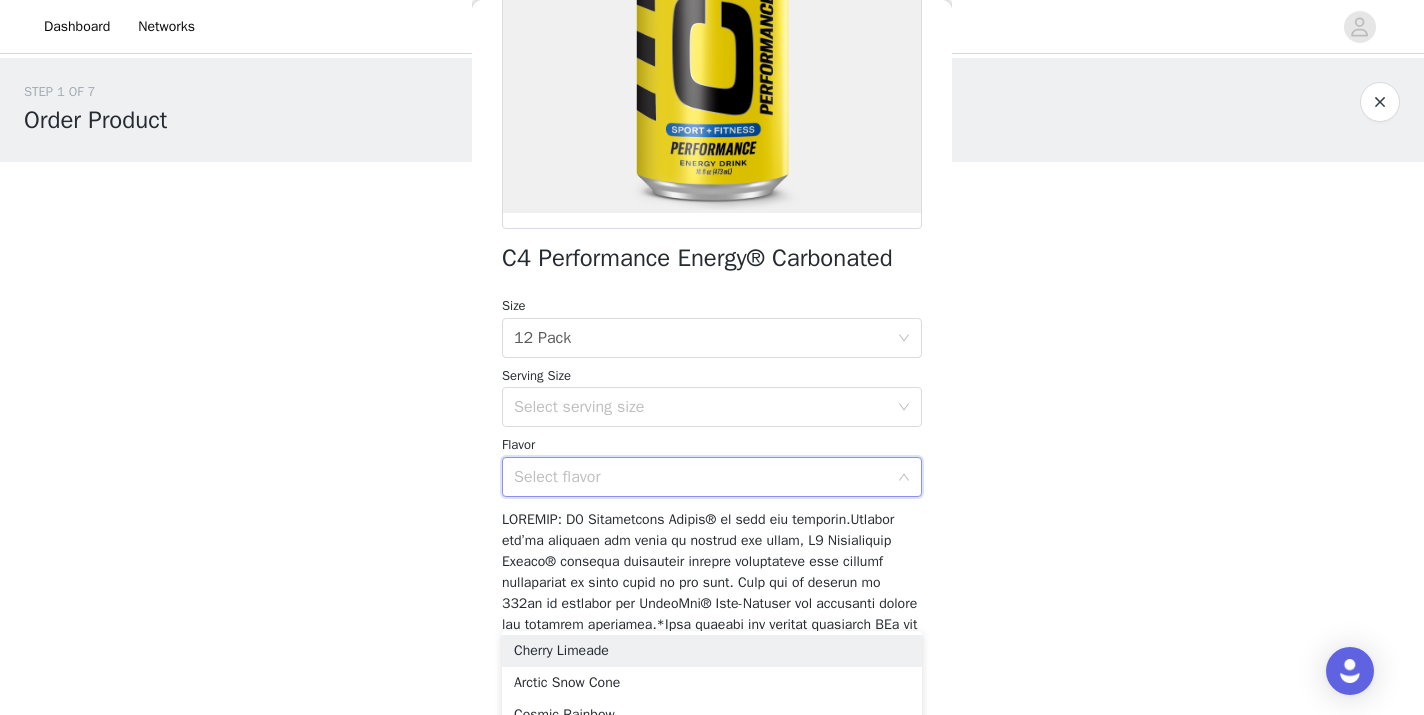 scroll, scrollTop: 332, scrollLeft: 0, axis: vertical 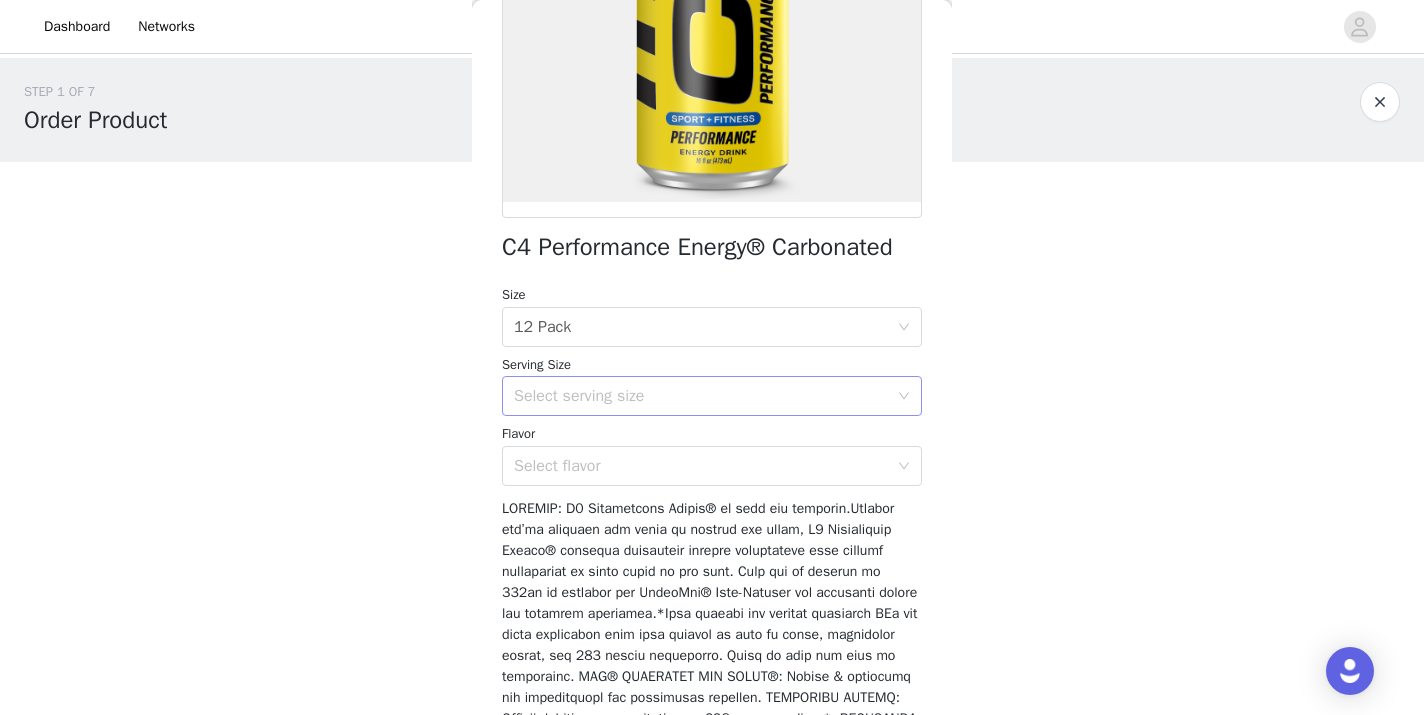 click on "Select serving size" at bounding box center [701, 396] 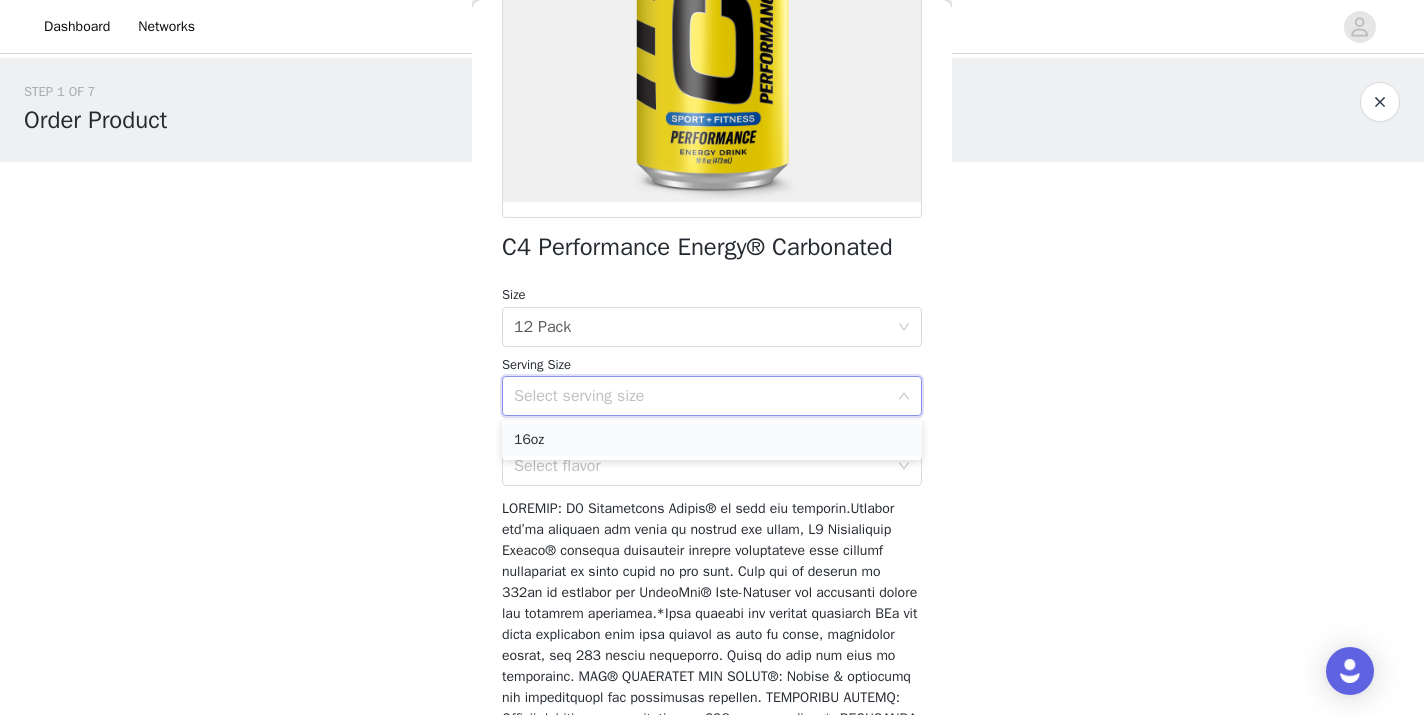 click on "16oz" at bounding box center (712, 440) 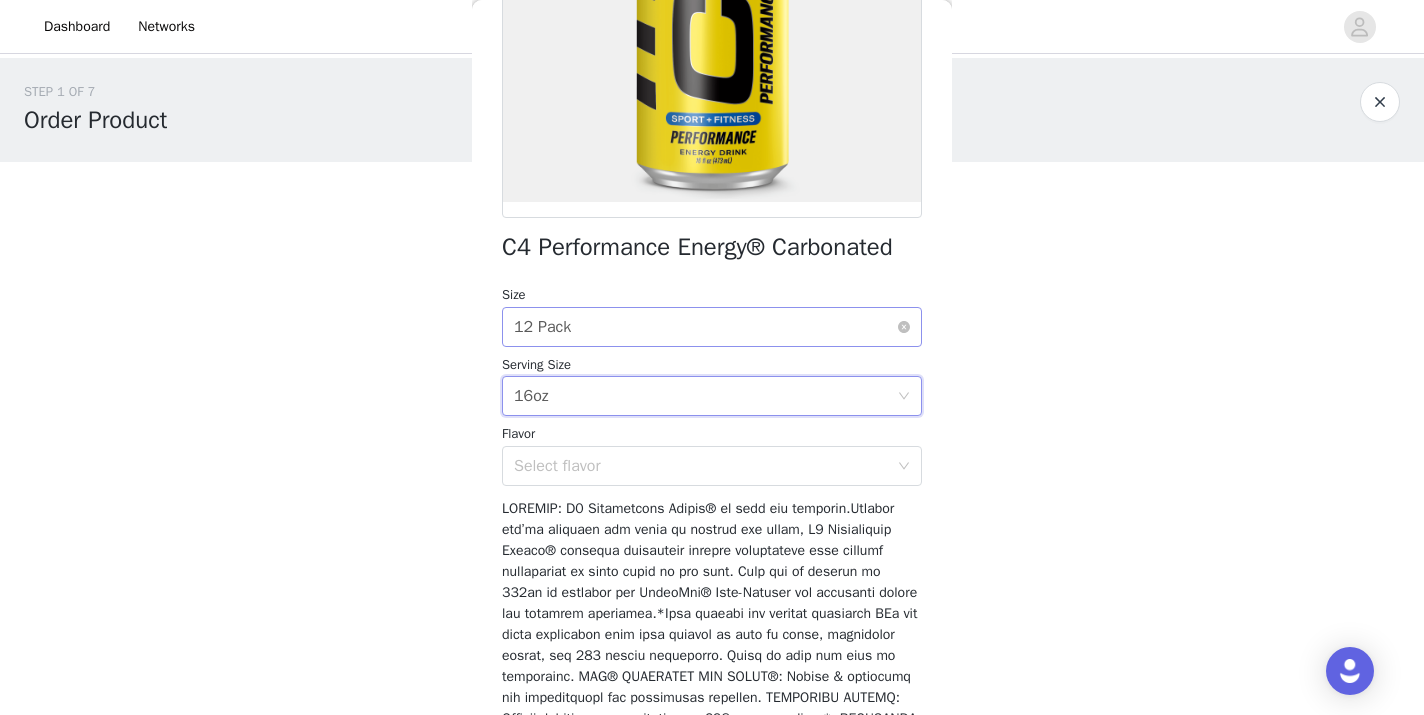 click on "Select size 12 Pack" at bounding box center (705, 327) 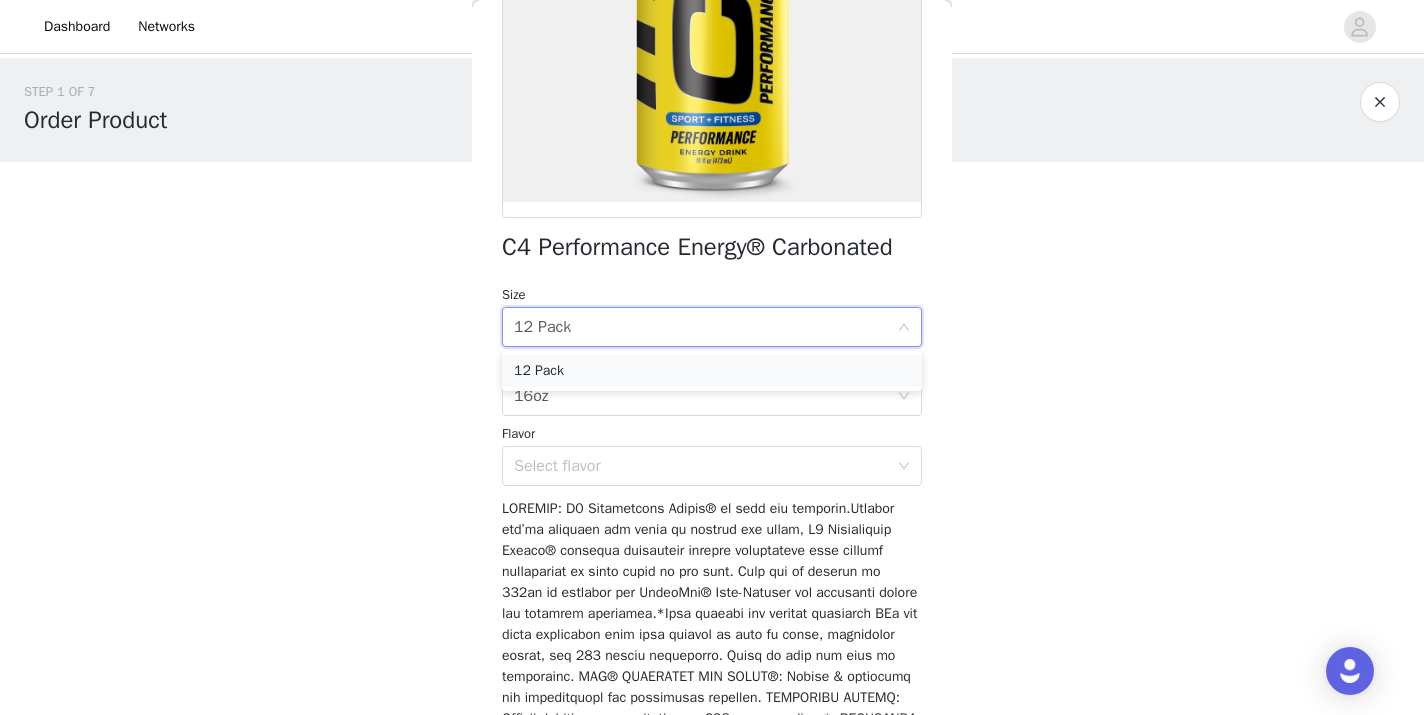 click on "12 Pack" at bounding box center (712, 371) 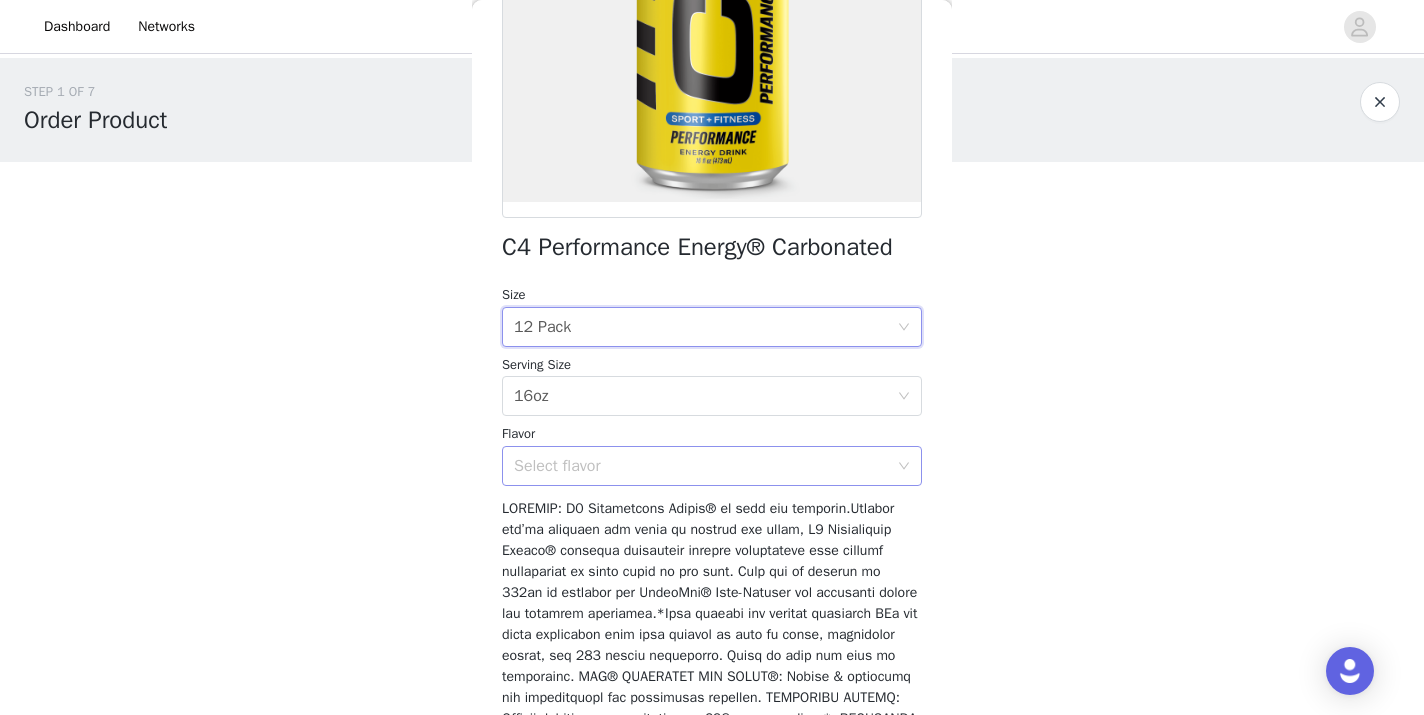 click on "Select flavor" at bounding box center [701, 466] 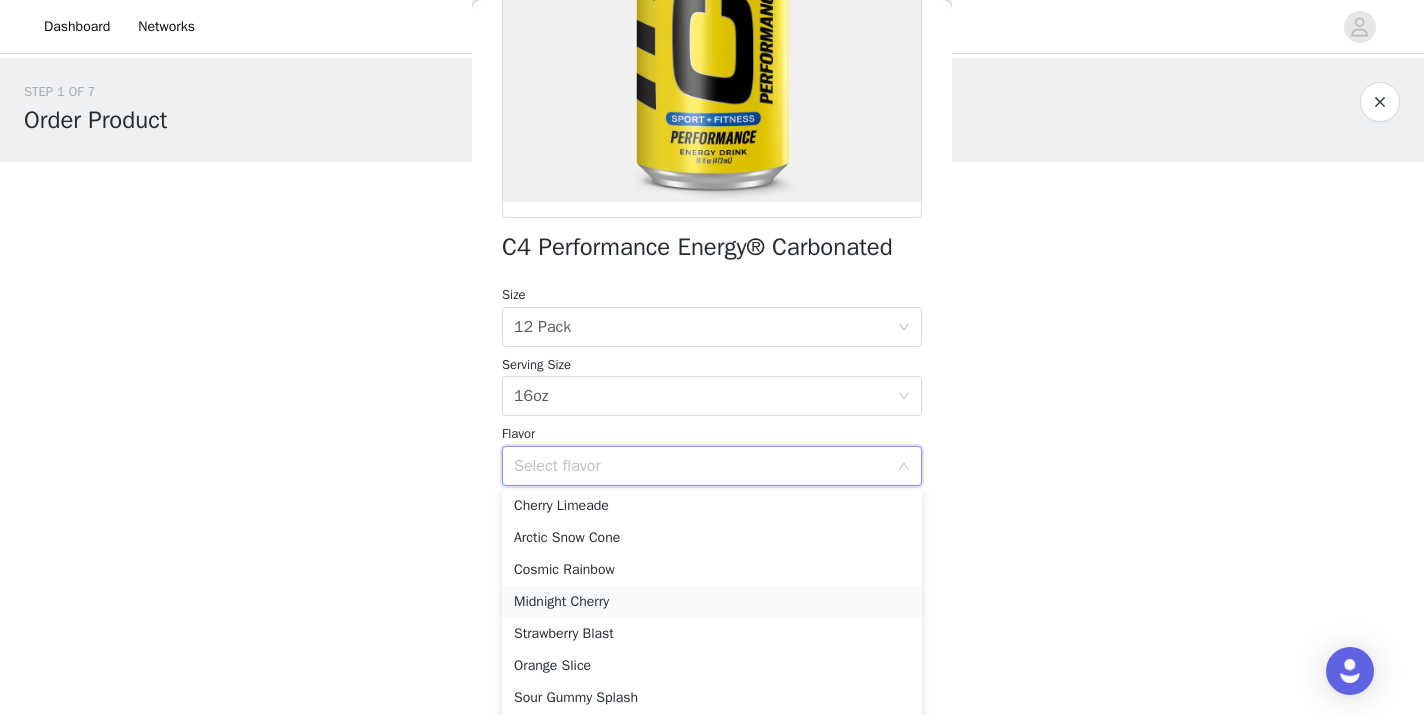scroll, scrollTop: 78, scrollLeft: 0, axis: vertical 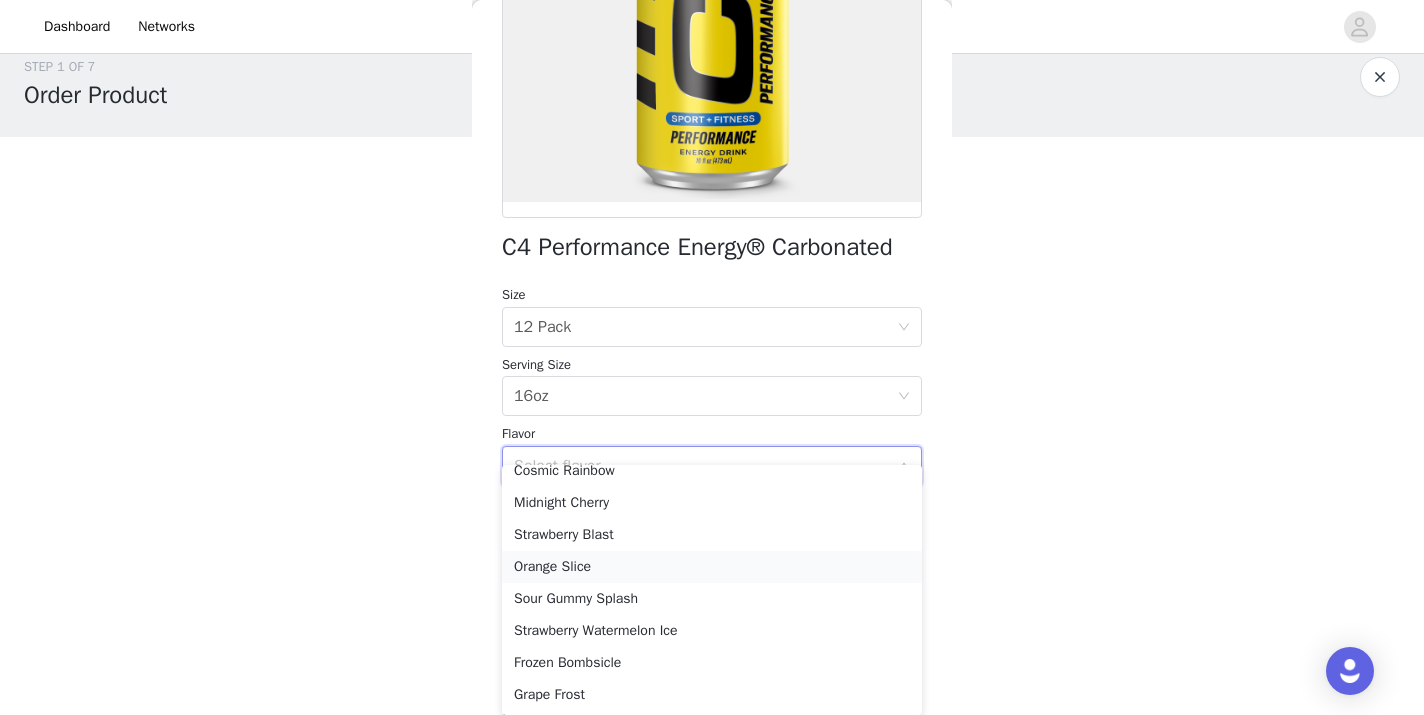 click on "Orange Slice" at bounding box center (712, 567) 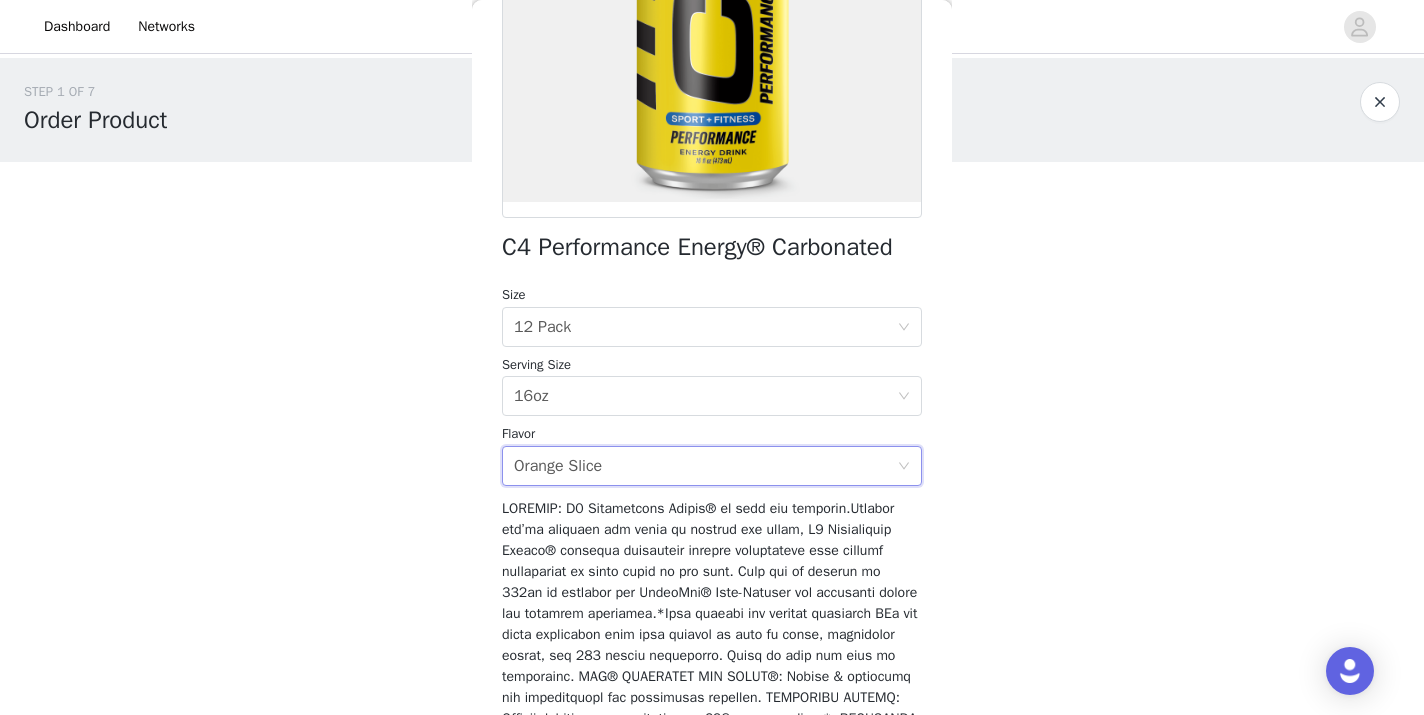 scroll, scrollTop: 0, scrollLeft: 0, axis: both 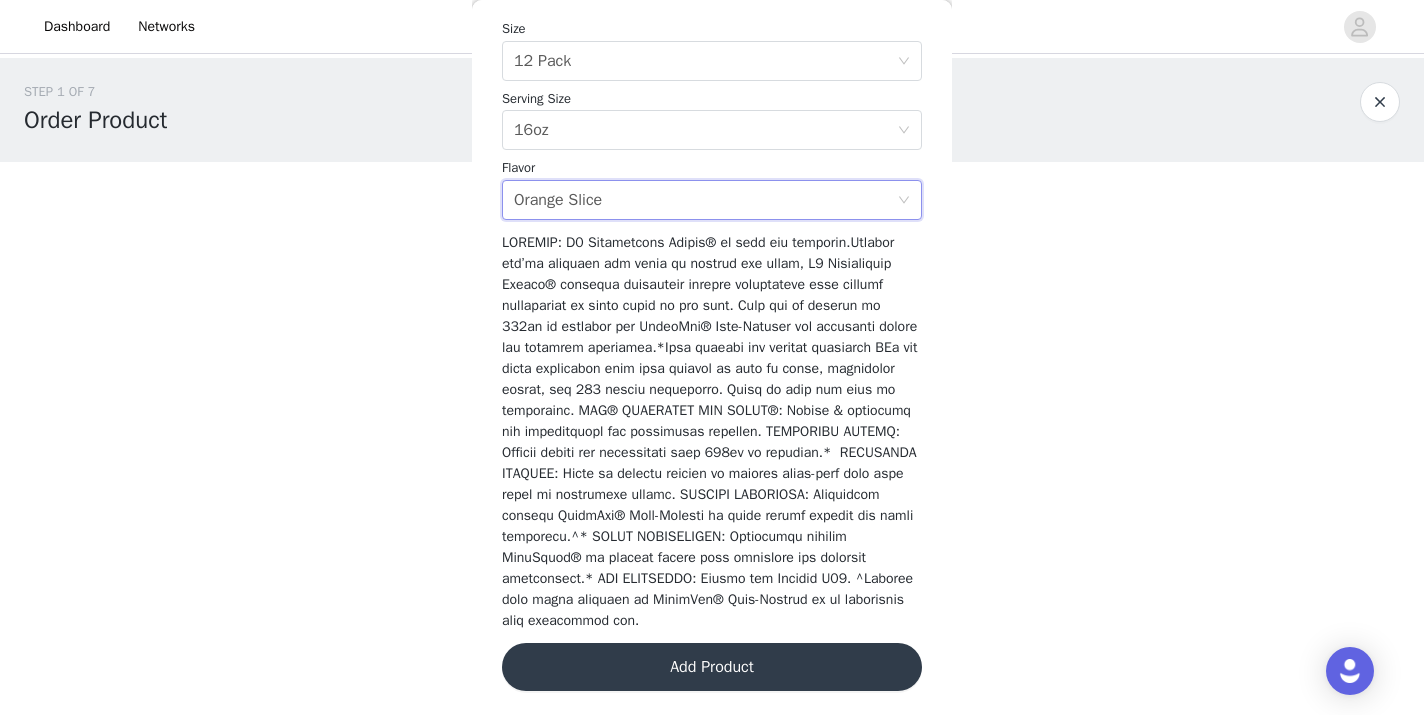 click on "Add Product" at bounding box center [712, 667] 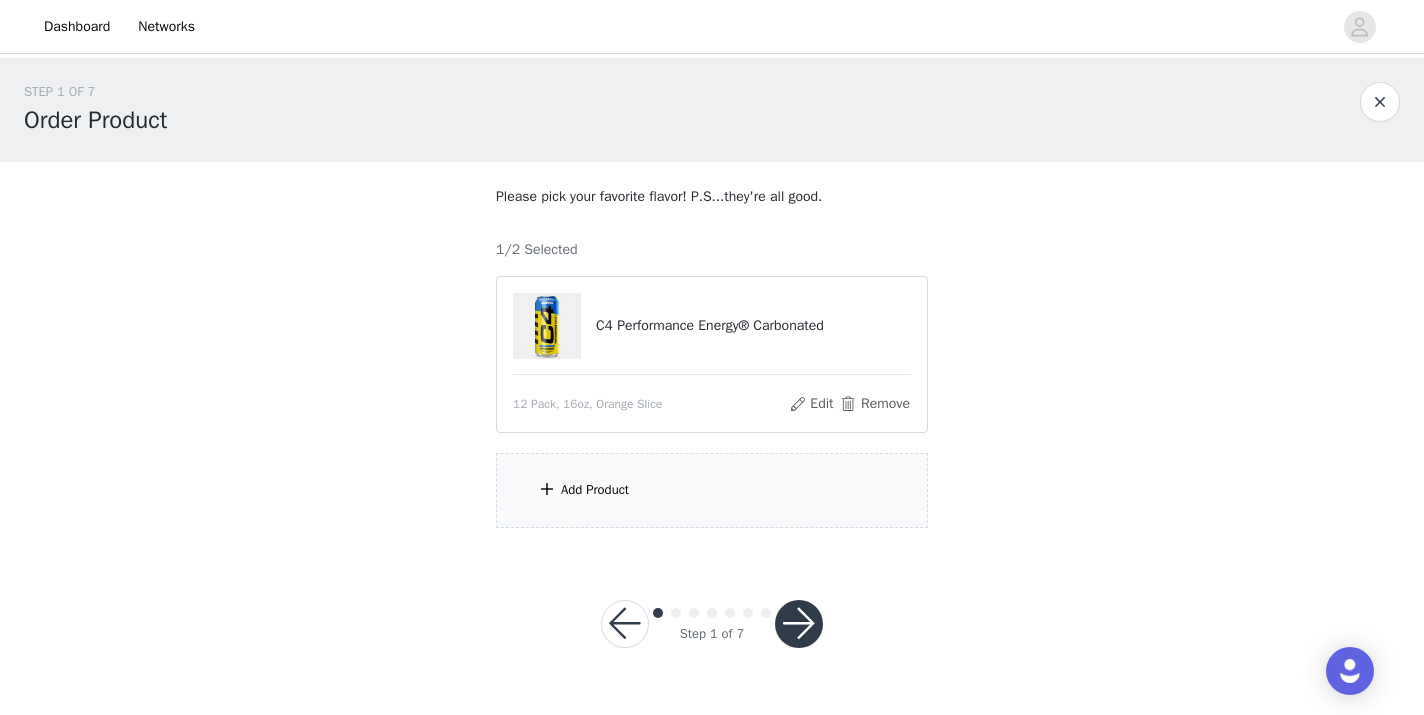 click on "Add Product" at bounding box center (595, 490) 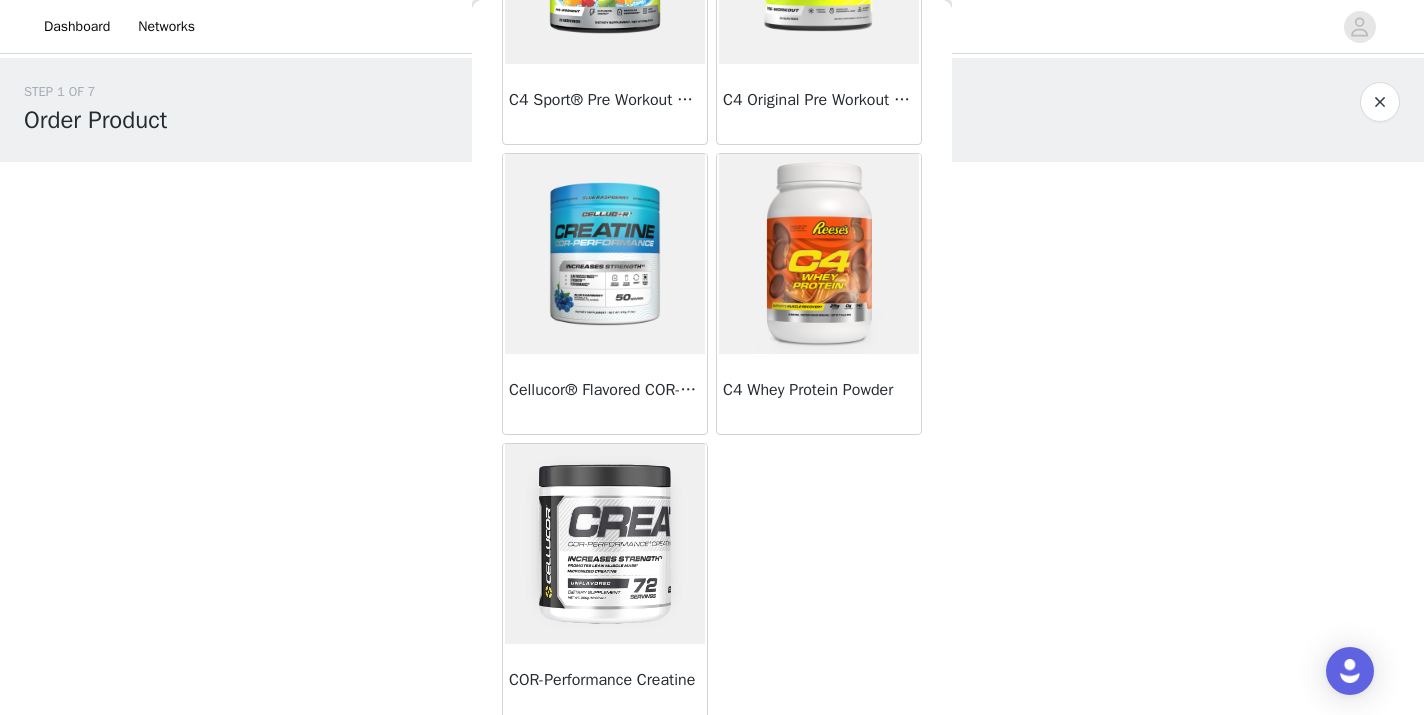 scroll, scrollTop: 541, scrollLeft: 0, axis: vertical 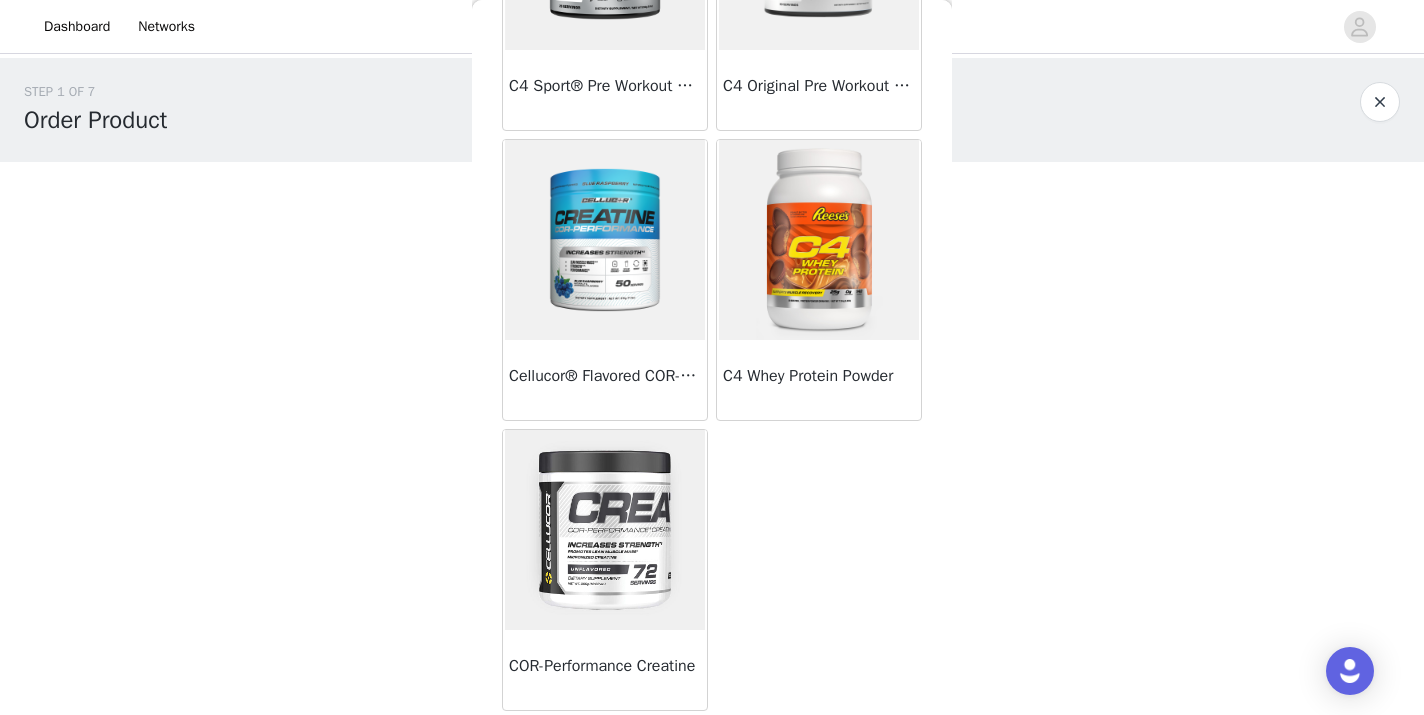 click at bounding box center (605, 240) 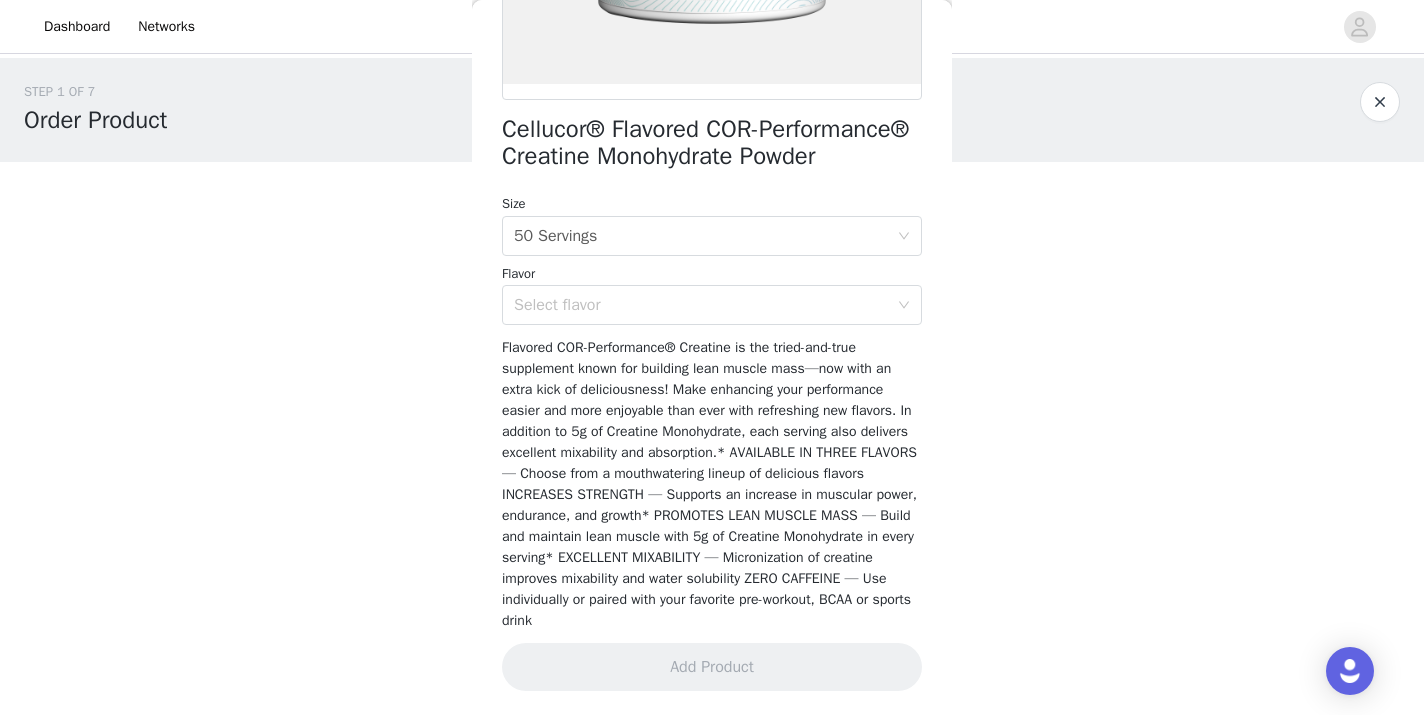 scroll, scrollTop: 477, scrollLeft: 0, axis: vertical 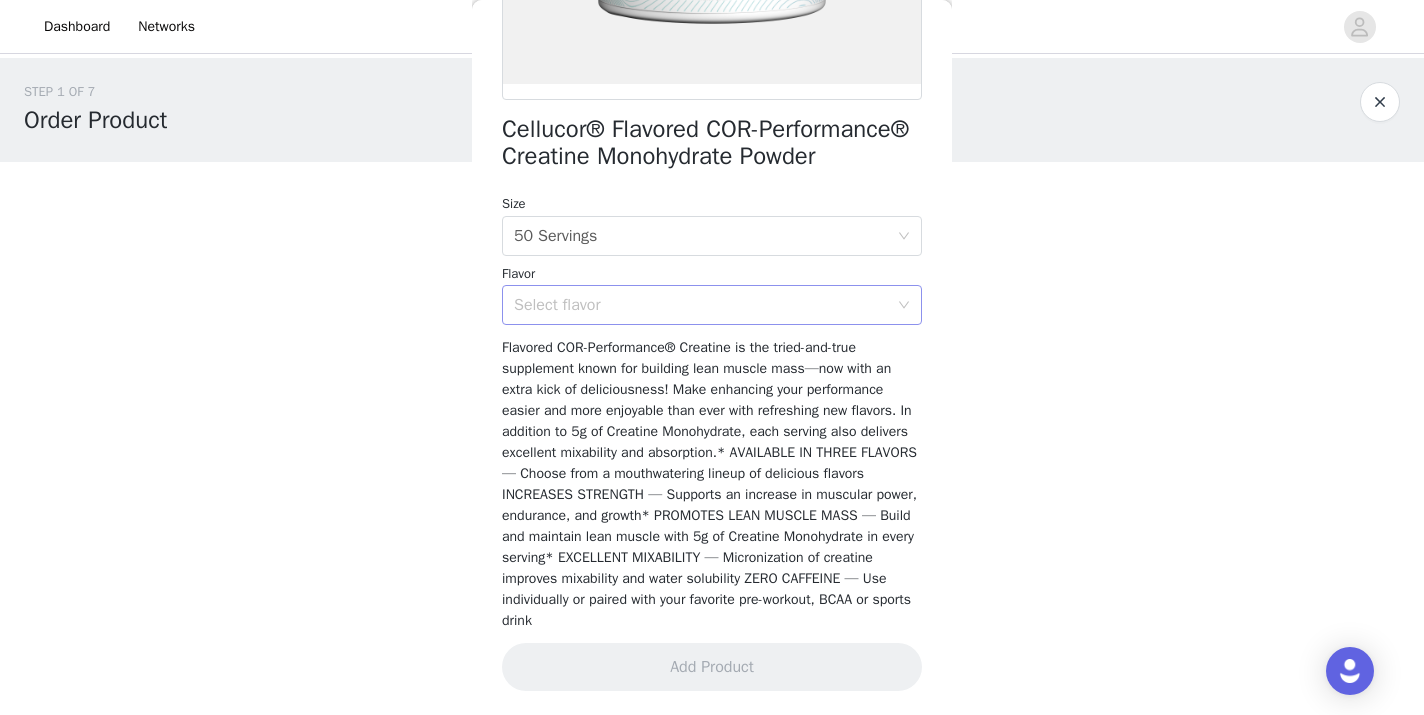 click on "Select flavor" at bounding box center (701, 305) 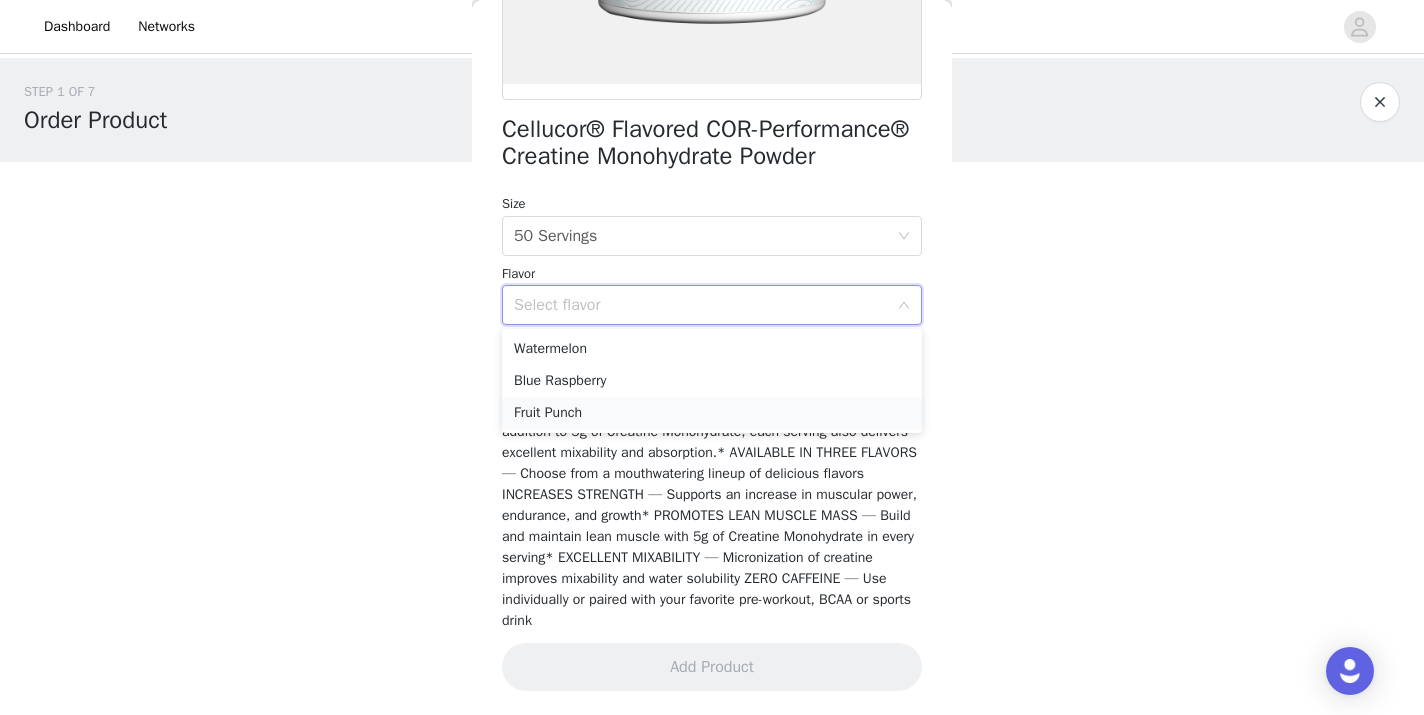 click on "Fruit Punch" at bounding box center (712, 413) 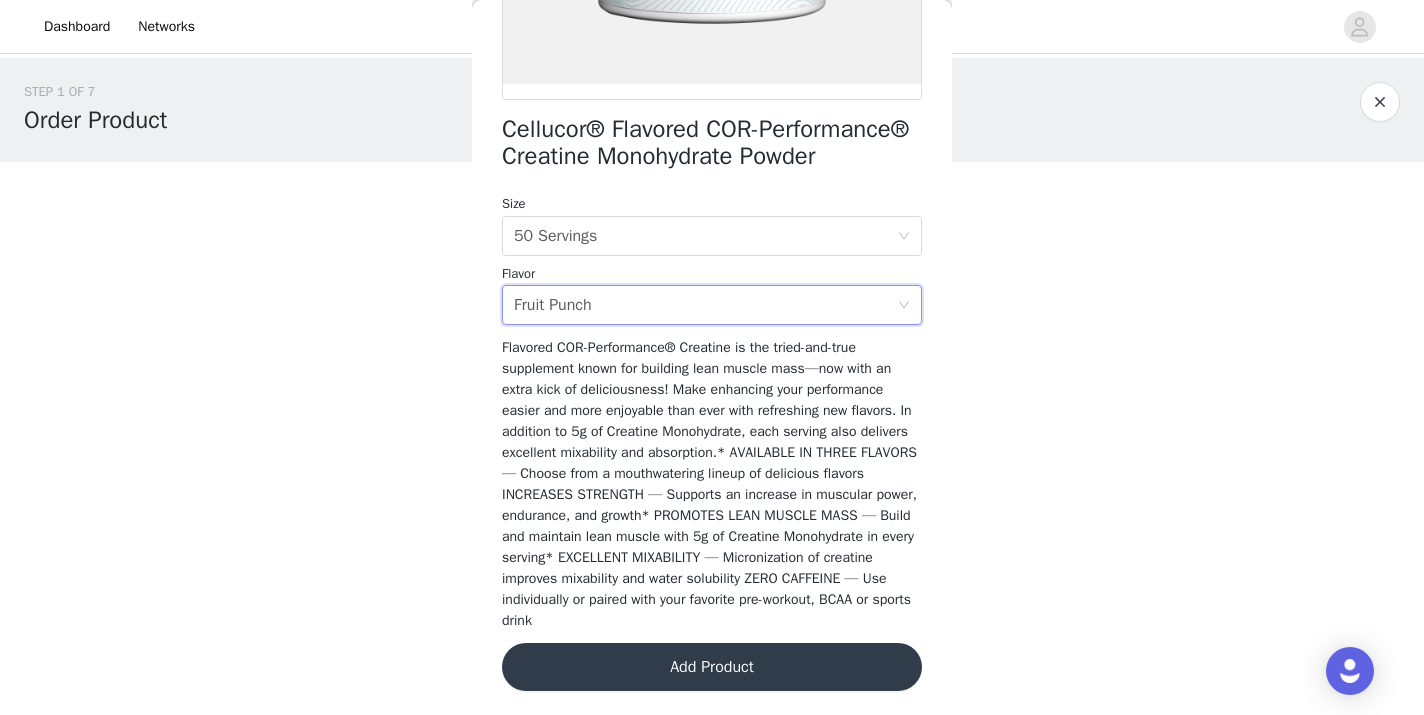 click on "Add Product" at bounding box center (712, 667) 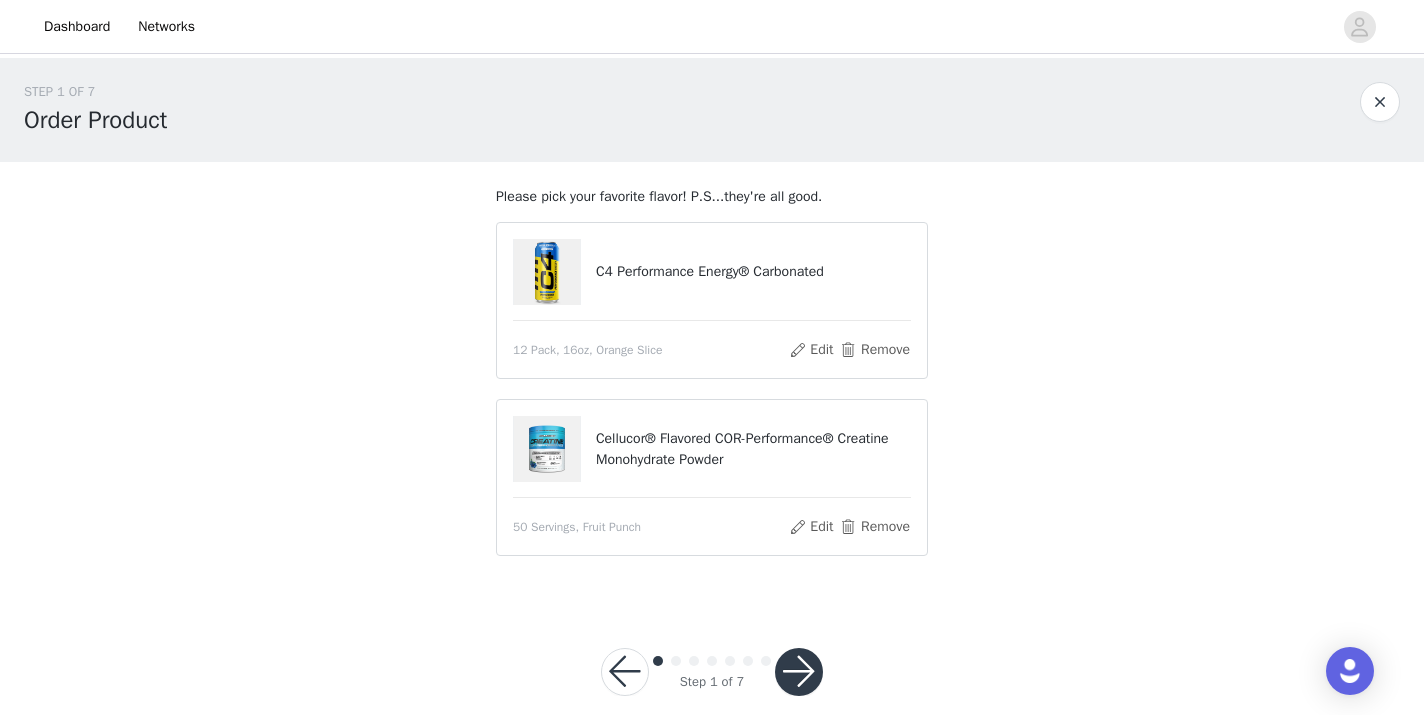 click at bounding box center [799, 672] 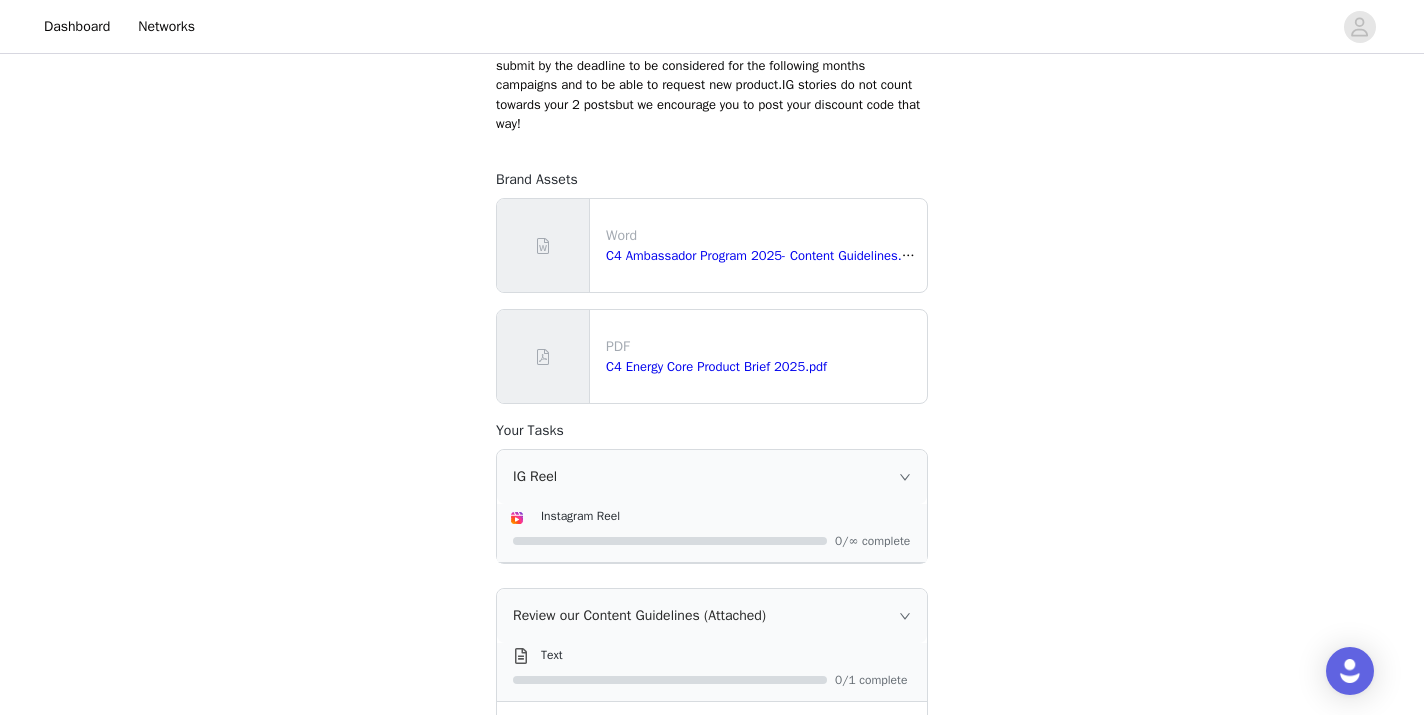 scroll, scrollTop: 429, scrollLeft: 0, axis: vertical 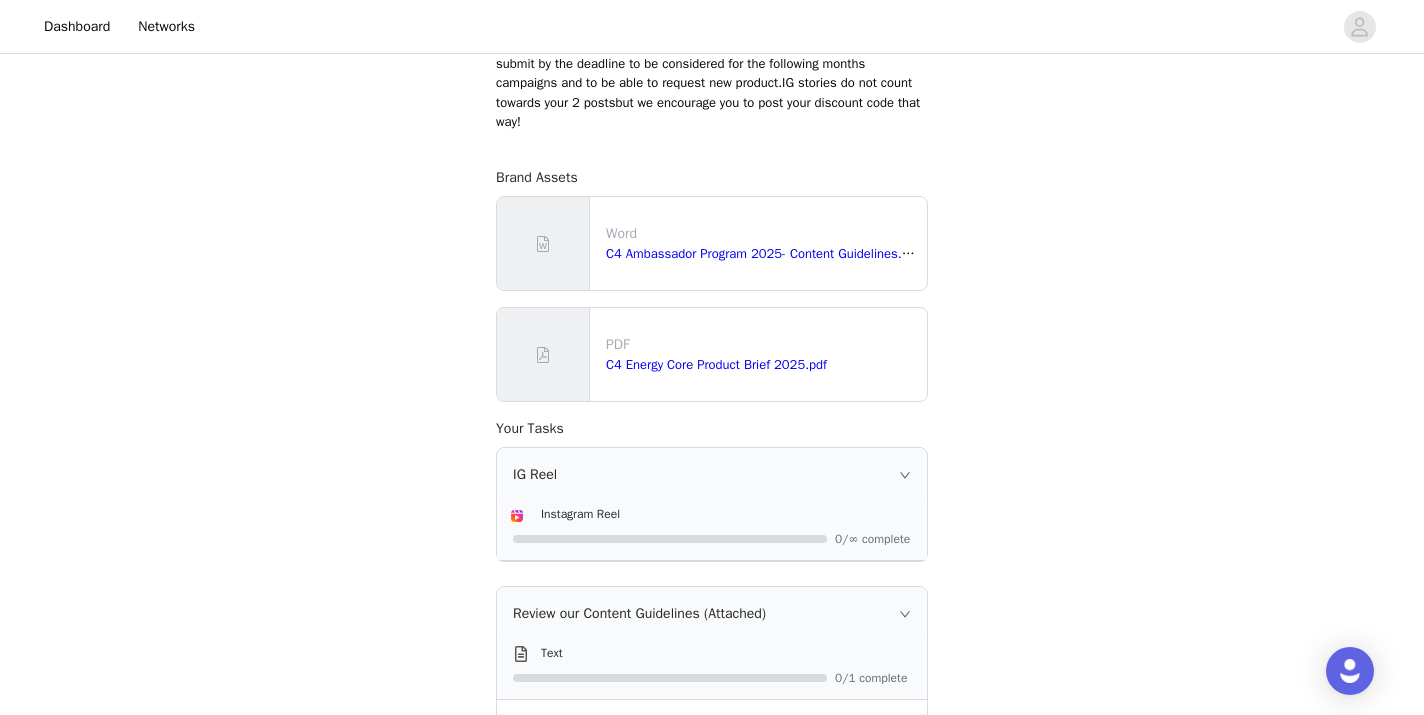 click 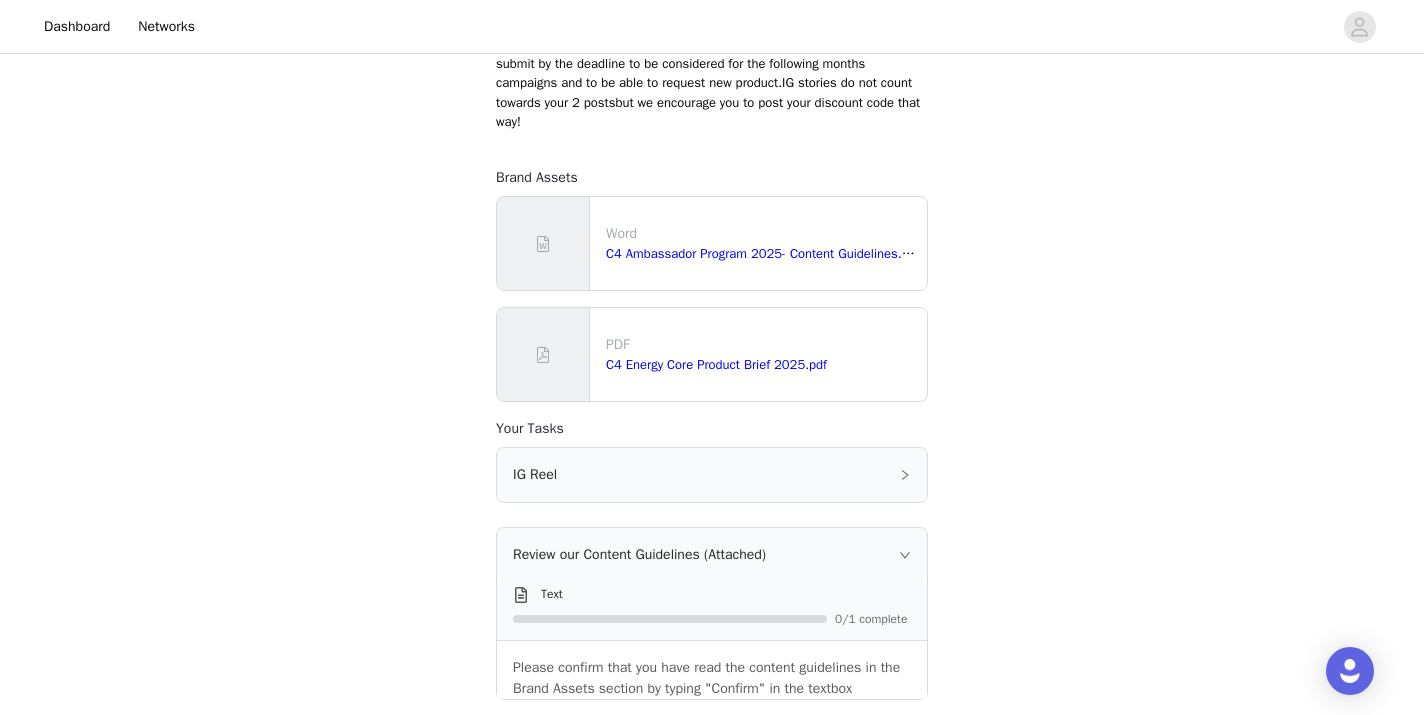 click 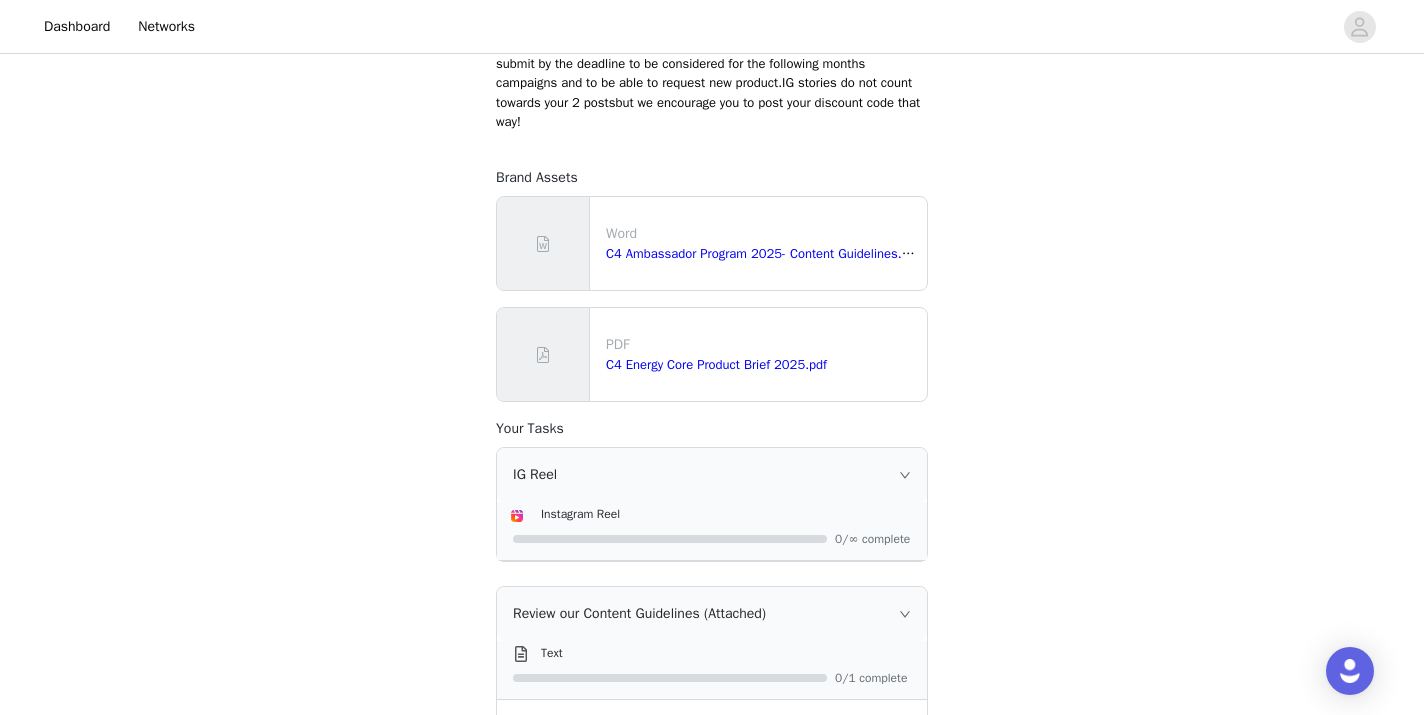 click at bounding box center [714, 537] 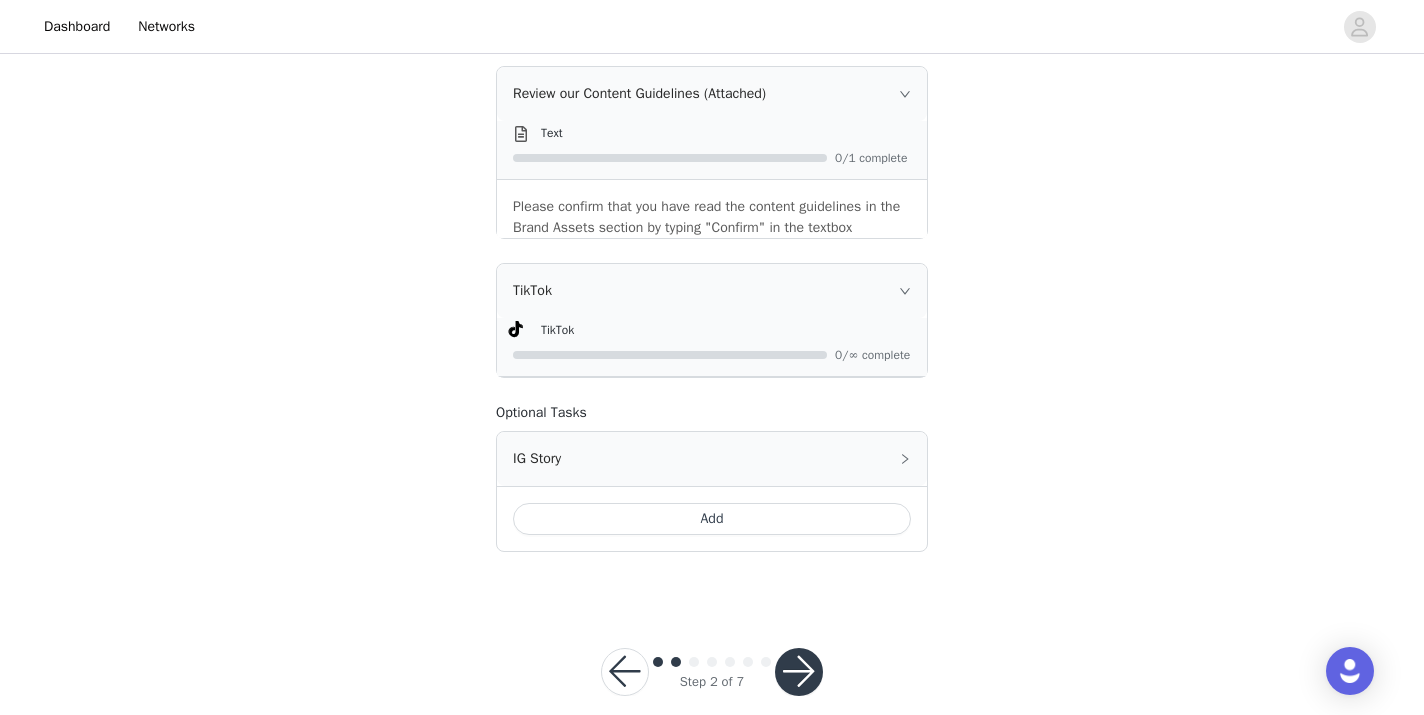 scroll, scrollTop: 954, scrollLeft: 0, axis: vertical 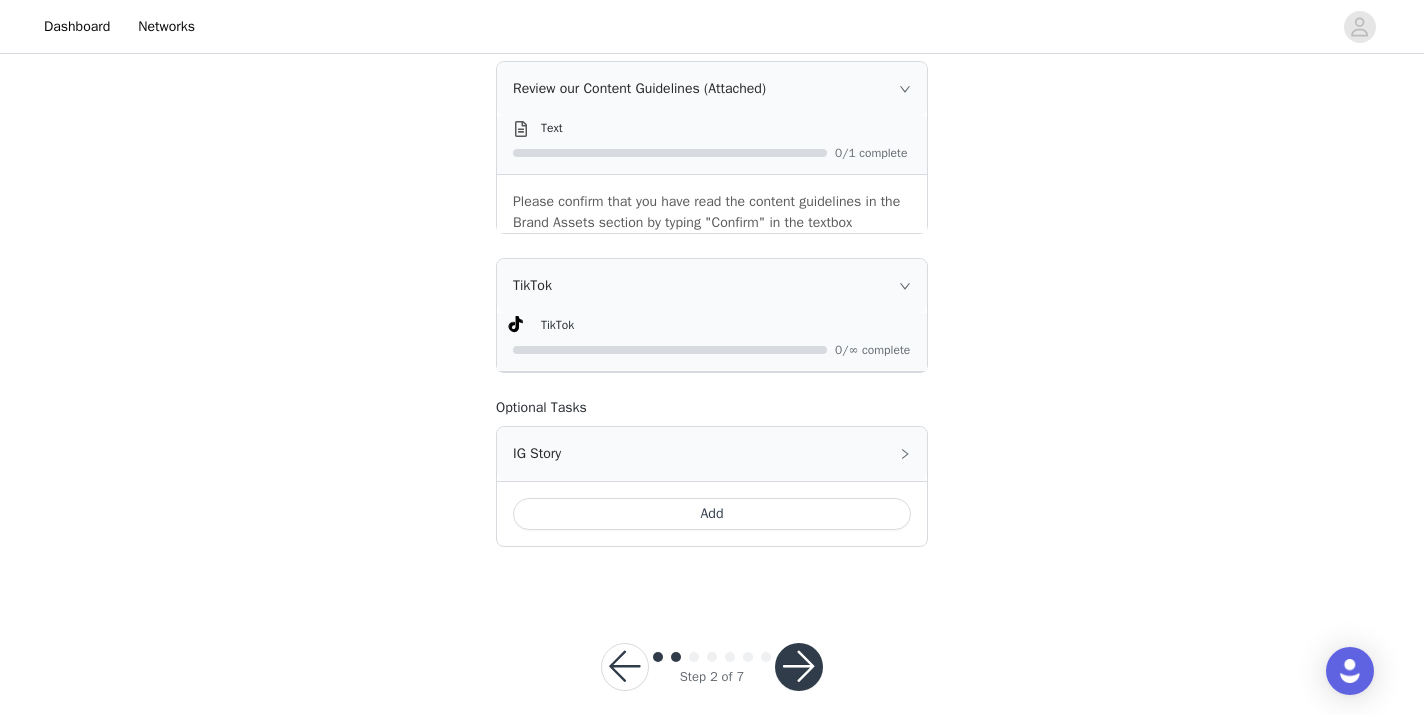 click at bounding box center [799, 667] 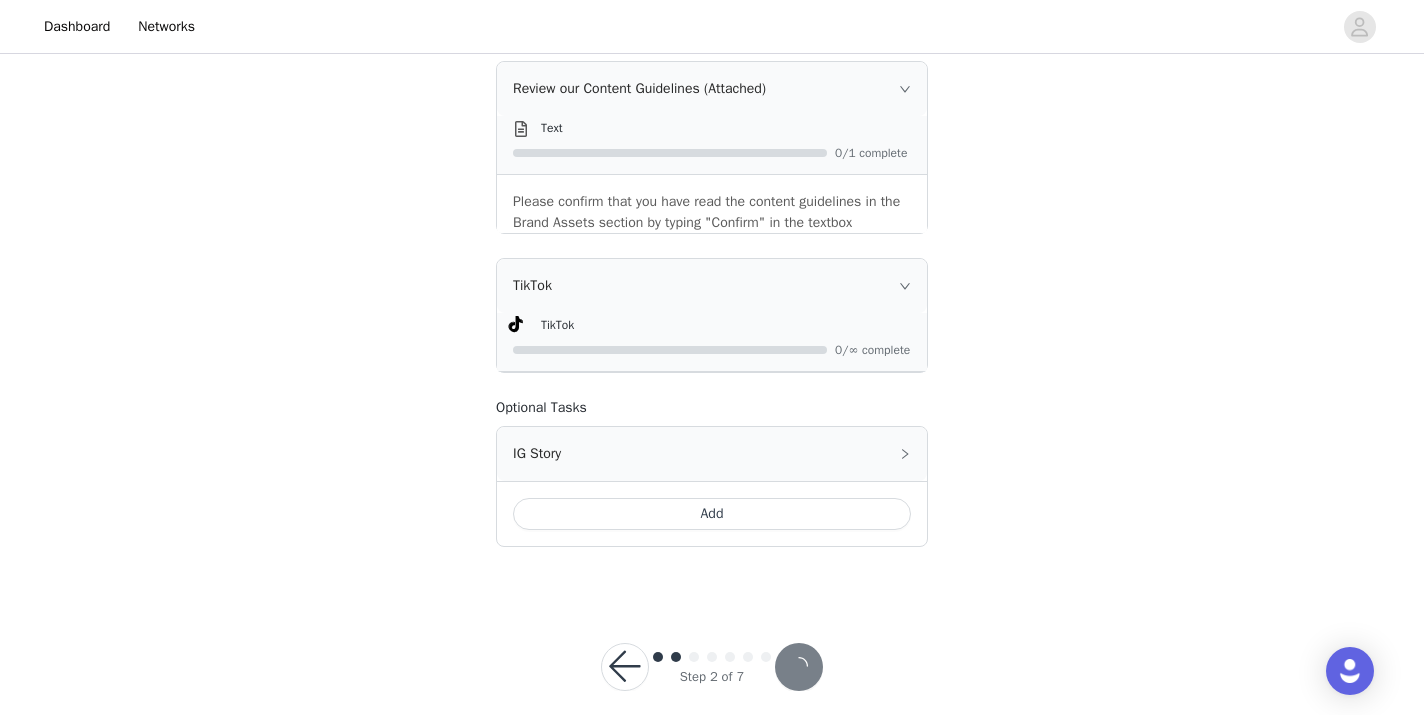 scroll, scrollTop: 0, scrollLeft: 0, axis: both 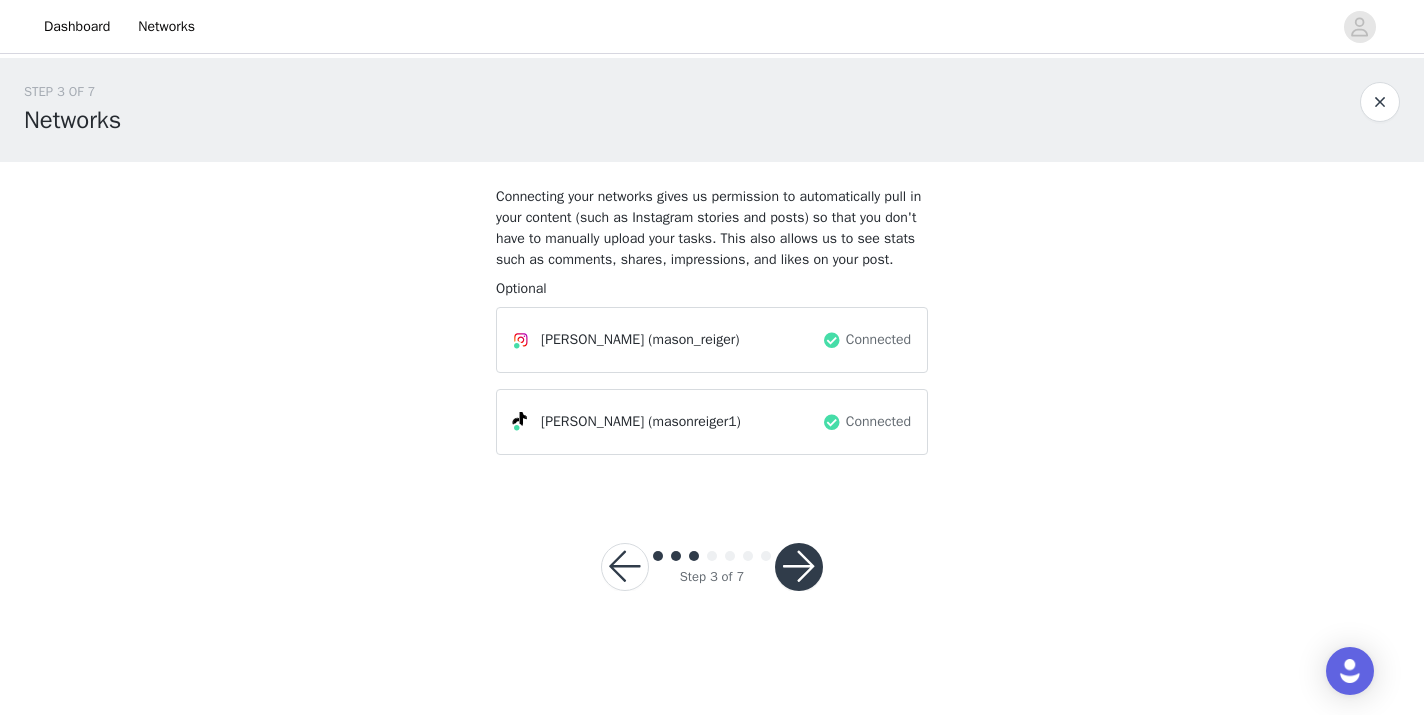 click at bounding box center [799, 567] 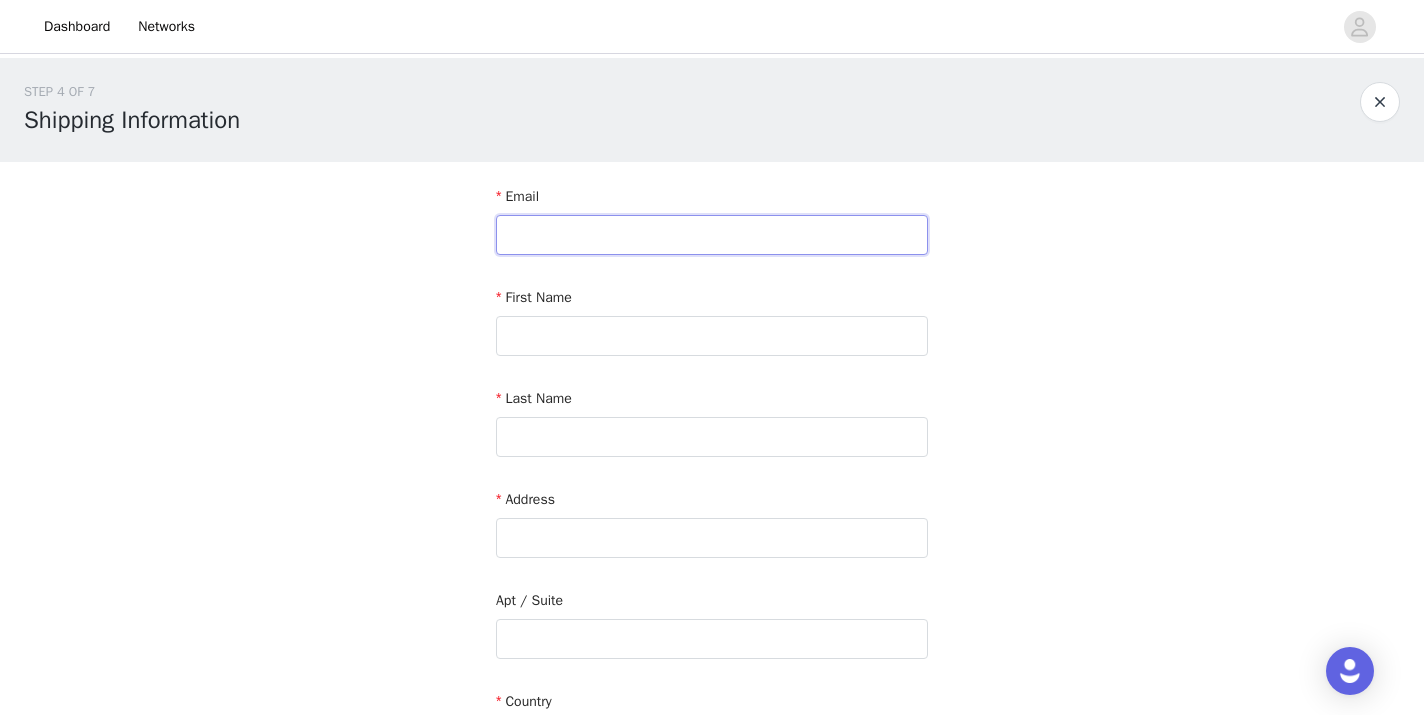 click at bounding box center [712, 235] 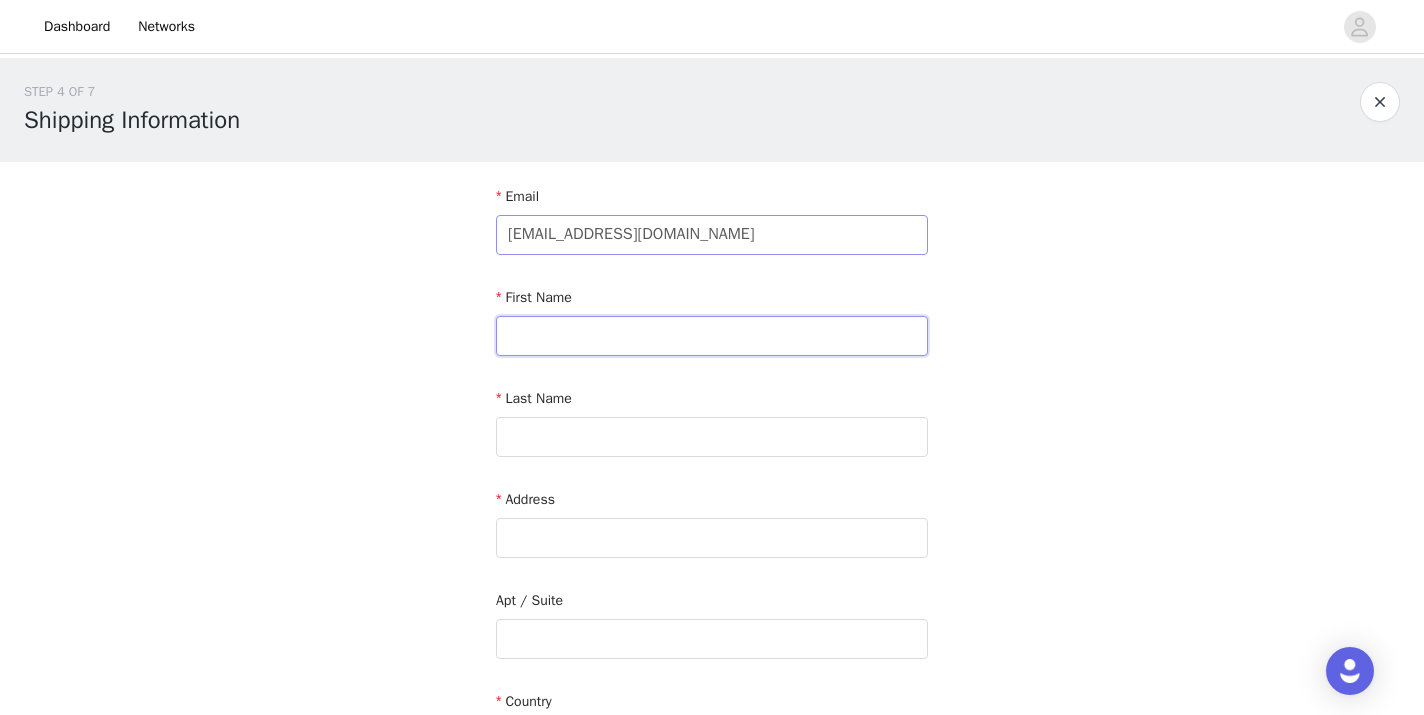 type on "Mason" 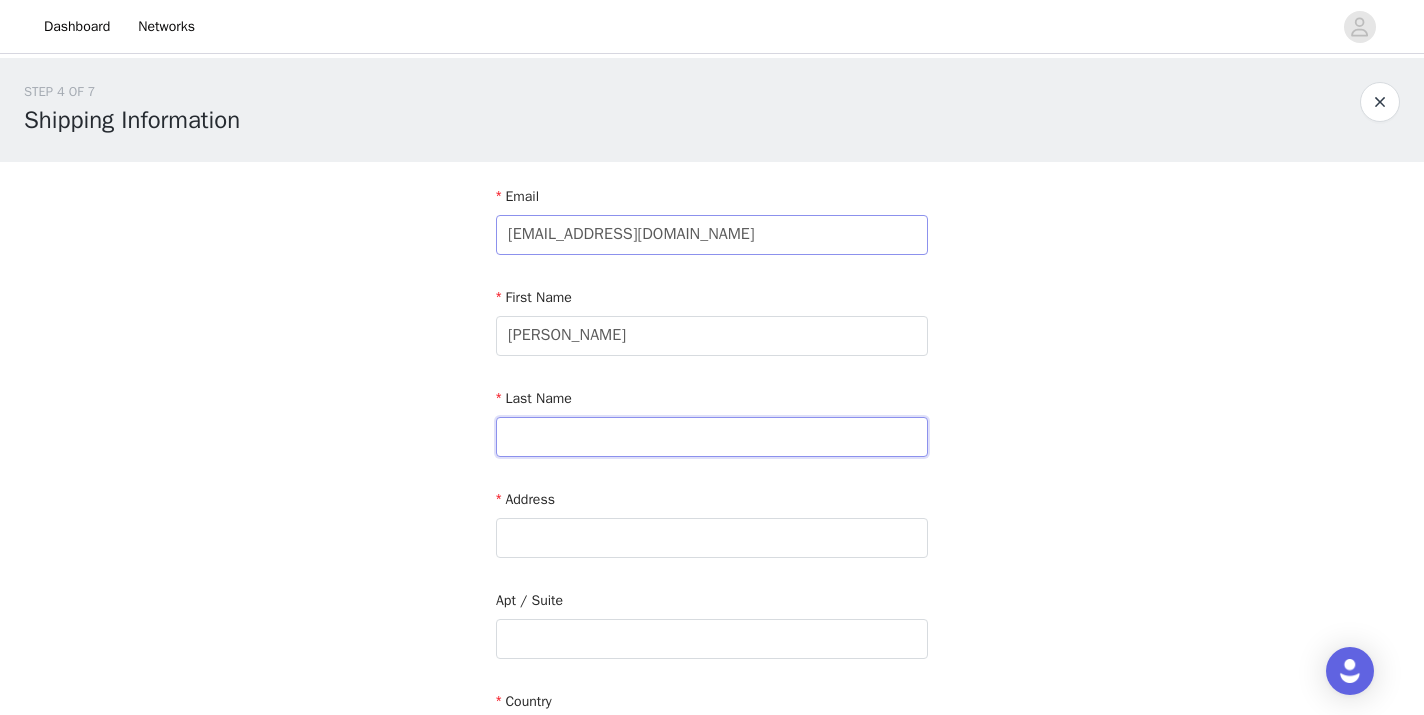 type on "Reiger" 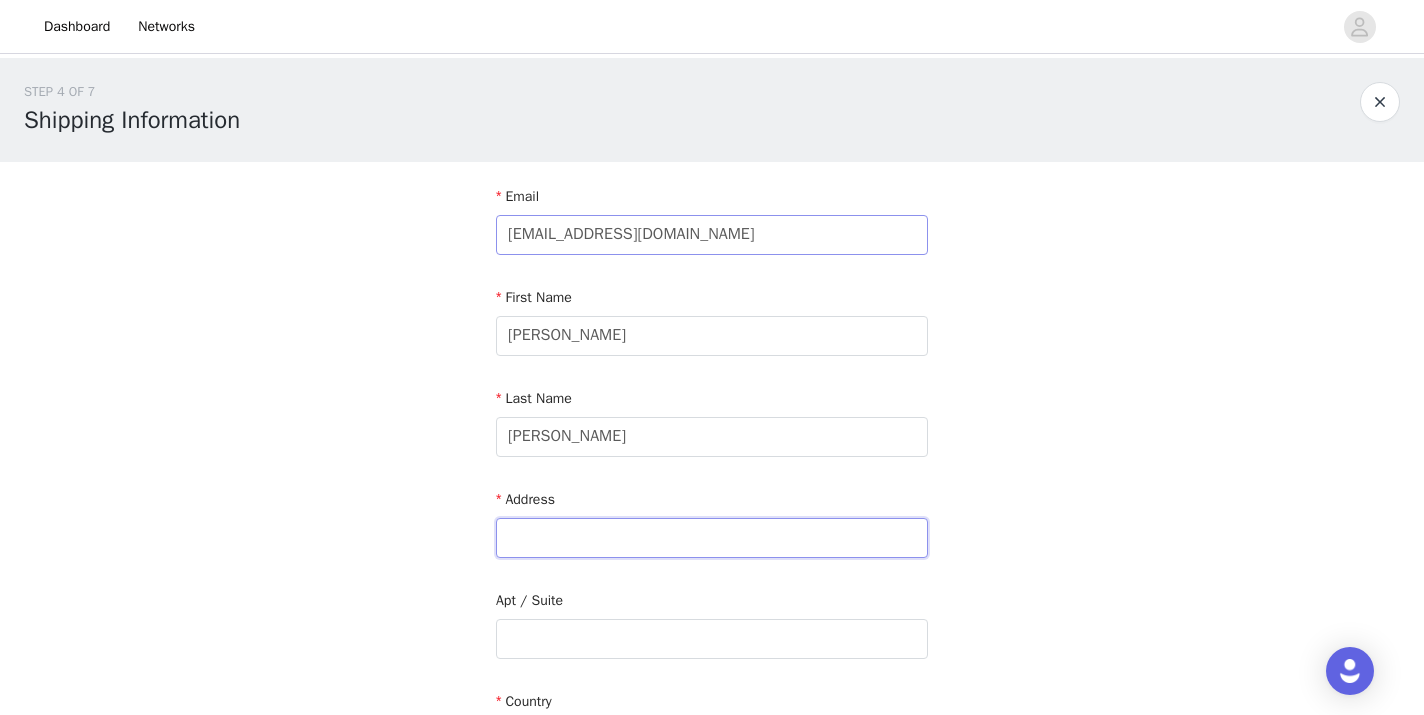 type on "131 Bradley lane" 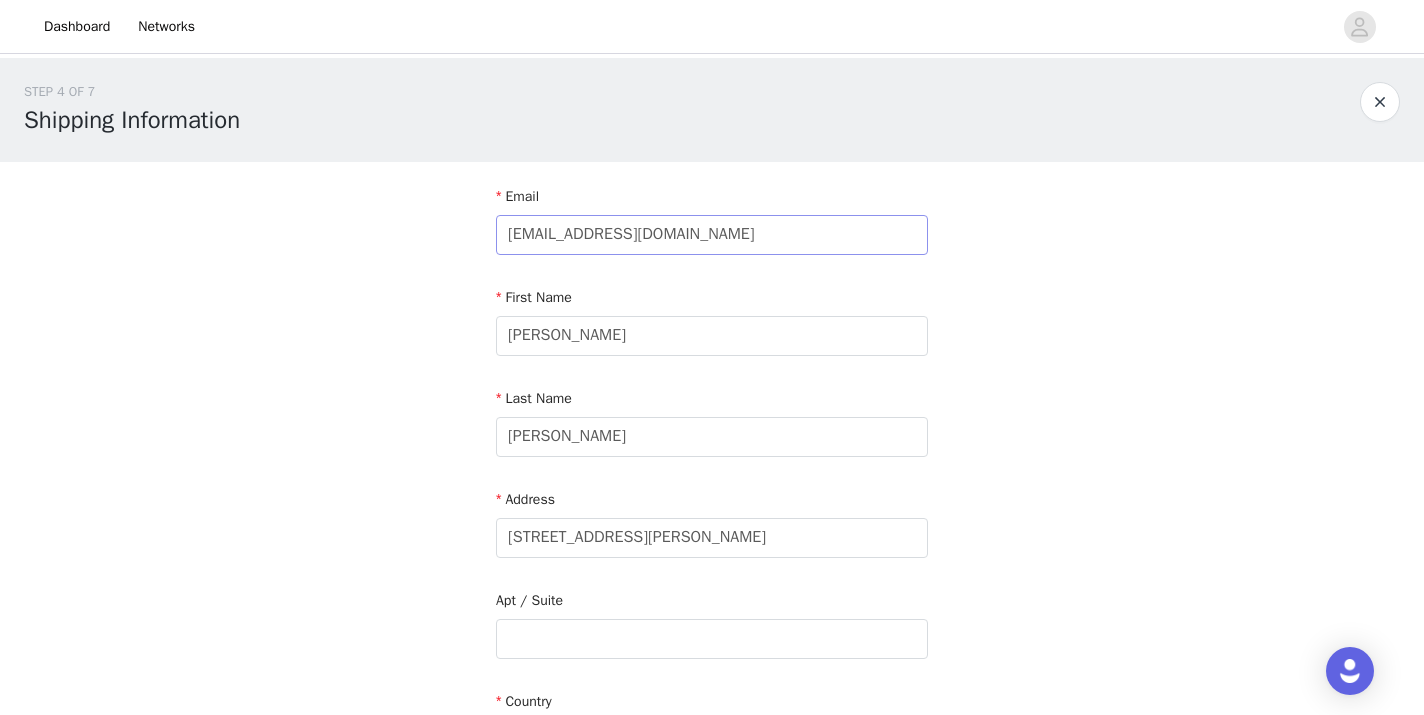 type on "Hoffman Estates" 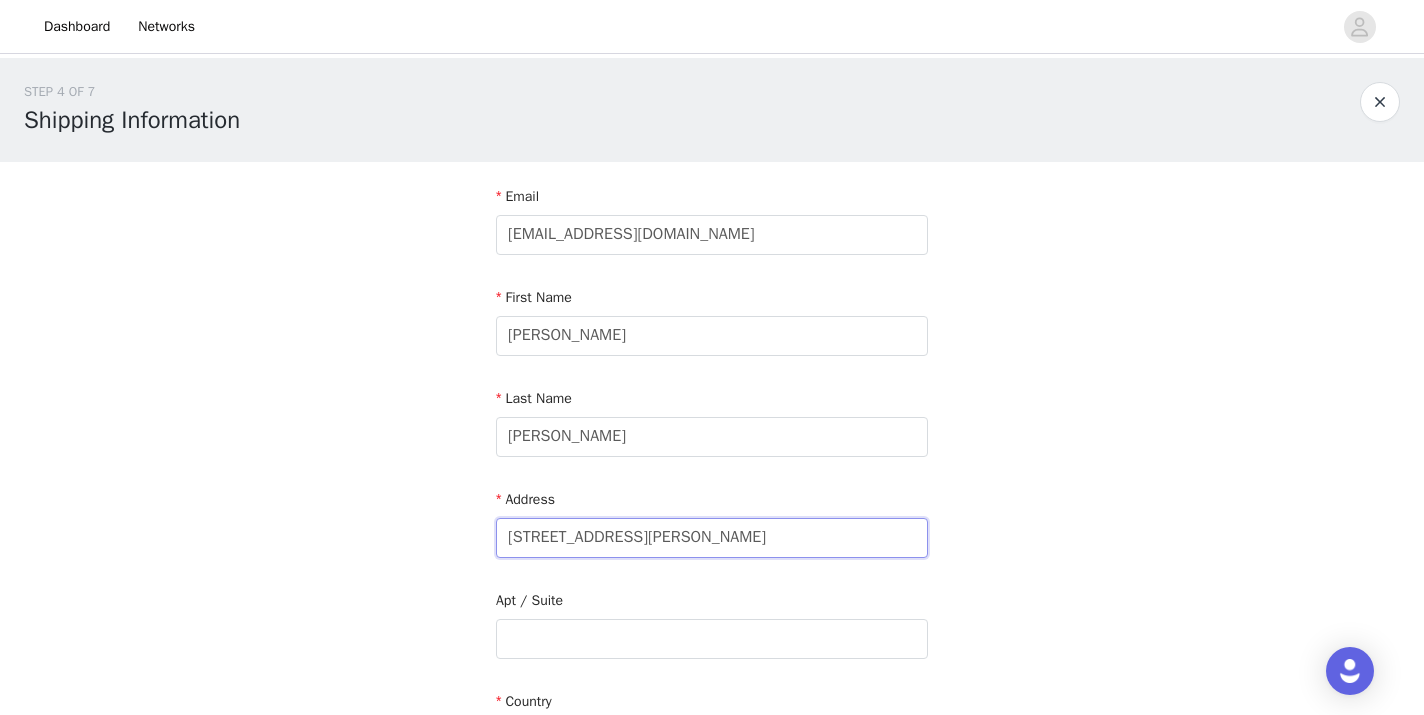 drag, startPoint x: 653, startPoint y: 547, endPoint x: 449, endPoint y: 543, distance: 204.03922 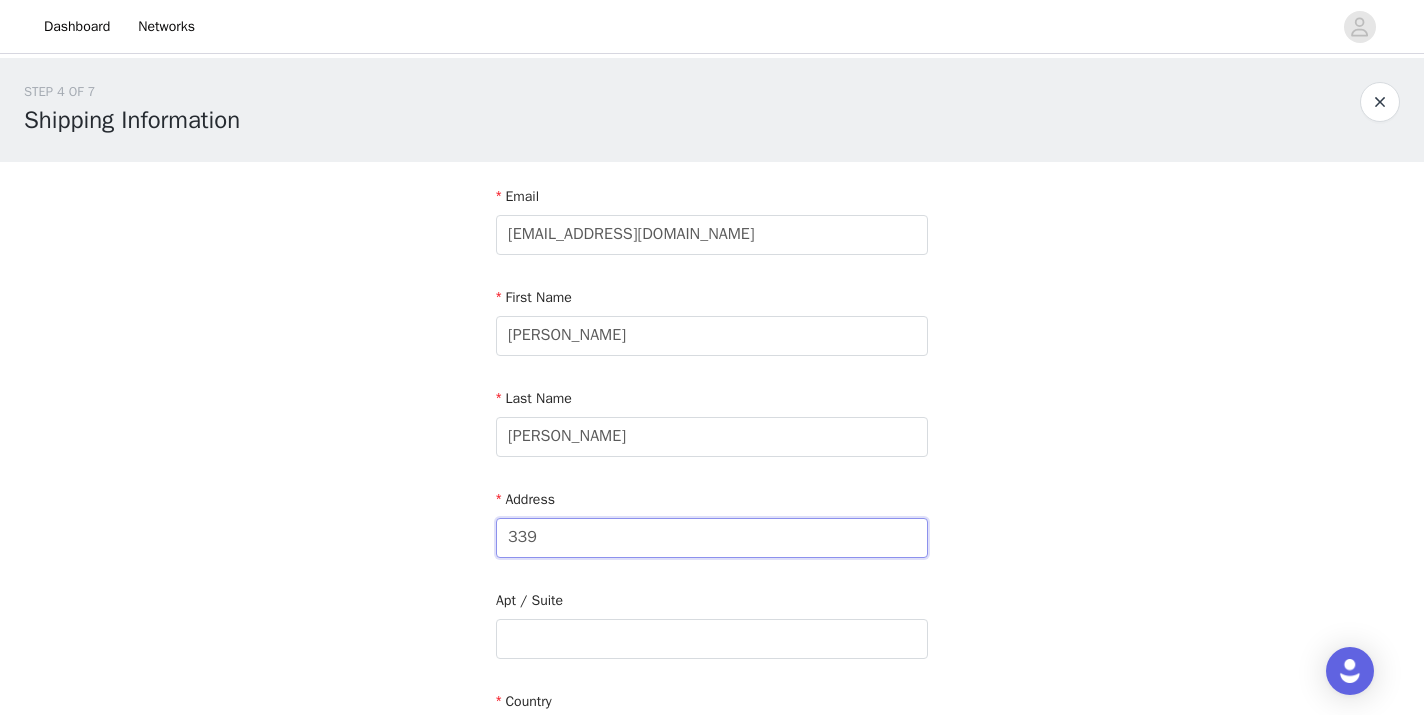 type on "339 W Gorham St" 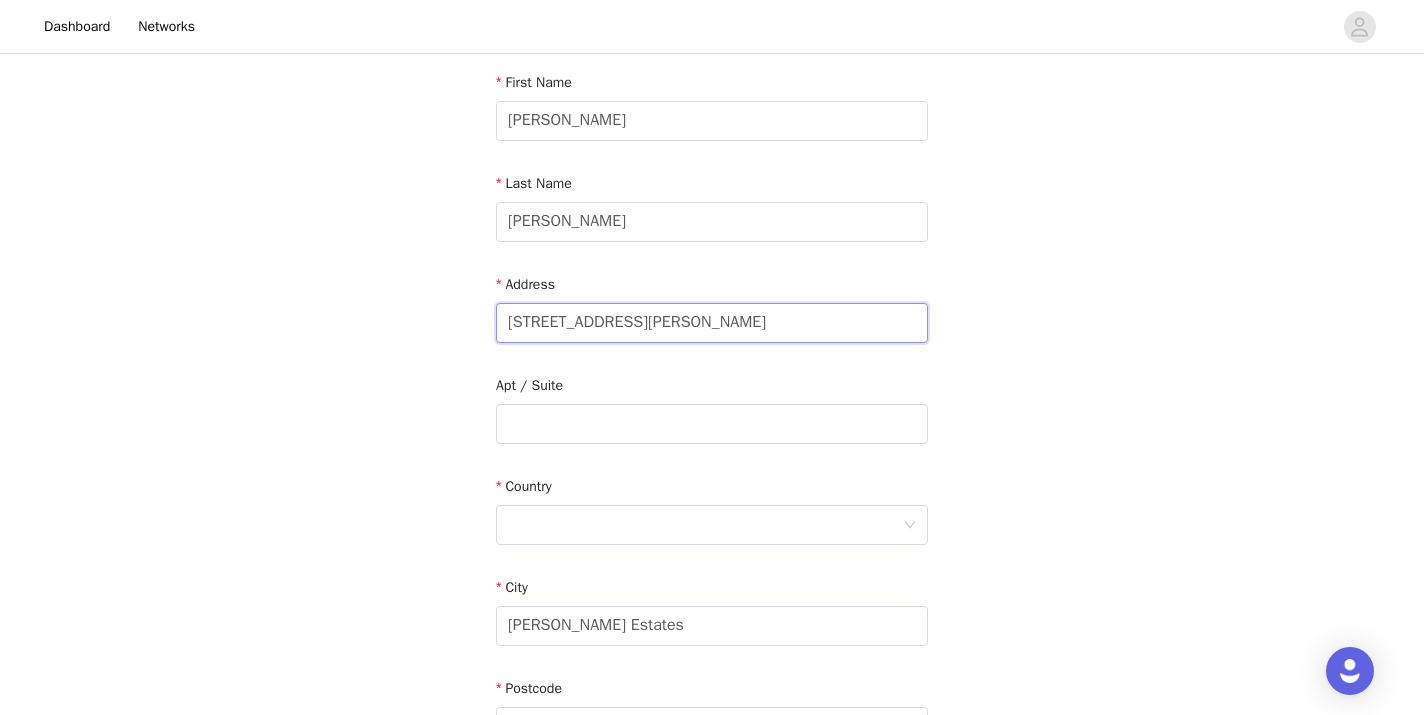 scroll, scrollTop: 218, scrollLeft: 0, axis: vertical 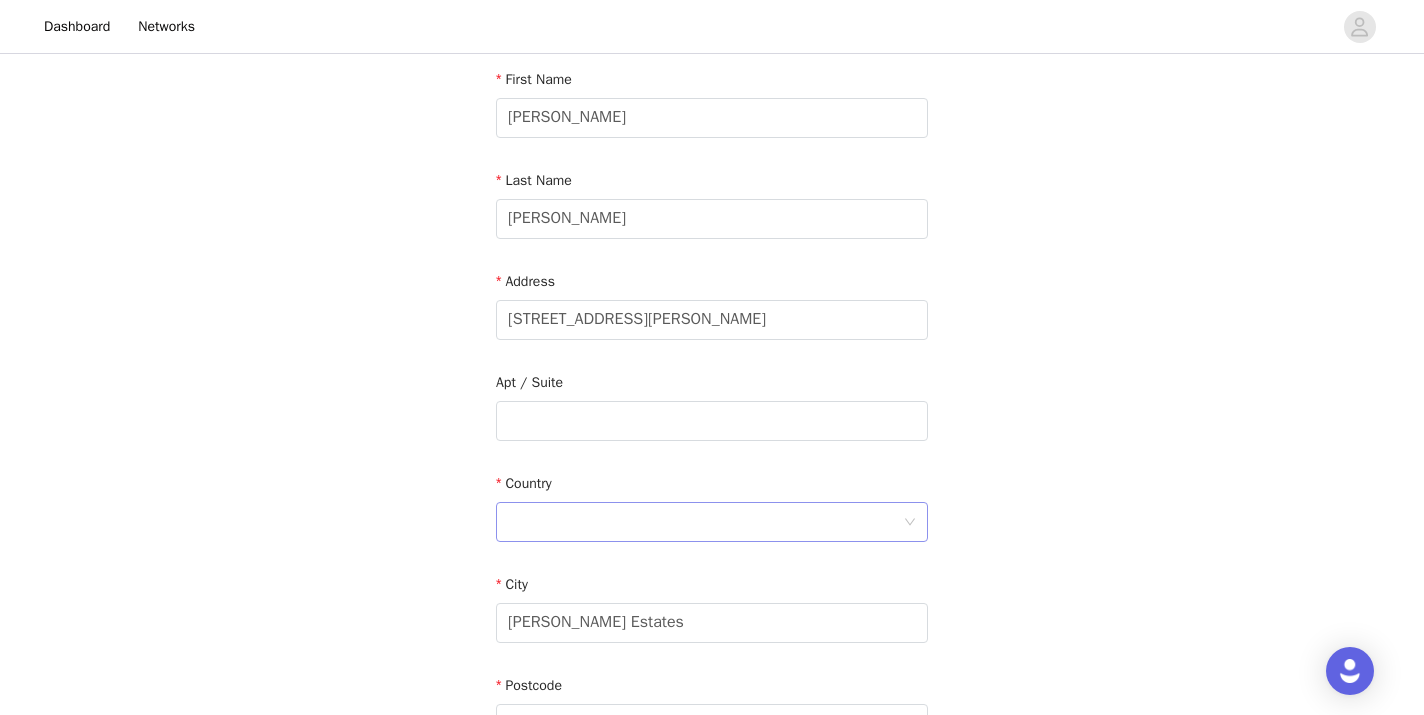 click at bounding box center [705, 522] 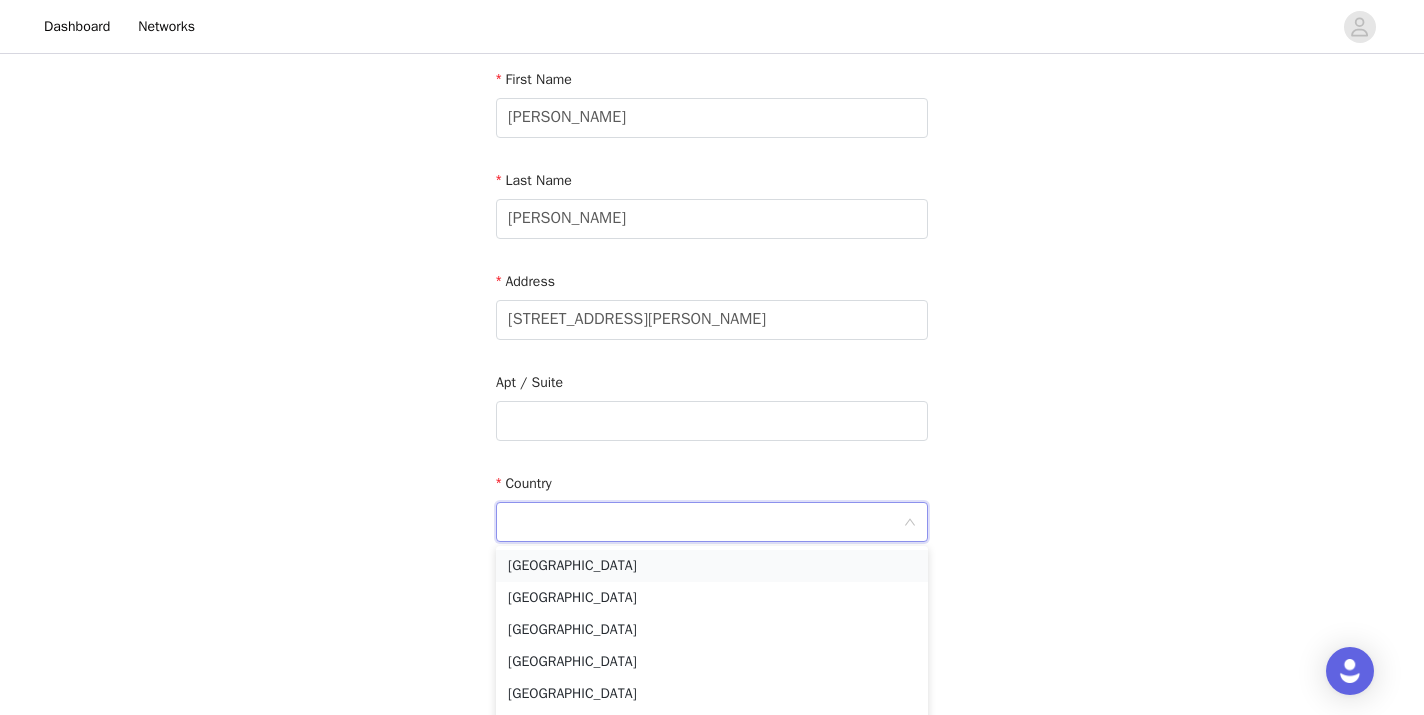 click on "United States" at bounding box center (712, 566) 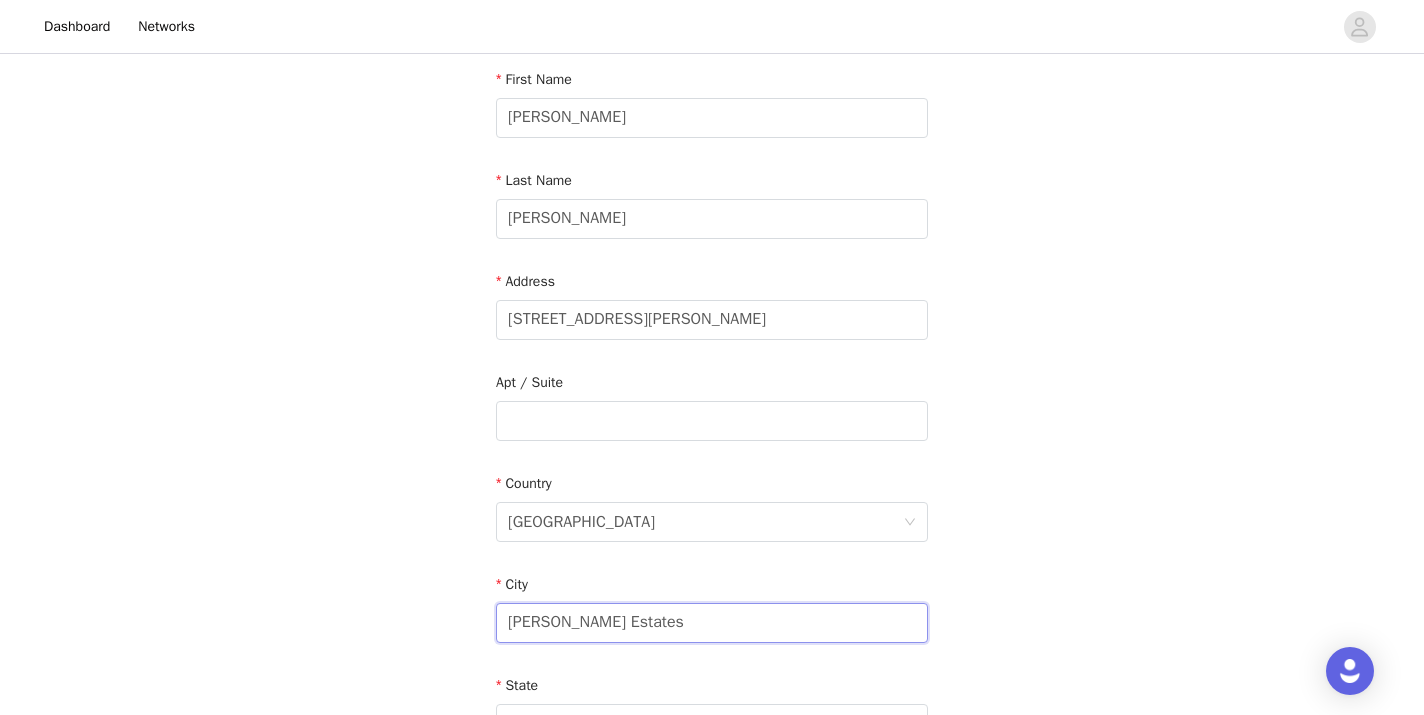 click on "Hoffman Estates" at bounding box center (712, 623) 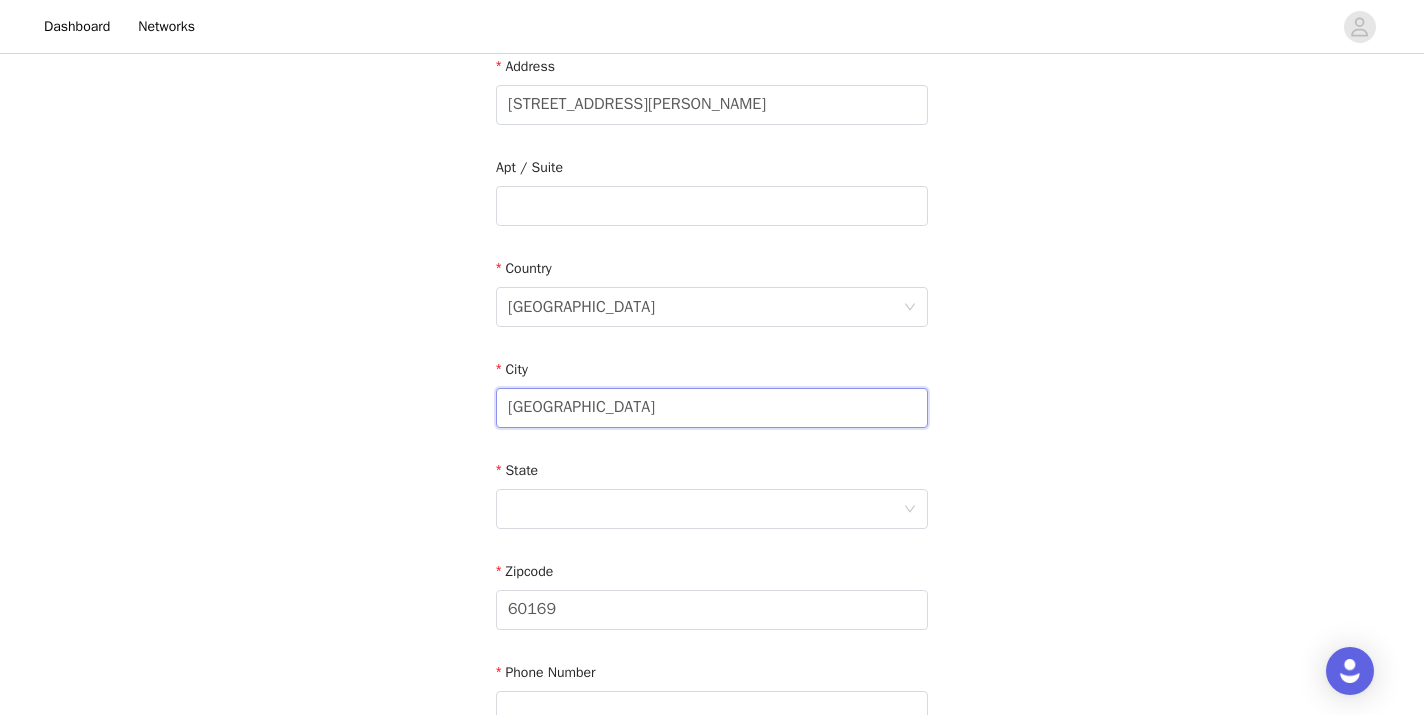 scroll, scrollTop: 445, scrollLeft: 0, axis: vertical 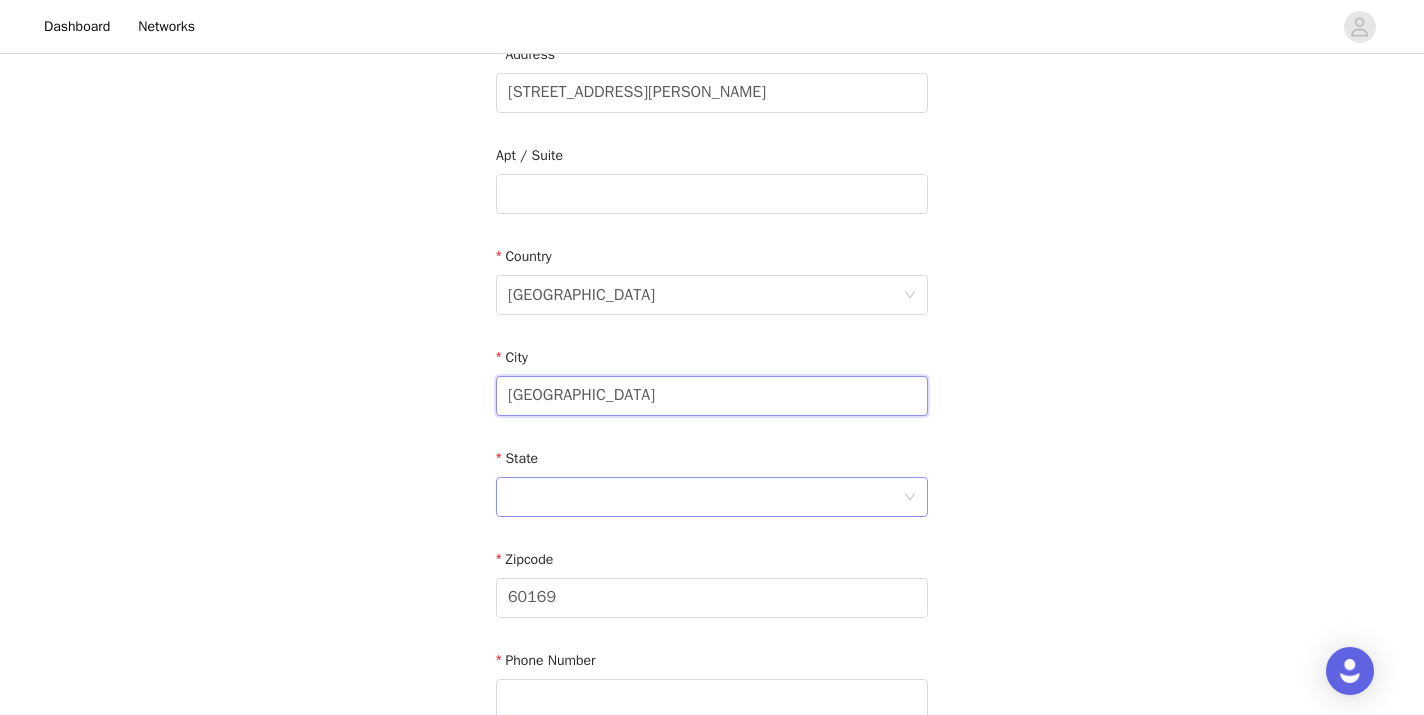 type on "Madison" 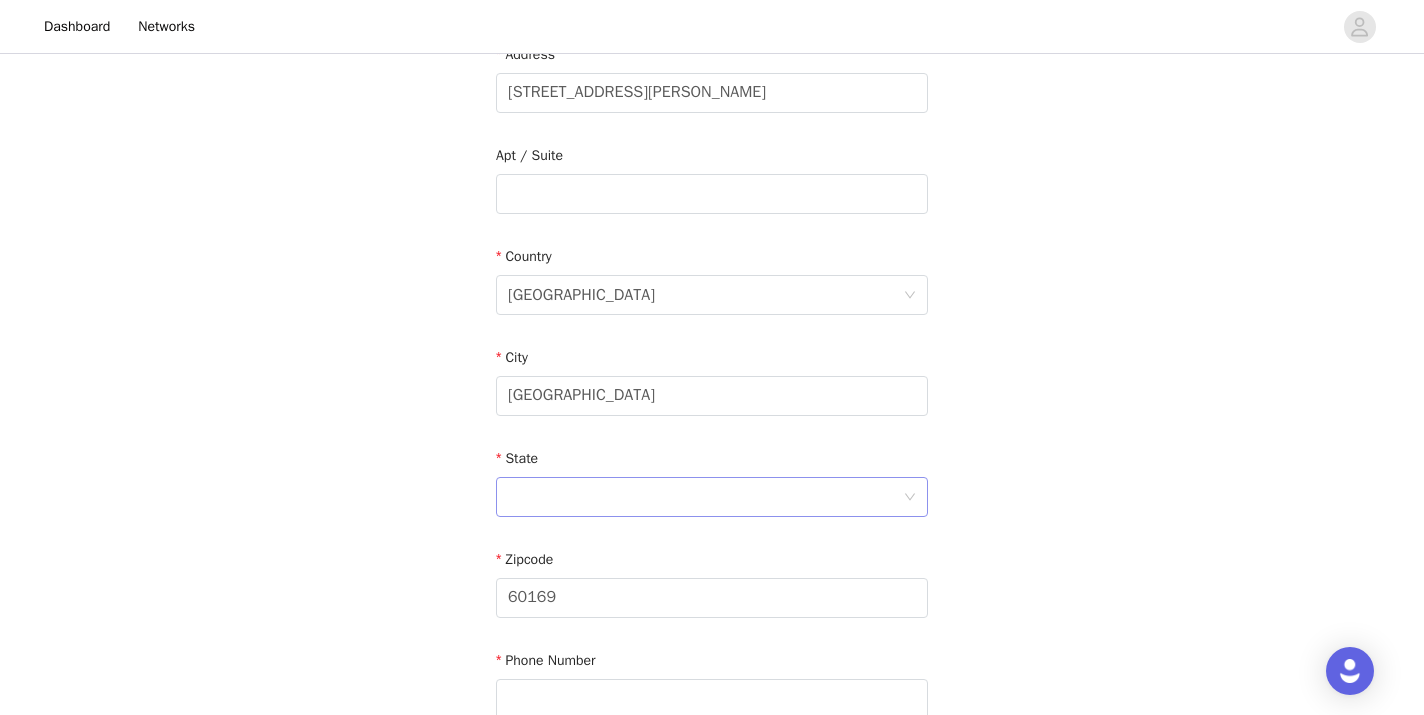 click at bounding box center (705, 497) 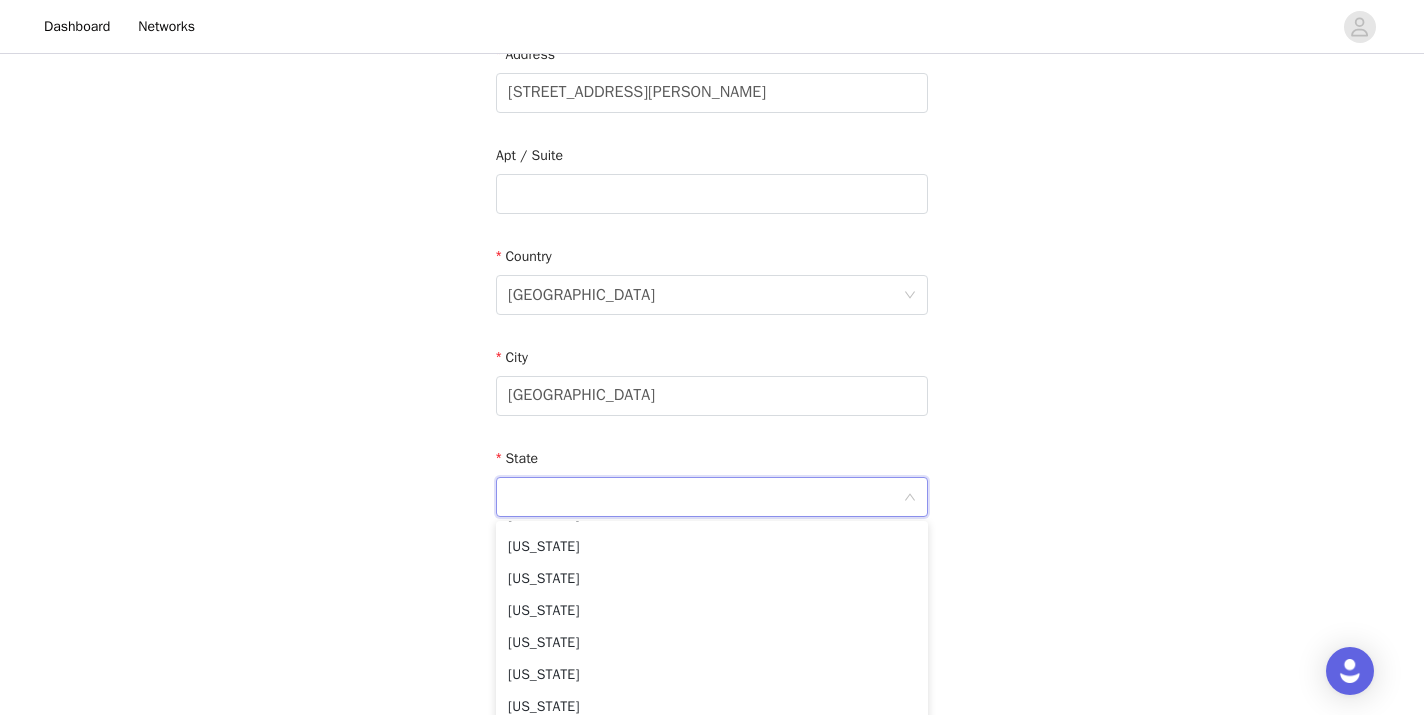 scroll, scrollTop: 1742, scrollLeft: 0, axis: vertical 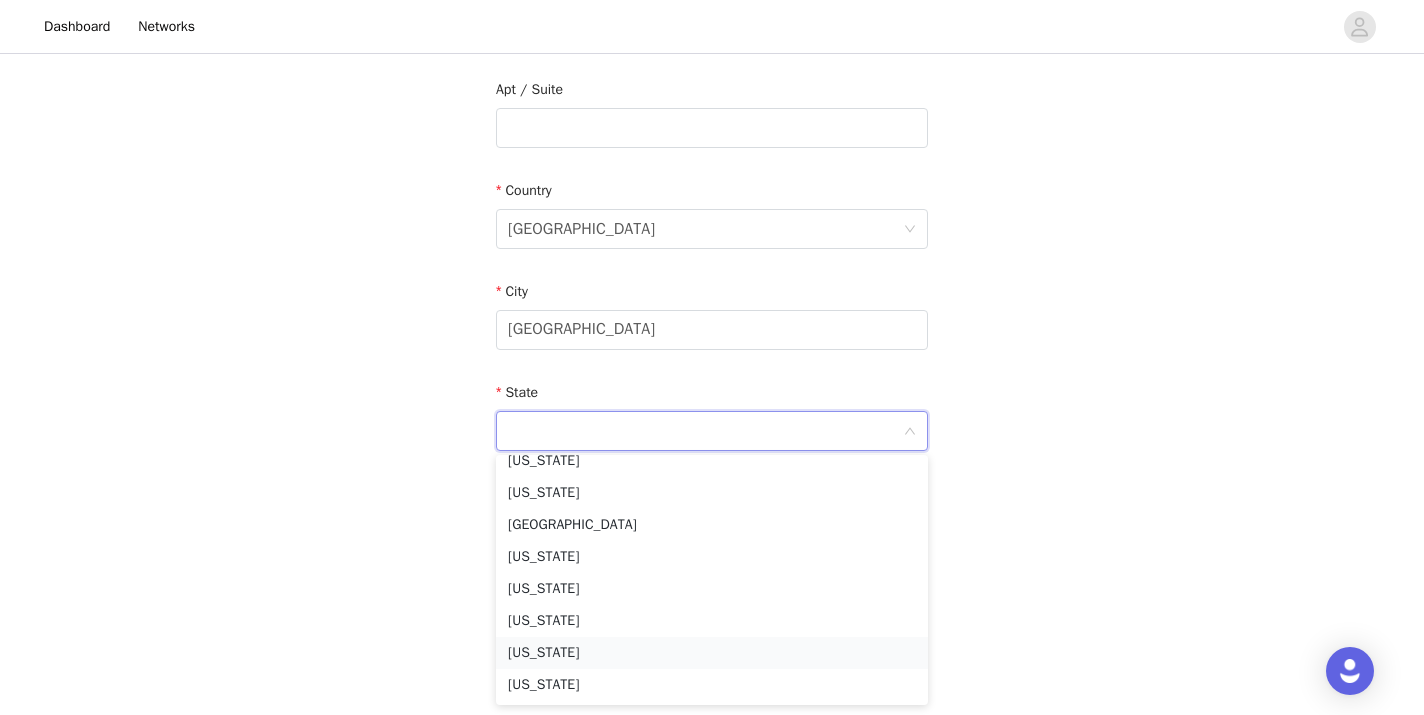 click on "Wisconsin" at bounding box center [712, 653] 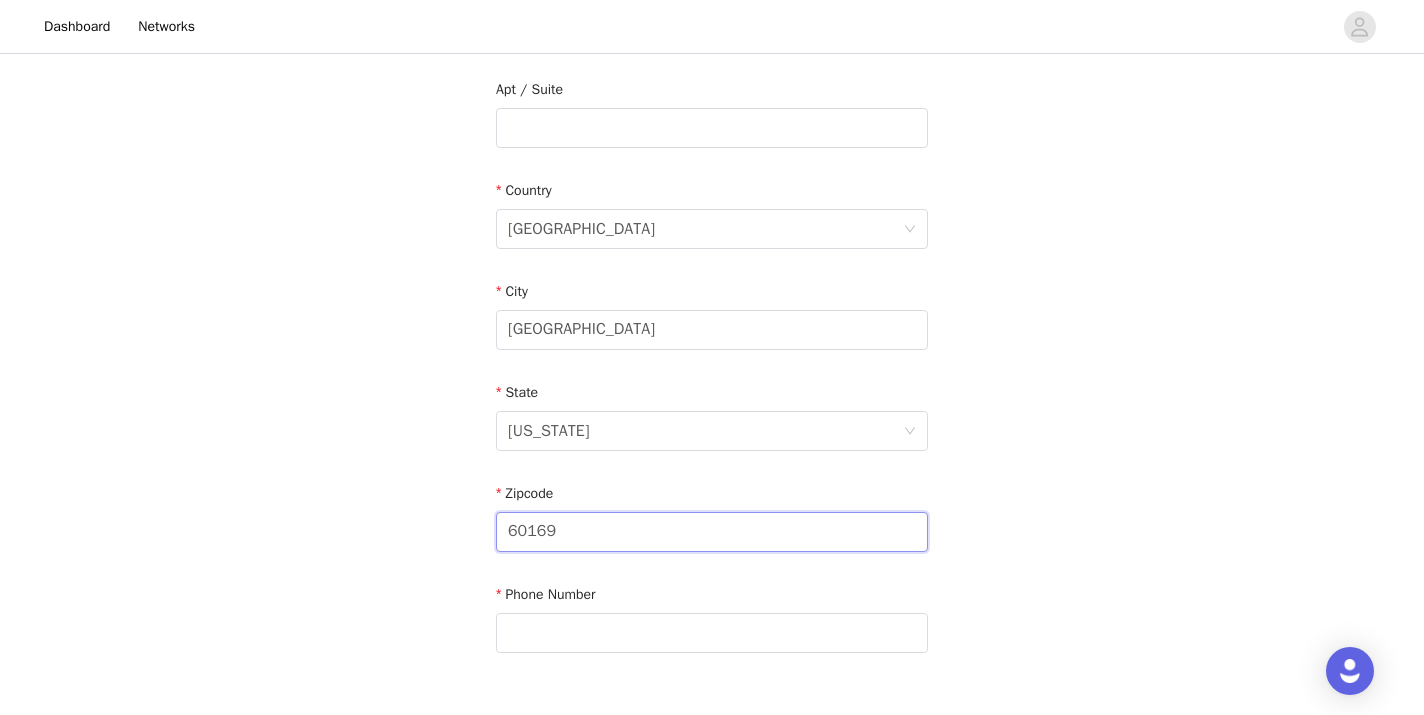 drag, startPoint x: 590, startPoint y: 526, endPoint x: 459, endPoint y: 527, distance: 131.00381 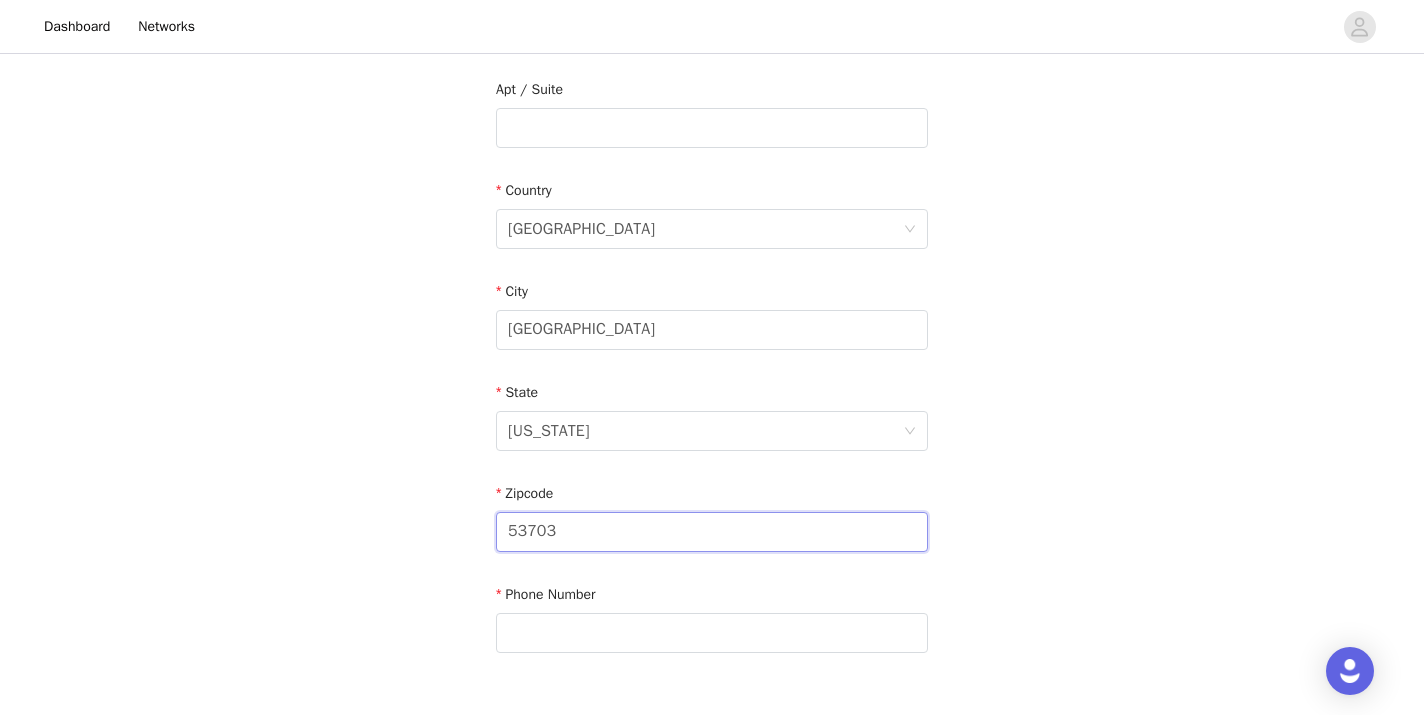 type on "53703" 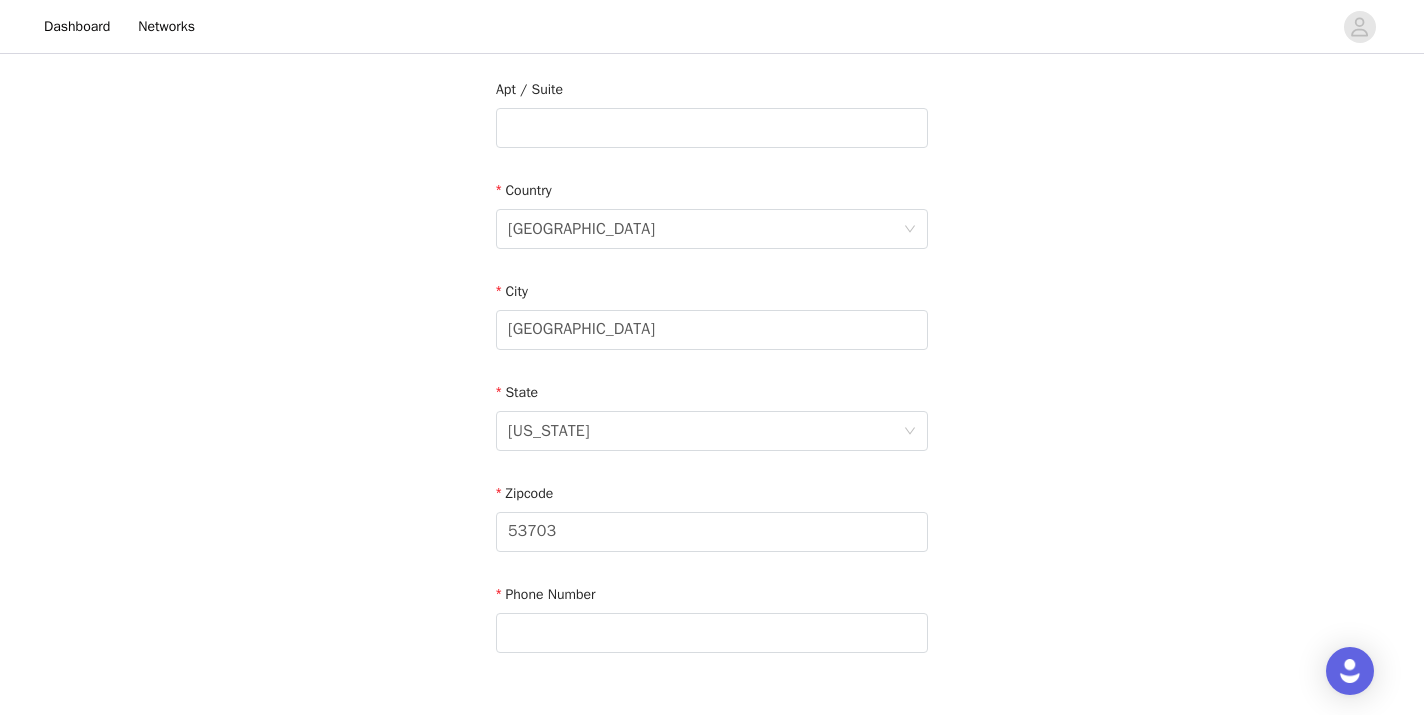 click on "Phone Number" at bounding box center (712, 622) 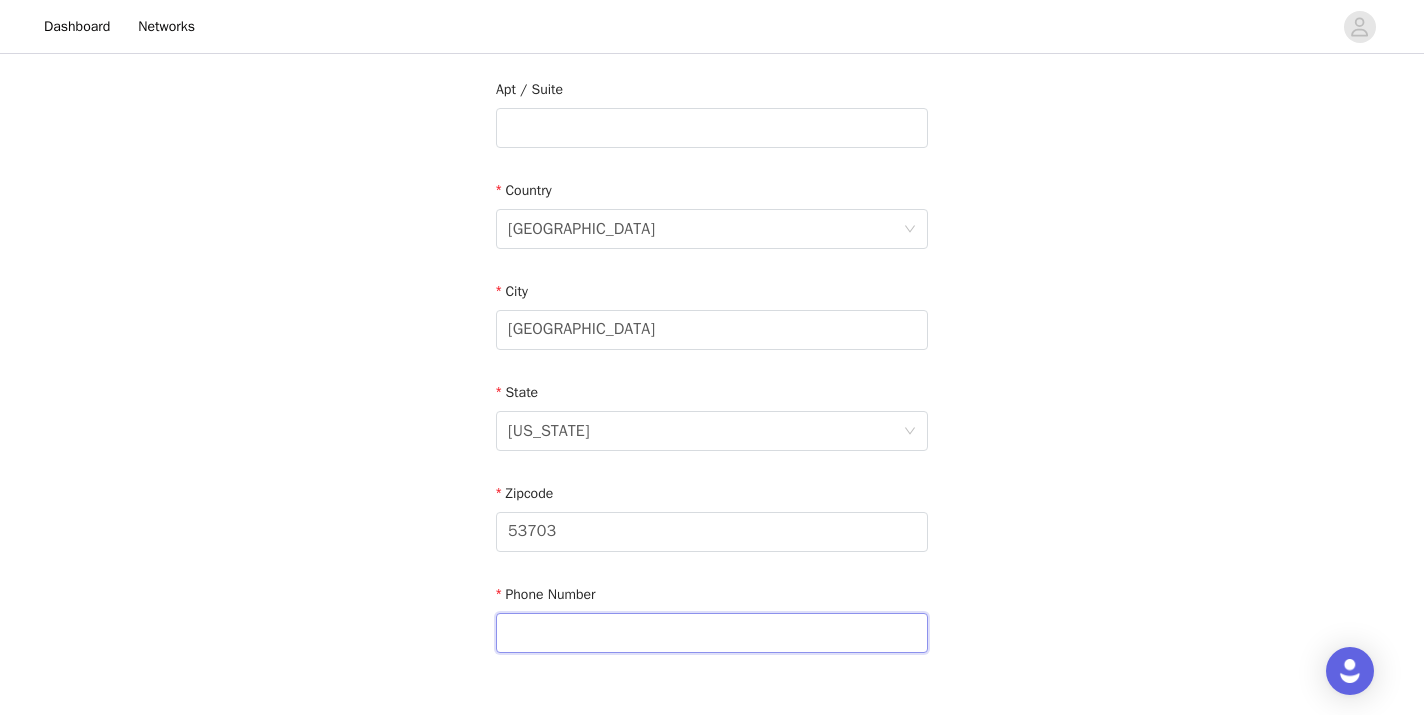 click at bounding box center (712, 633) 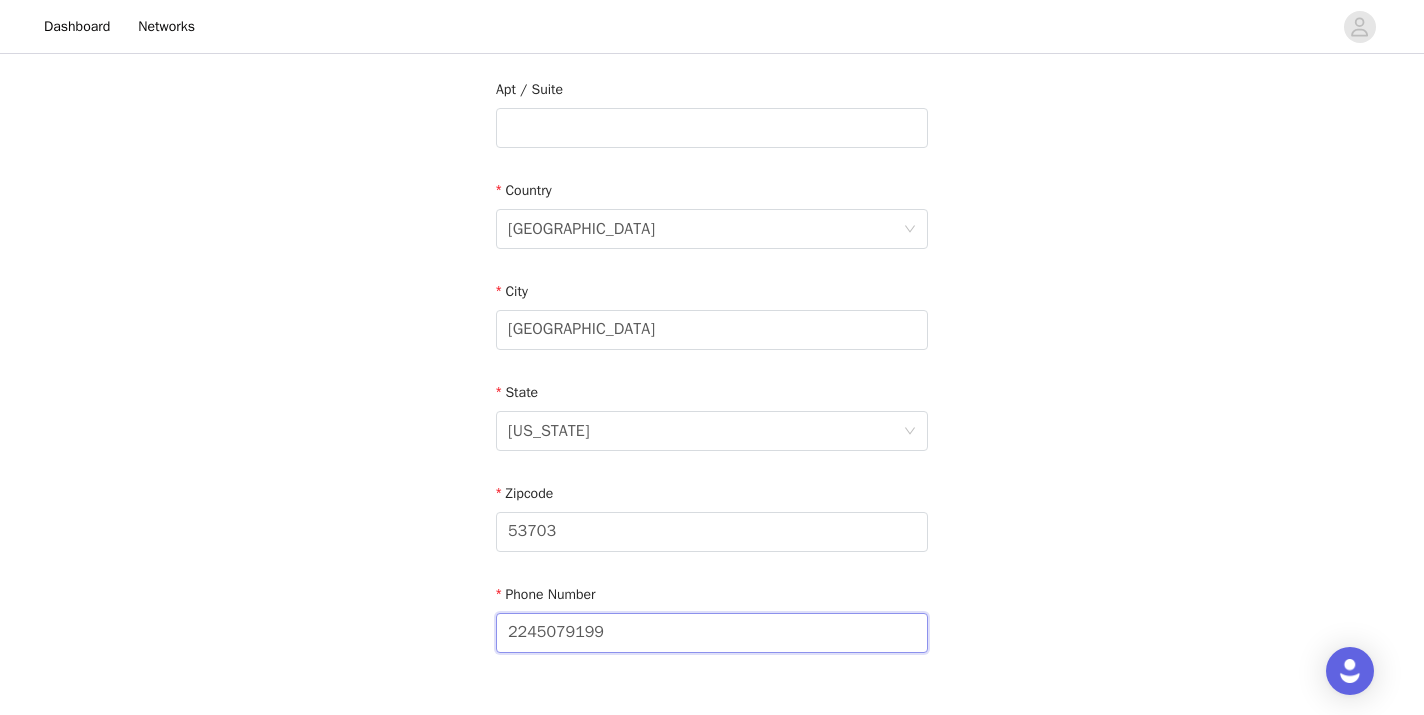 scroll, scrollTop: 648, scrollLeft: 0, axis: vertical 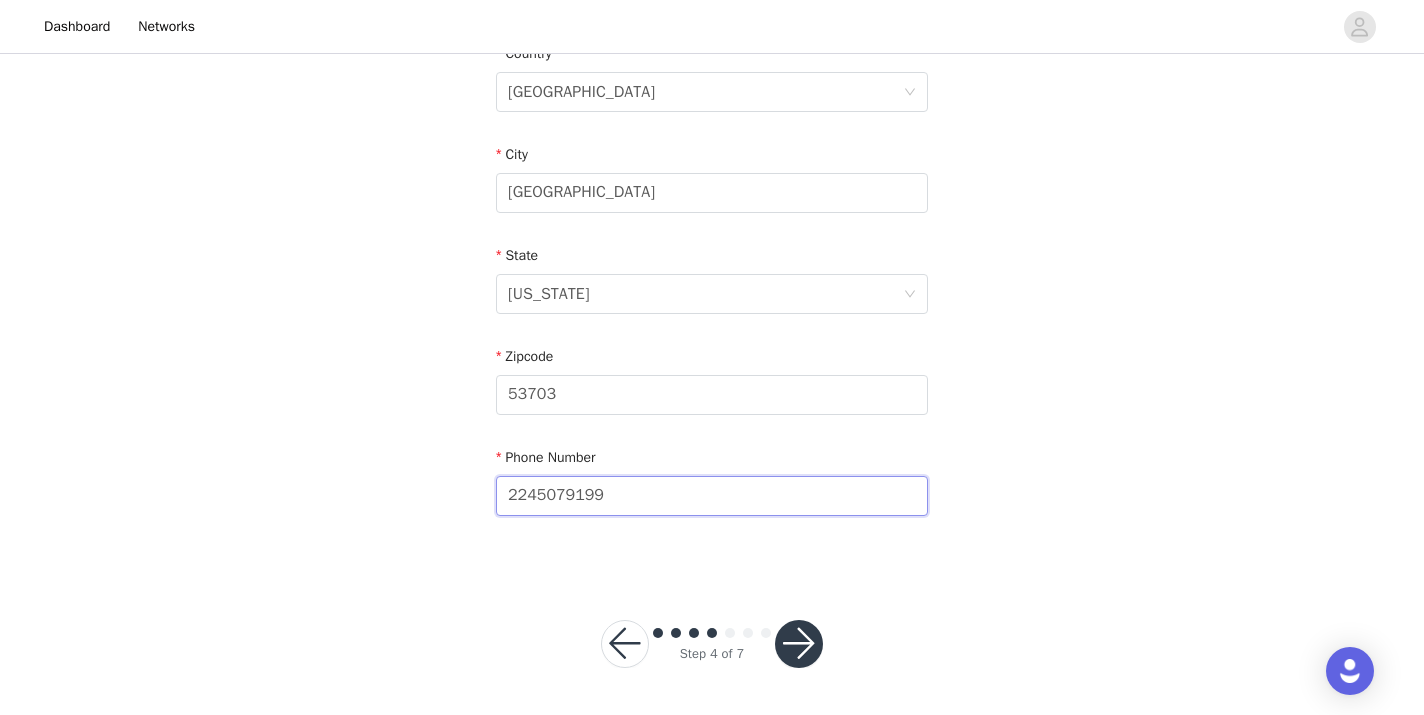 type on "2245079199" 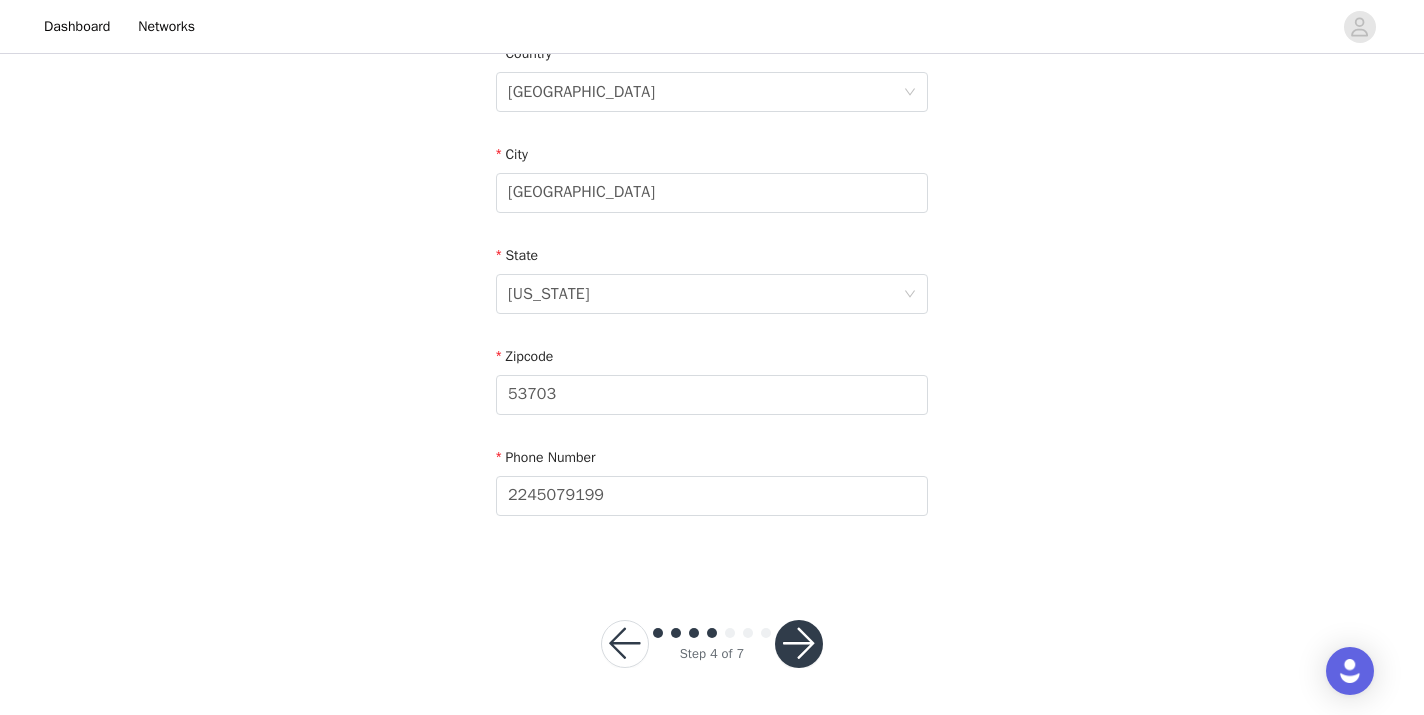 click at bounding box center (799, 644) 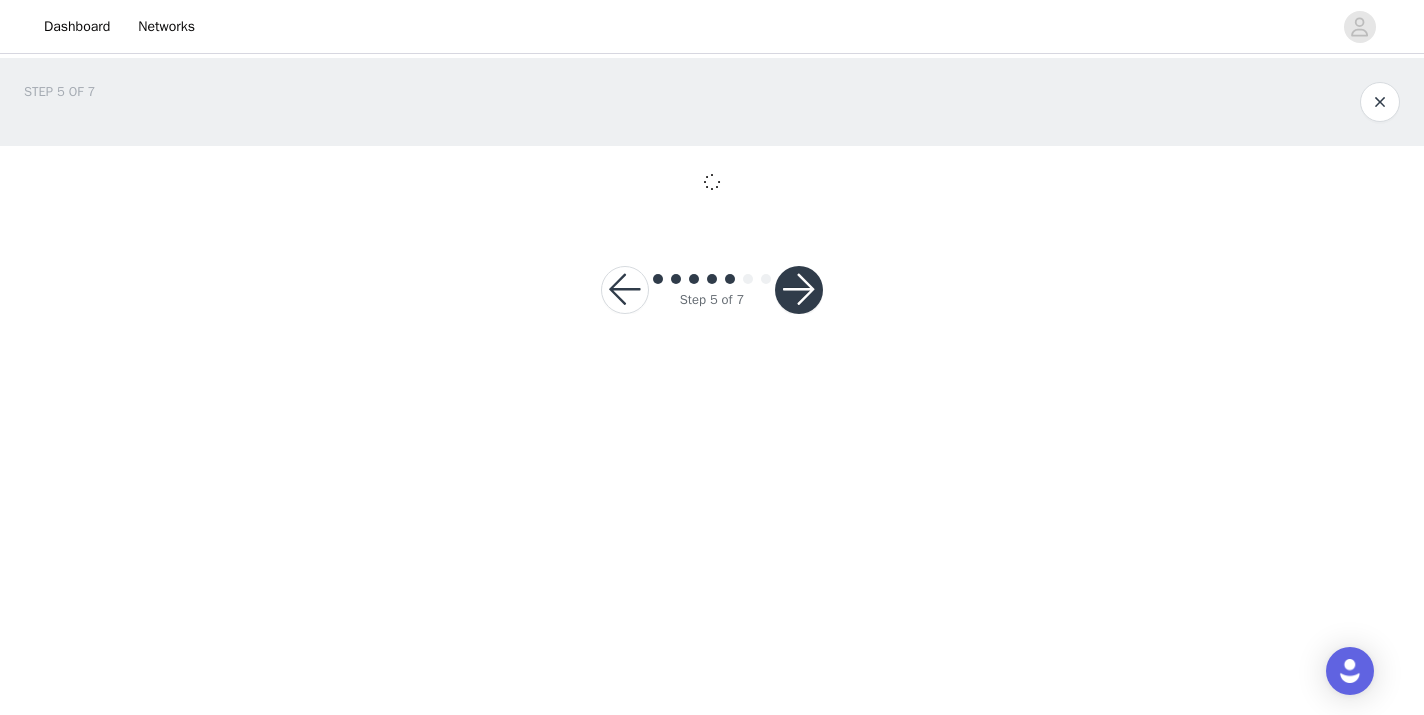 scroll, scrollTop: 0, scrollLeft: 0, axis: both 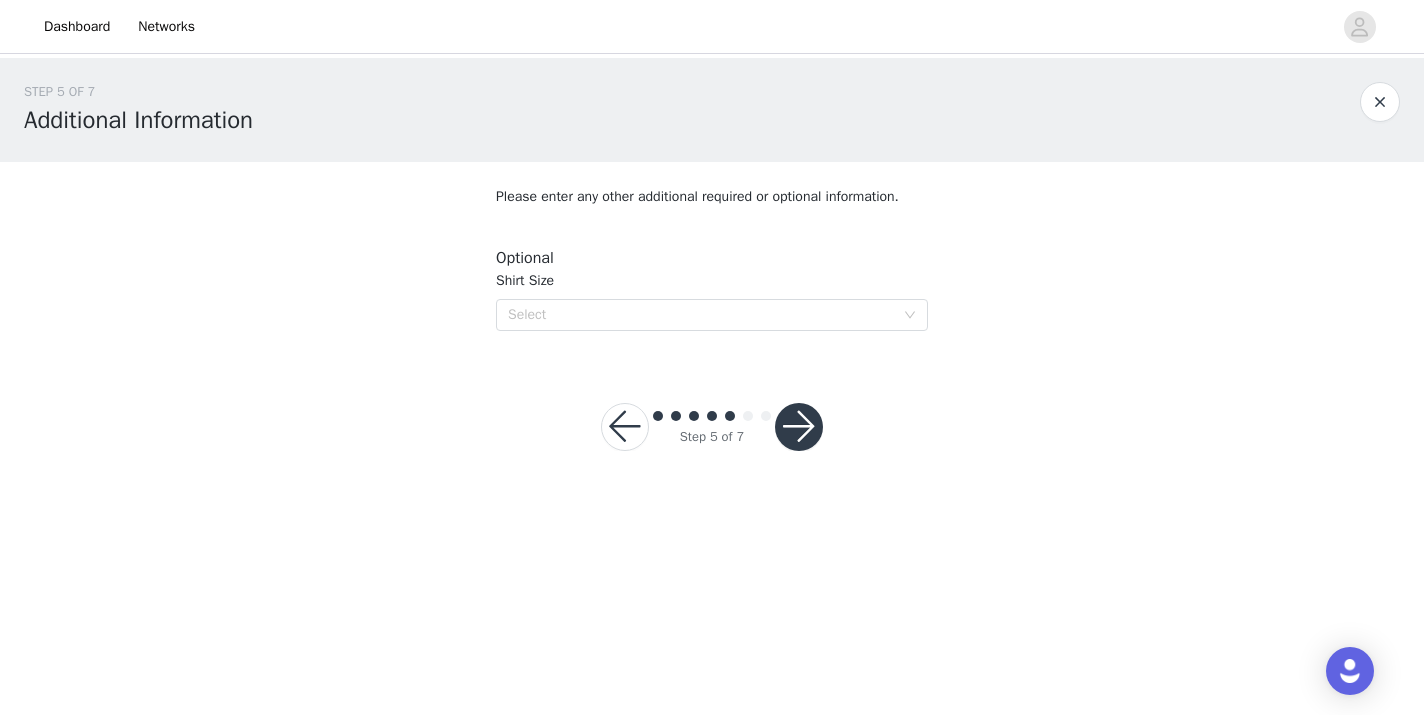 click on "Please enter any other additional required or optional information.        Optional   Shirt Size     Select" at bounding box center [712, 258] 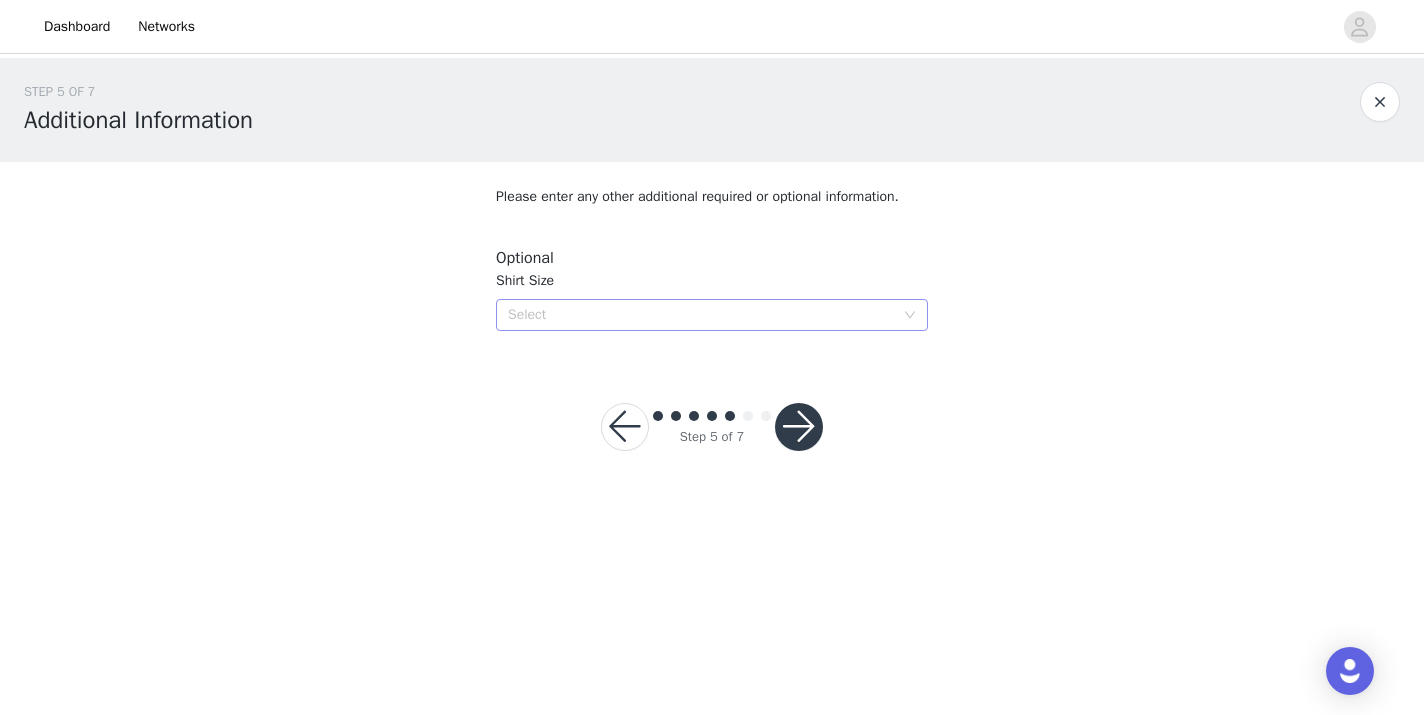 click on "Select" at bounding box center [701, 315] 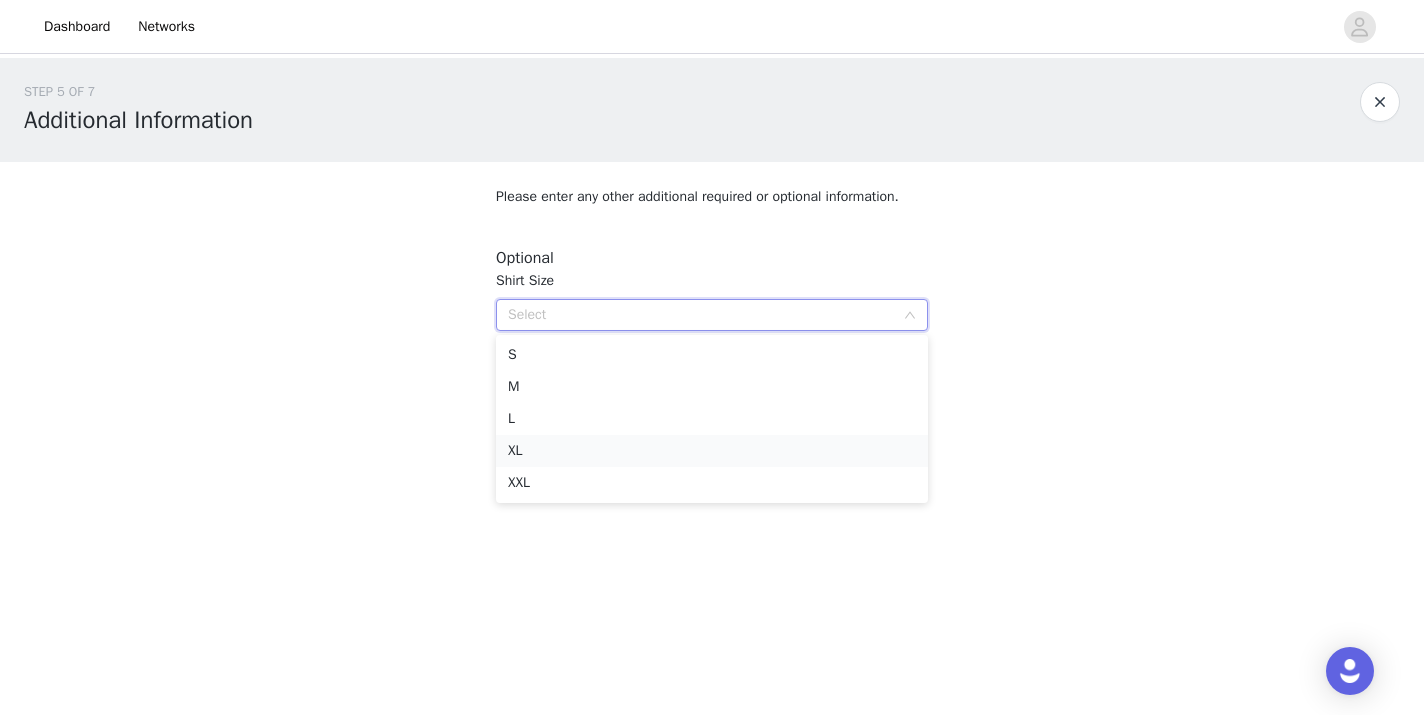click on "XL" at bounding box center [712, 451] 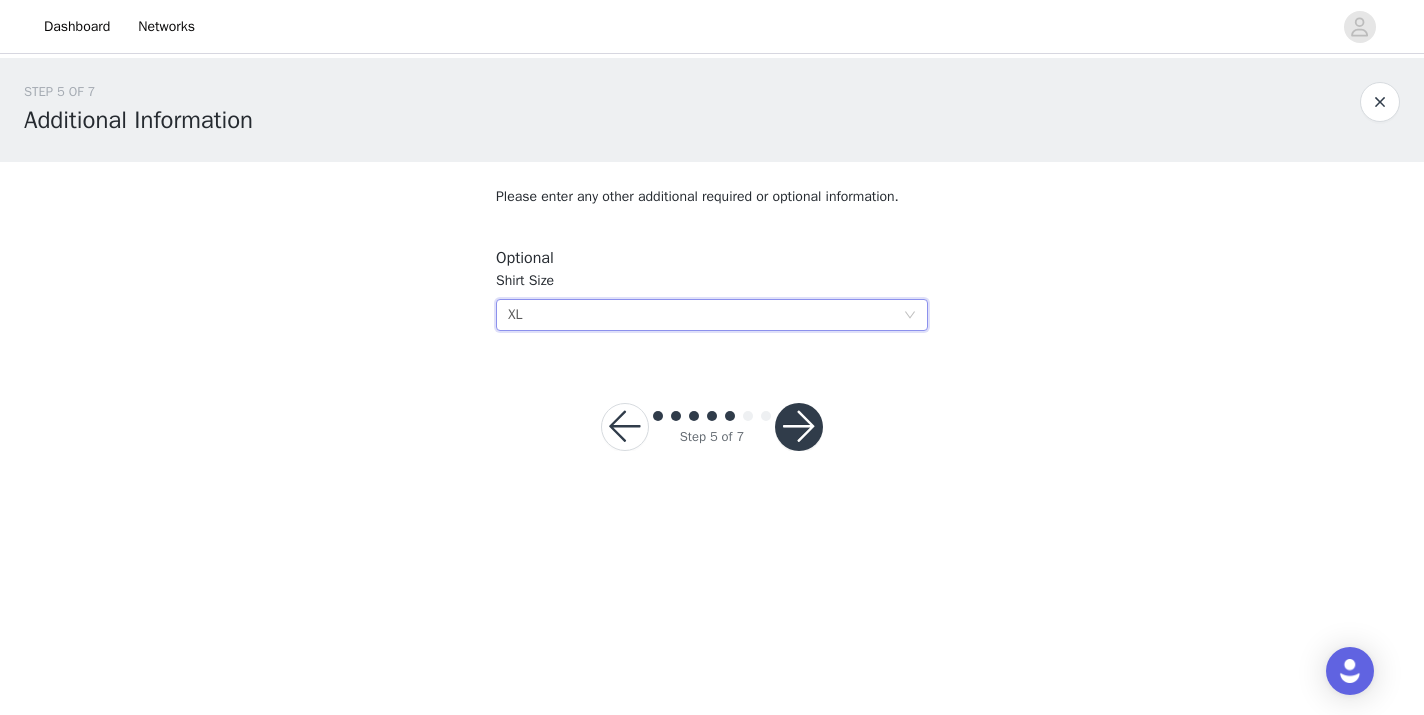 click at bounding box center (799, 427) 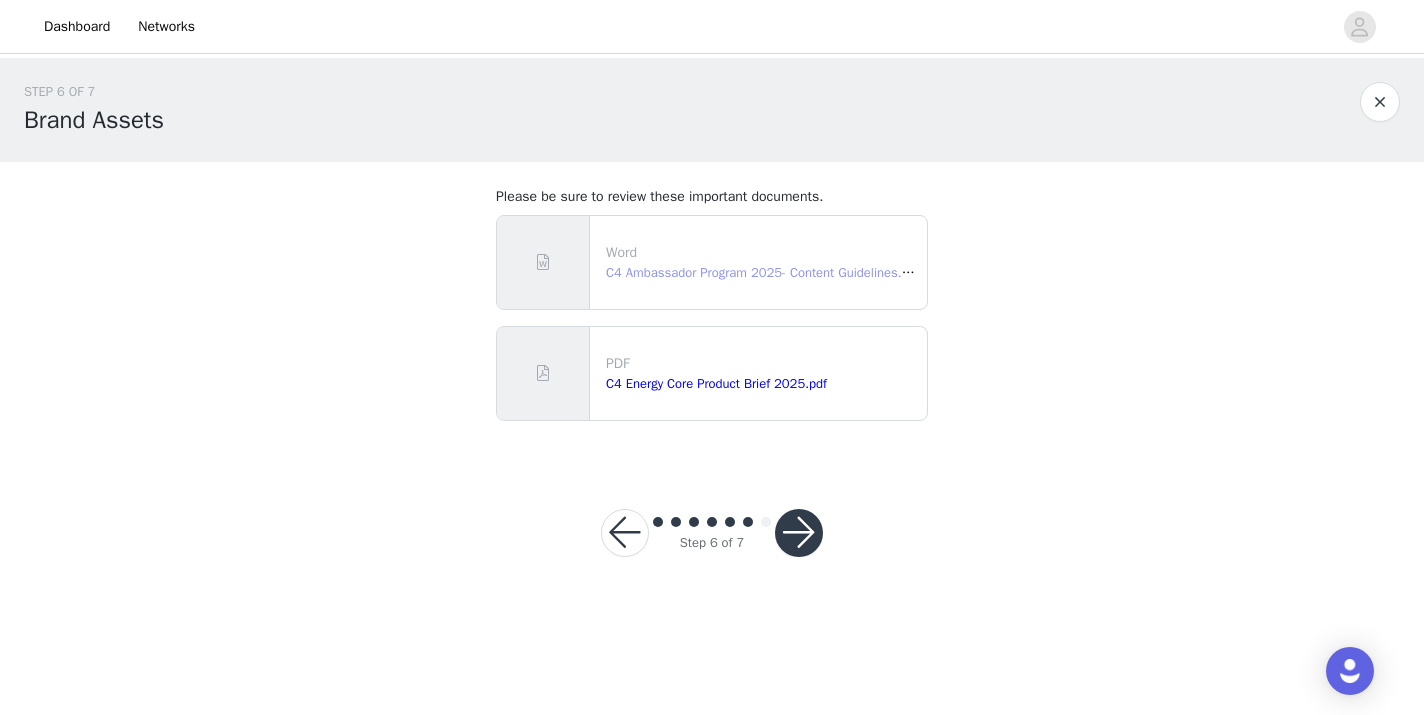 click on "C4 Ambassador Program 2025- Content Guidelines.docx" at bounding box center (767, 272) 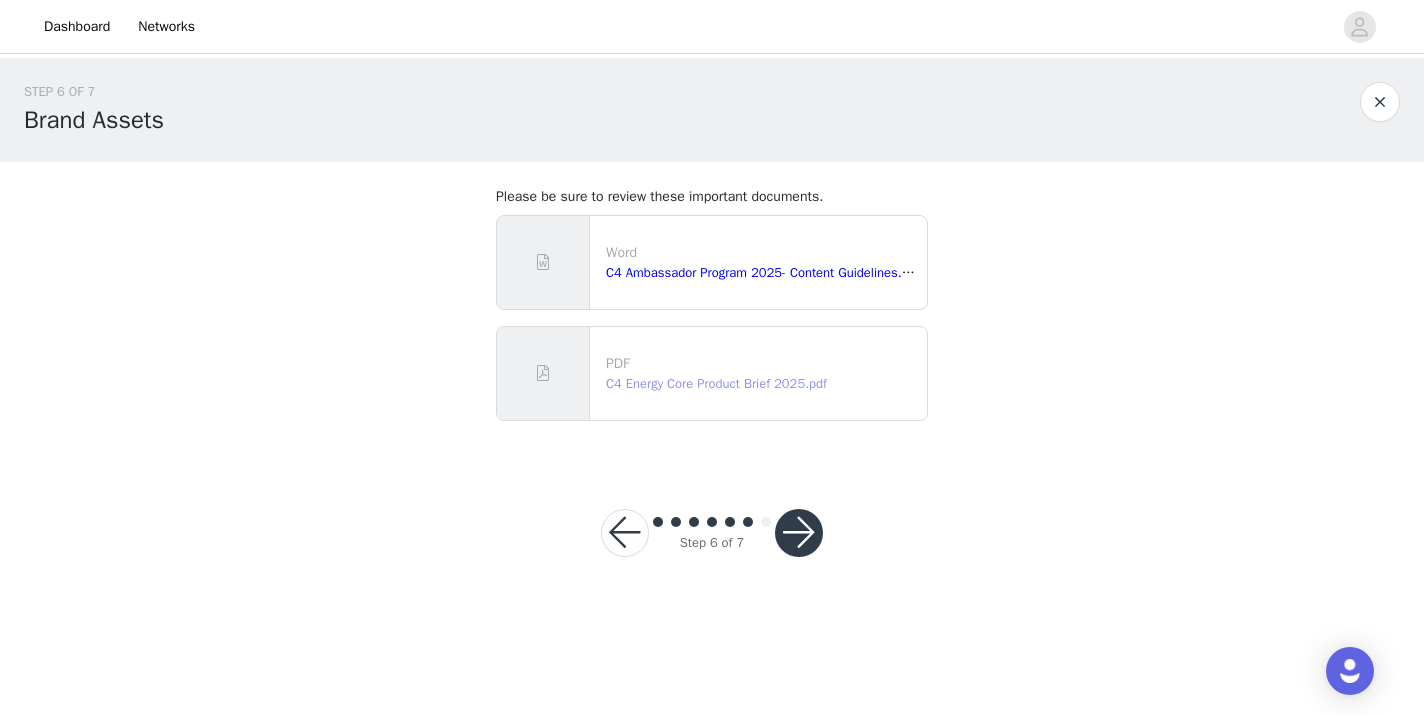 click on "C4 Energy Core Product Brief 2025.pdf" at bounding box center [716, 383] 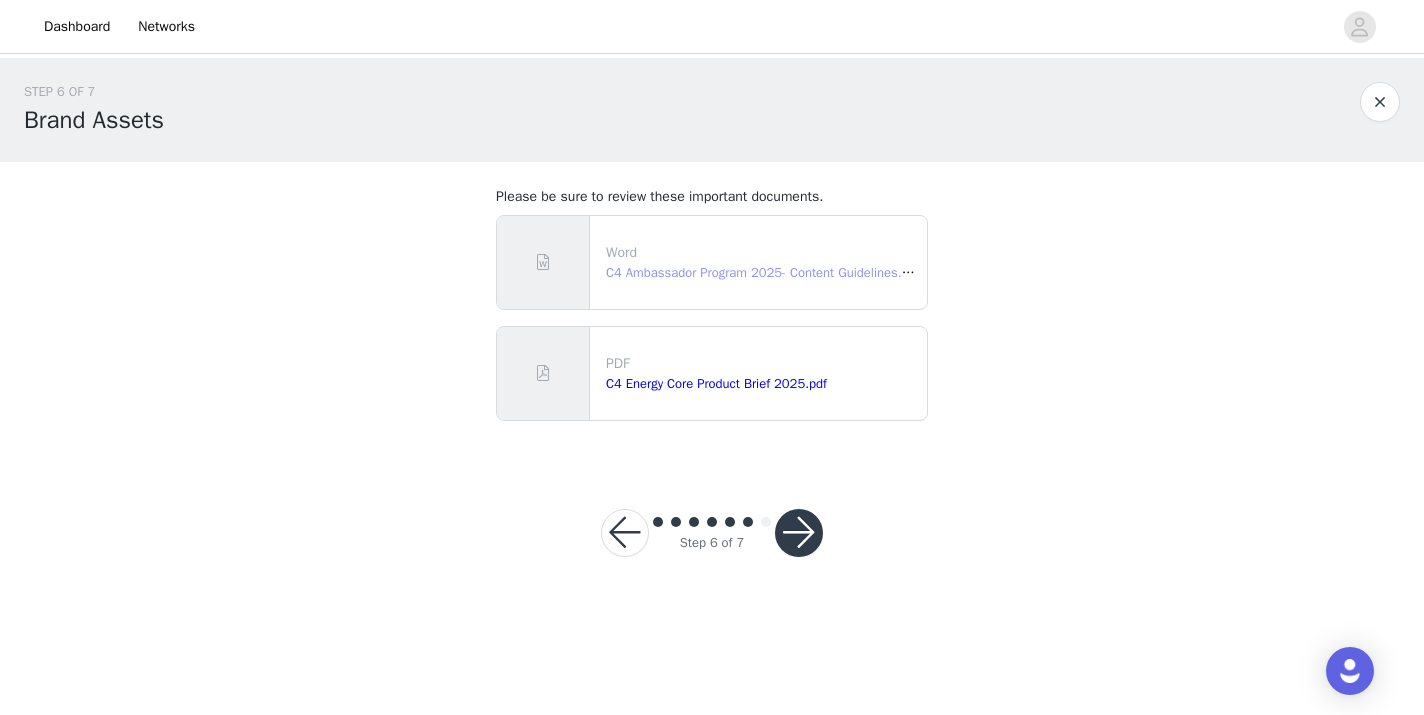 click on "C4 Ambassador Program 2025- Content Guidelines.docx" at bounding box center [767, 272] 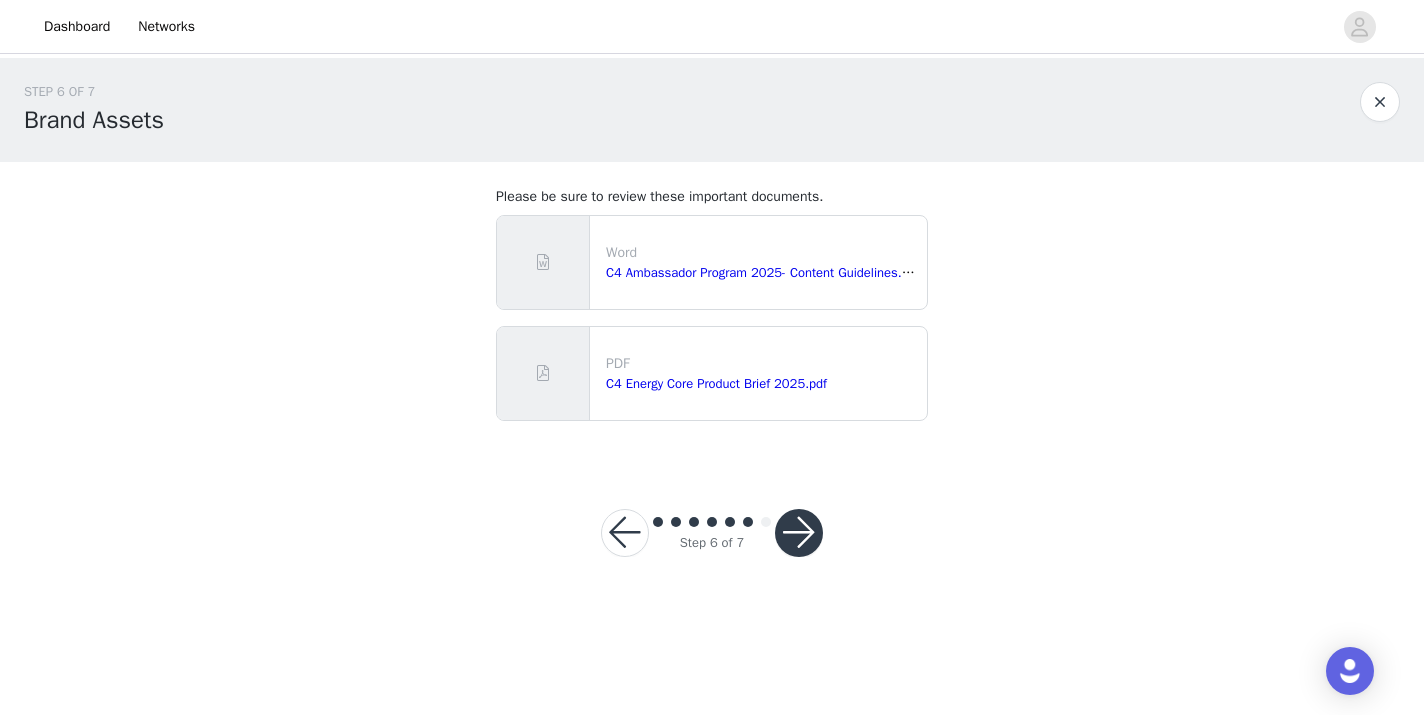 click at bounding box center (799, 533) 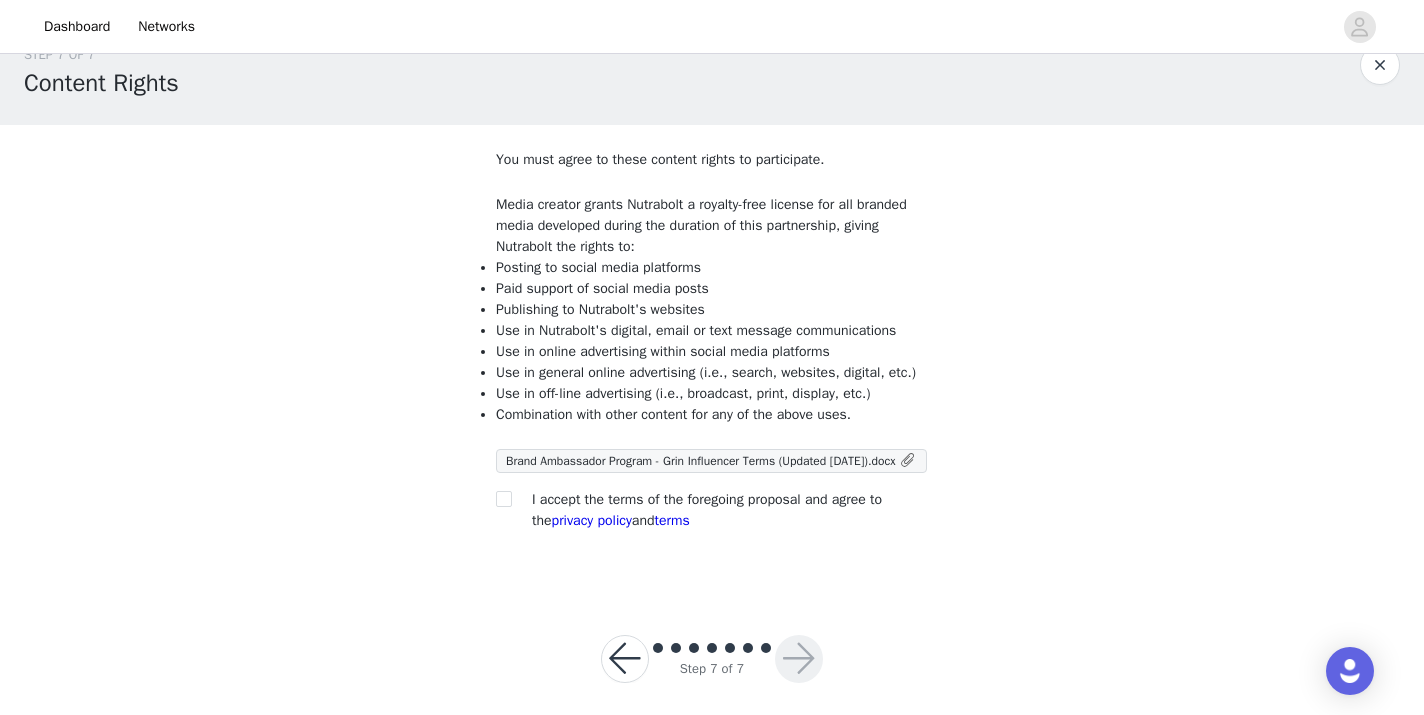 scroll, scrollTop: 48, scrollLeft: 0, axis: vertical 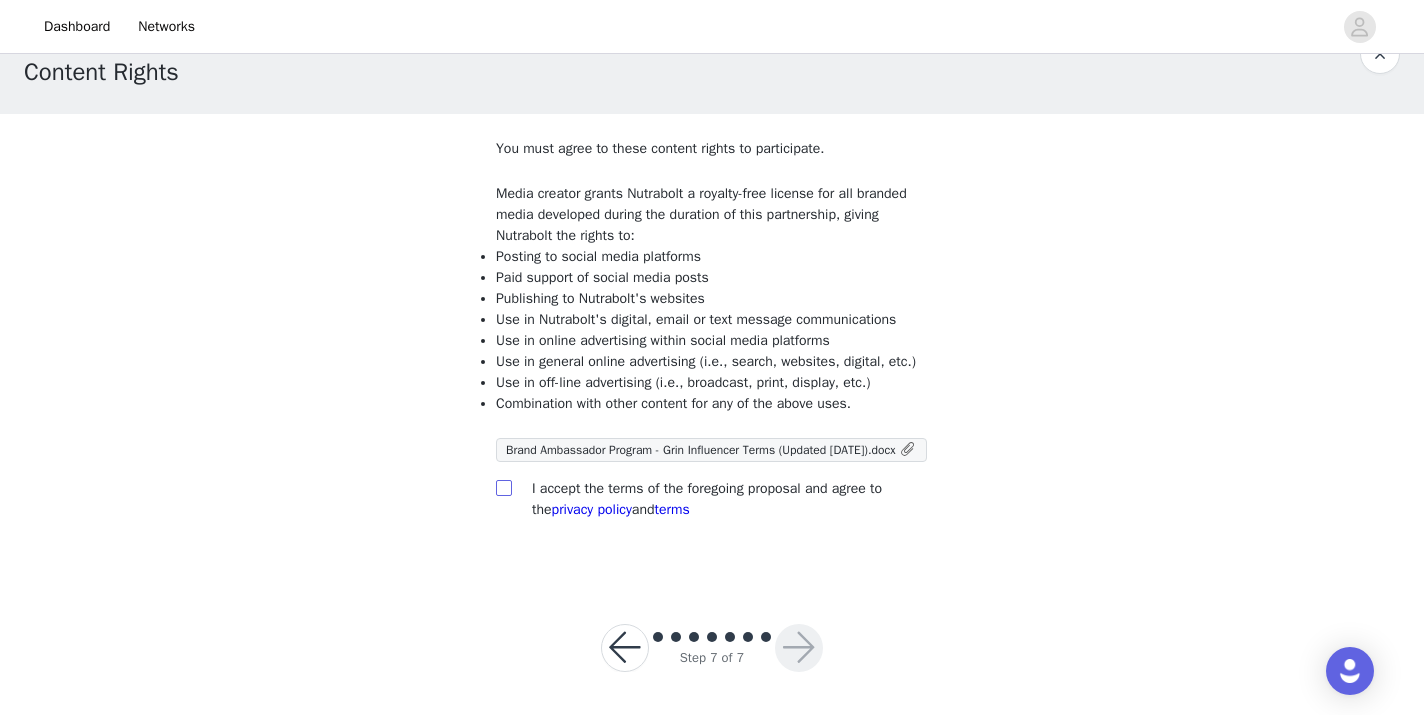click at bounding box center (503, 487) 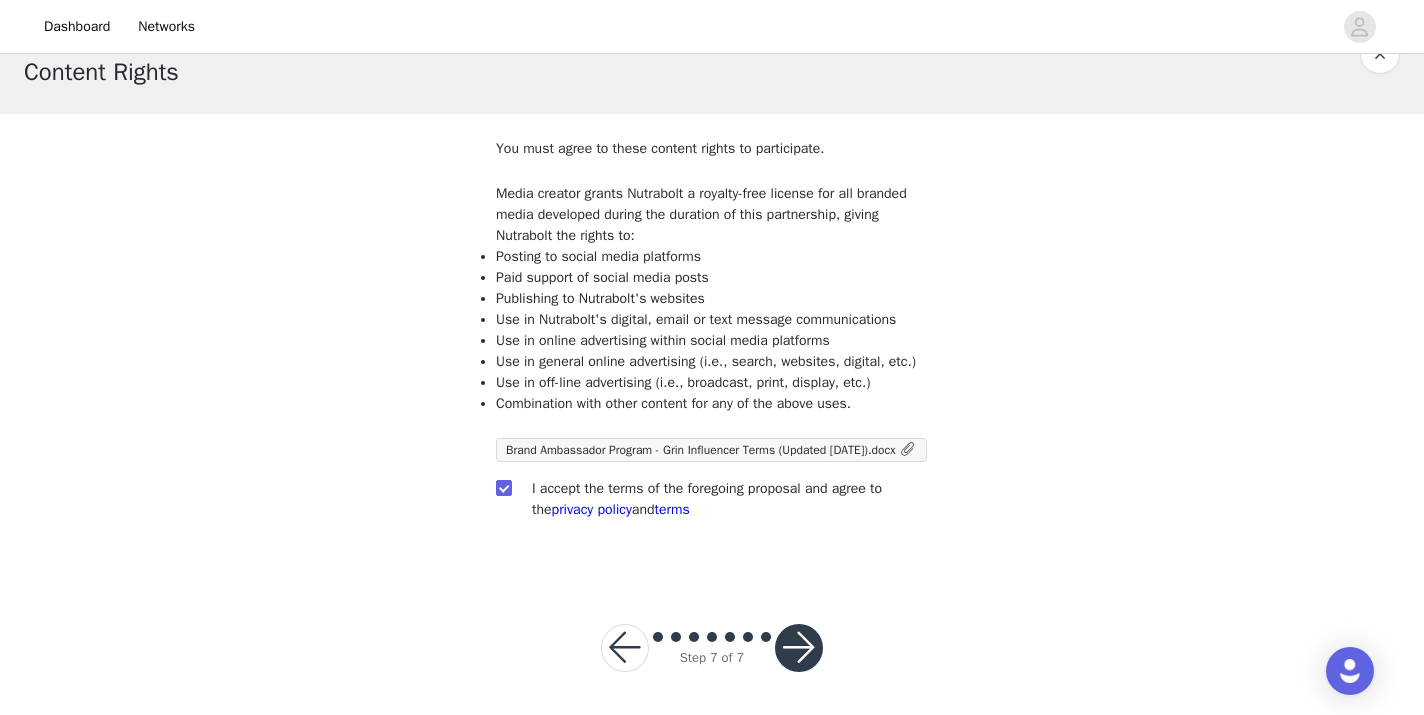 click at bounding box center [799, 648] 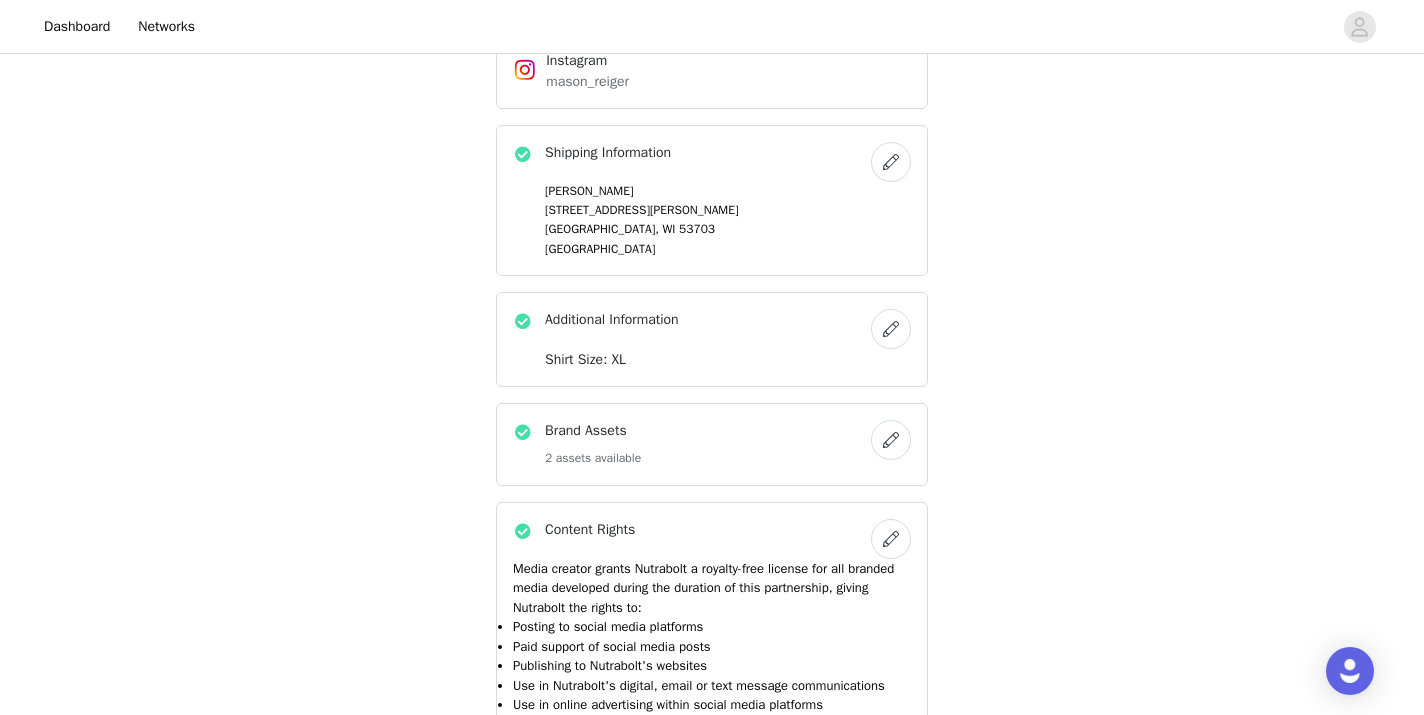 scroll, scrollTop: 1034, scrollLeft: 0, axis: vertical 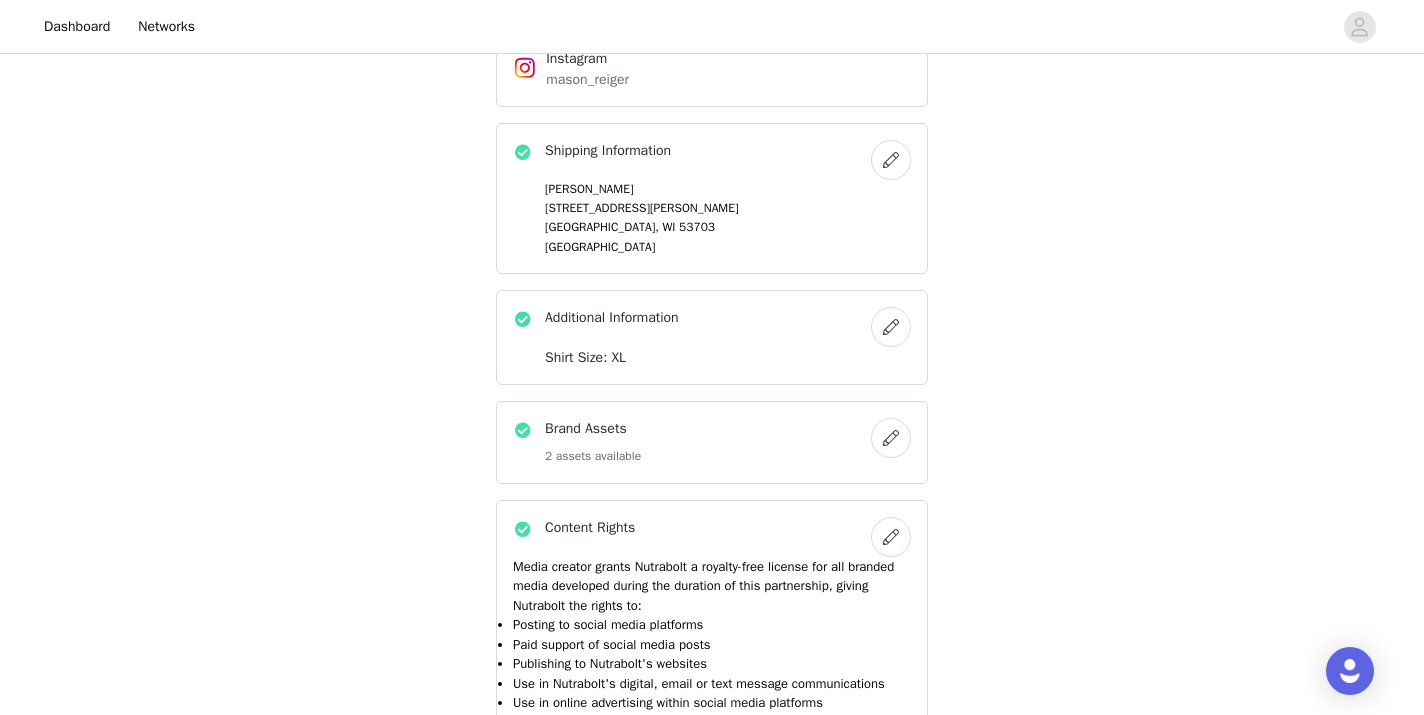 click on "Brand Assets   2 assets available" at bounding box center (692, 442) 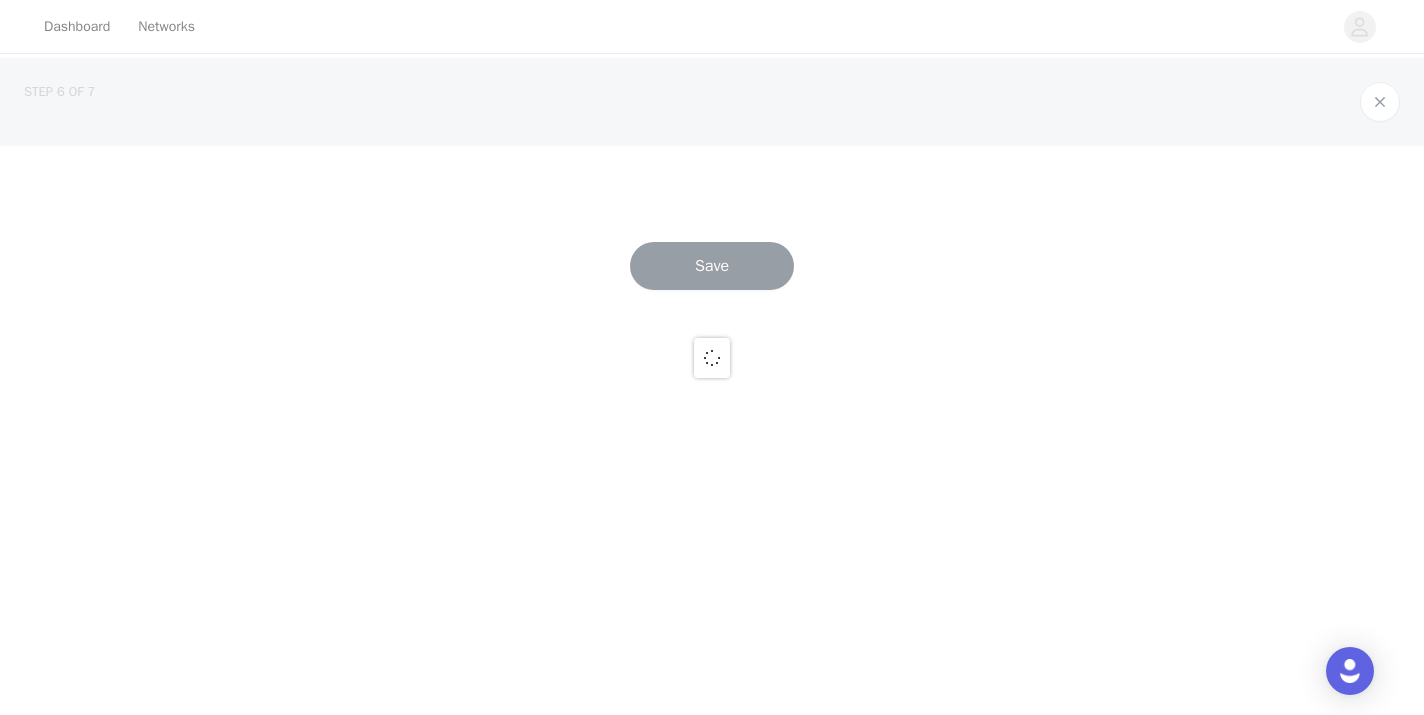 scroll, scrollTop: 0, scrollLeft: 0, axis: both 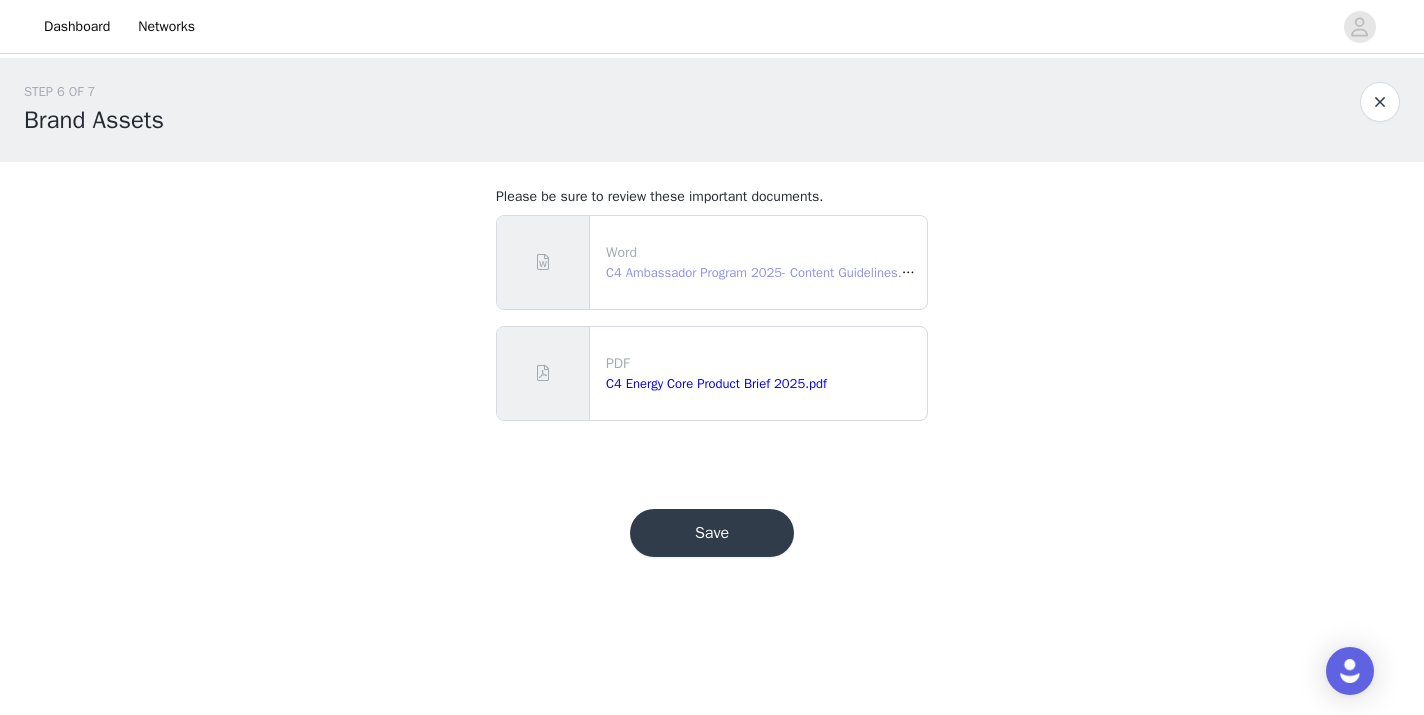 click on "C4 Ambassador Program 2025- Content Guidelines.docx" at bounding box center [767, 272] 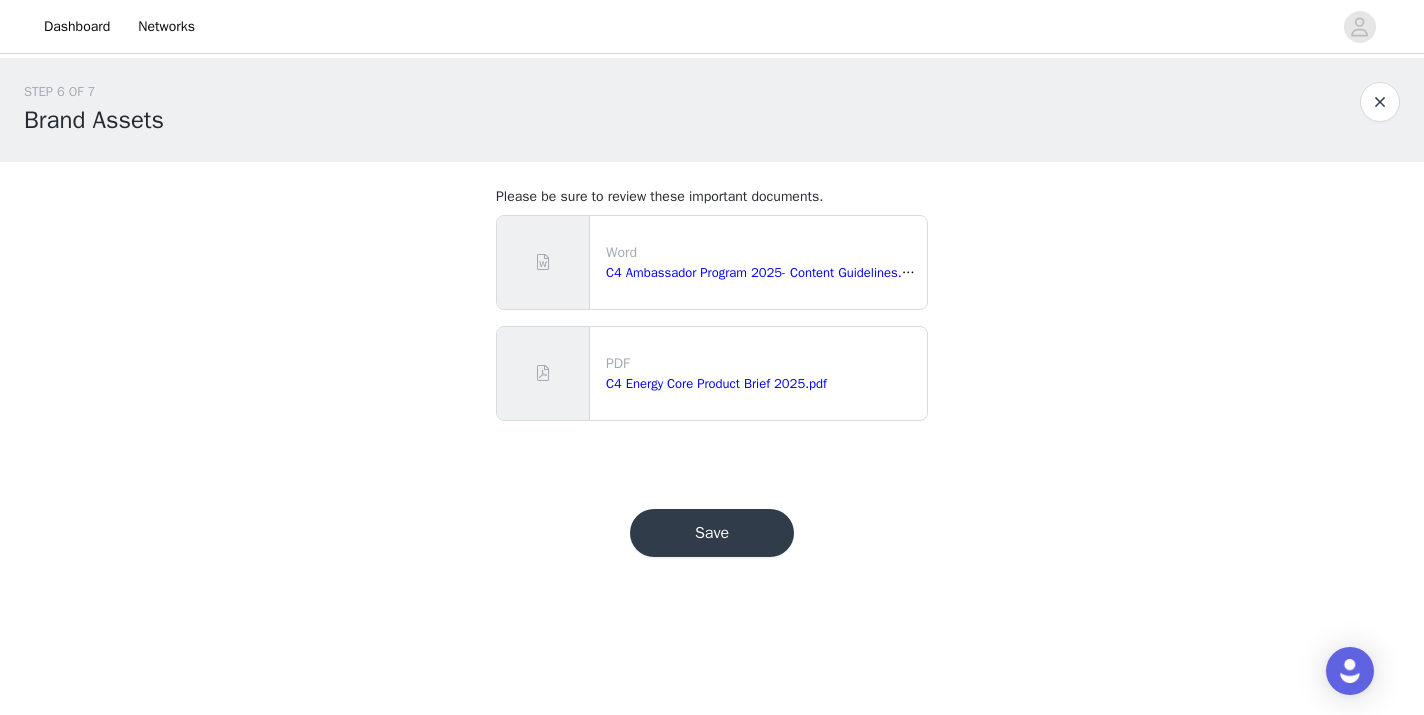 click on "Save" at bounding box center (712, 533) 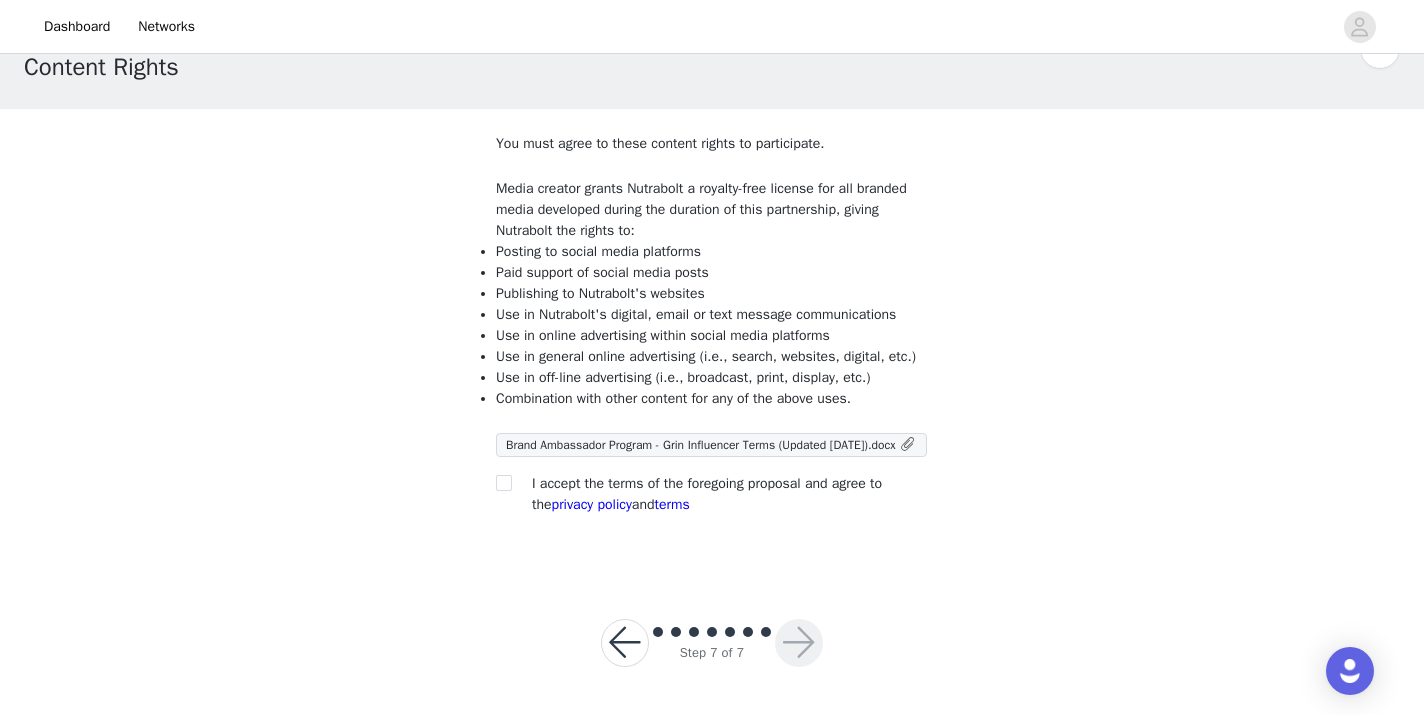 scroll, scrollTop: 73, scrollLeft: 0, axis: vertical 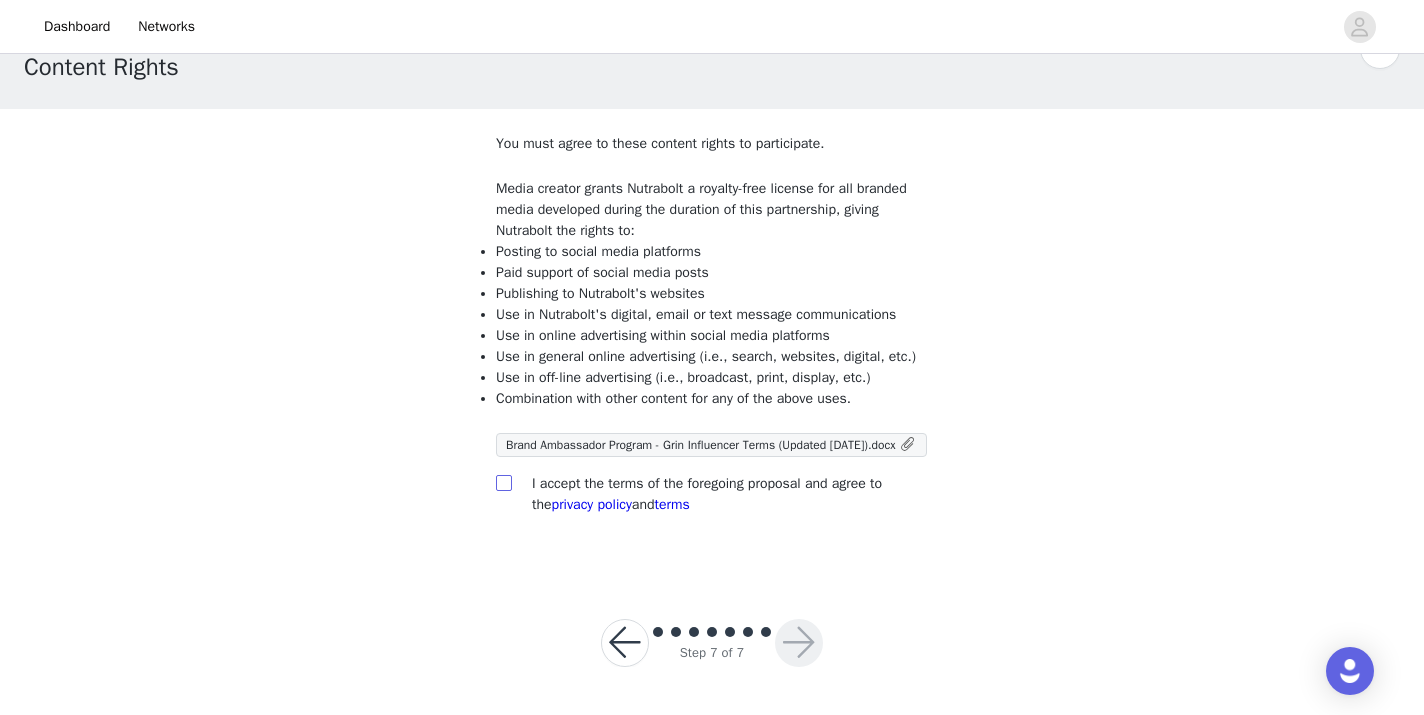 click at bounding box center (503, 482) 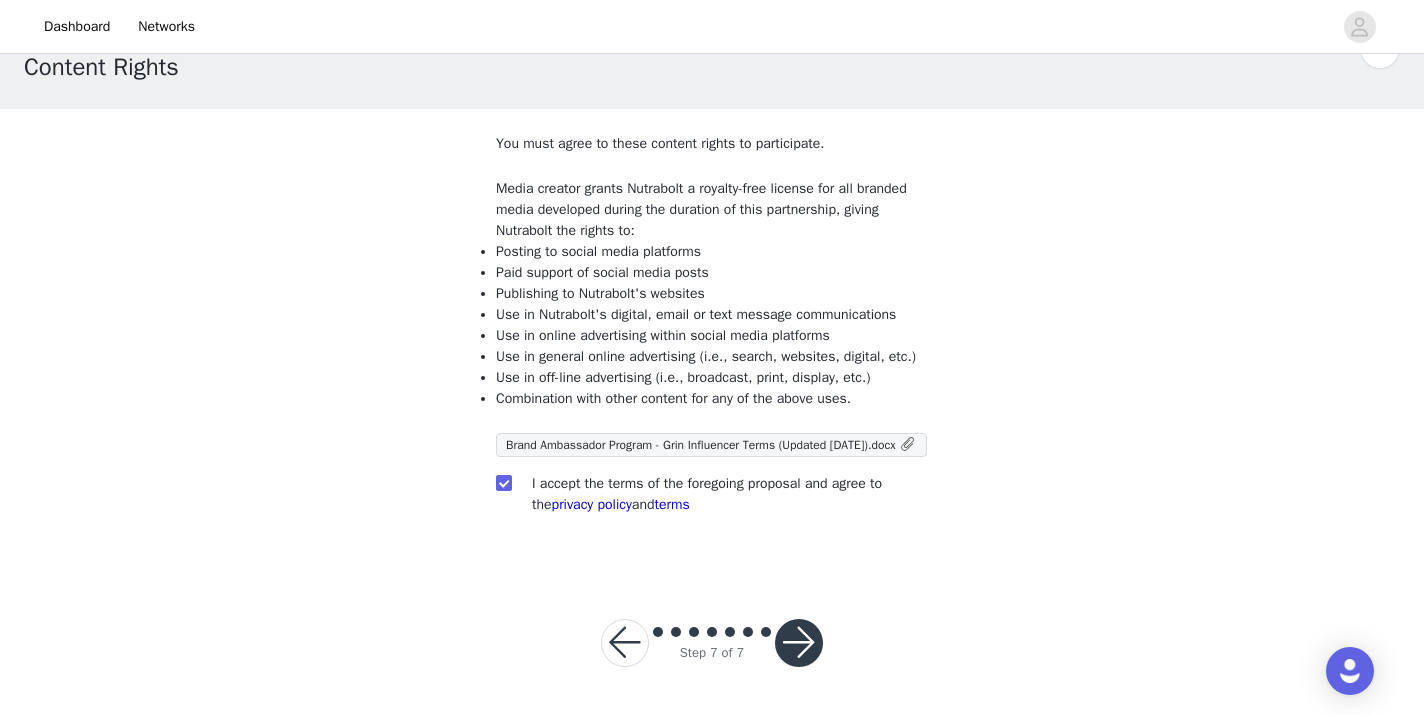 click at bounding box center [799, 643] 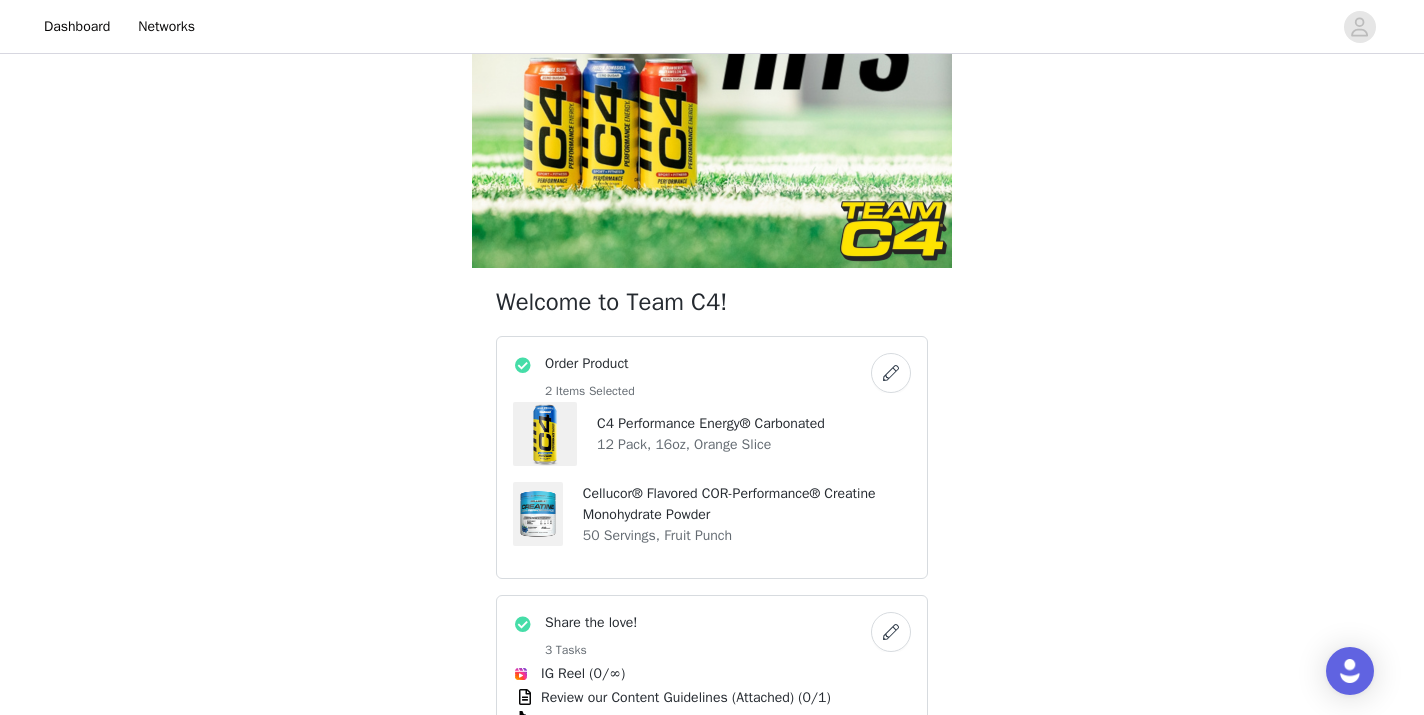 scroll, scrollTop: 0, scrollLeft: 0, axis: both 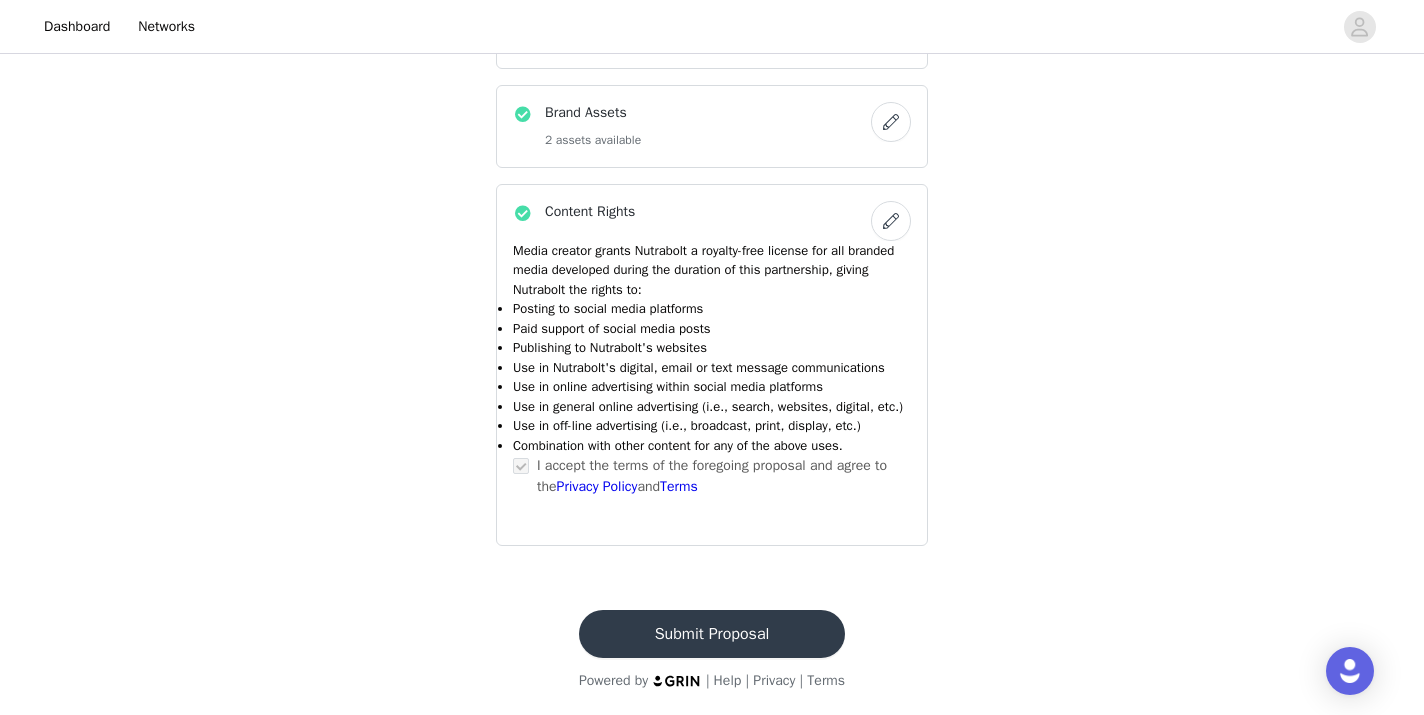 click on "Submit Proposal" at bounding box center (712, 634) 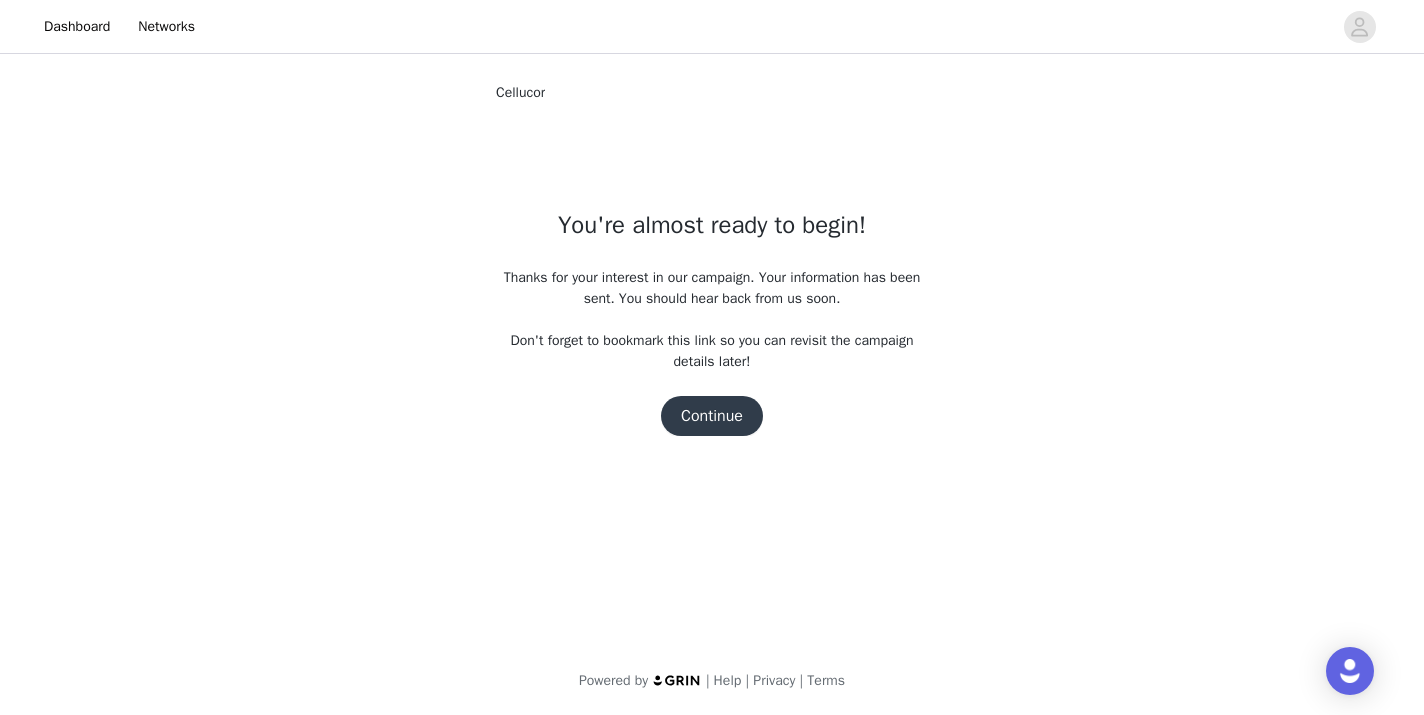 scroll, scrollTop: 0, scrollLeft: 0, axis: both 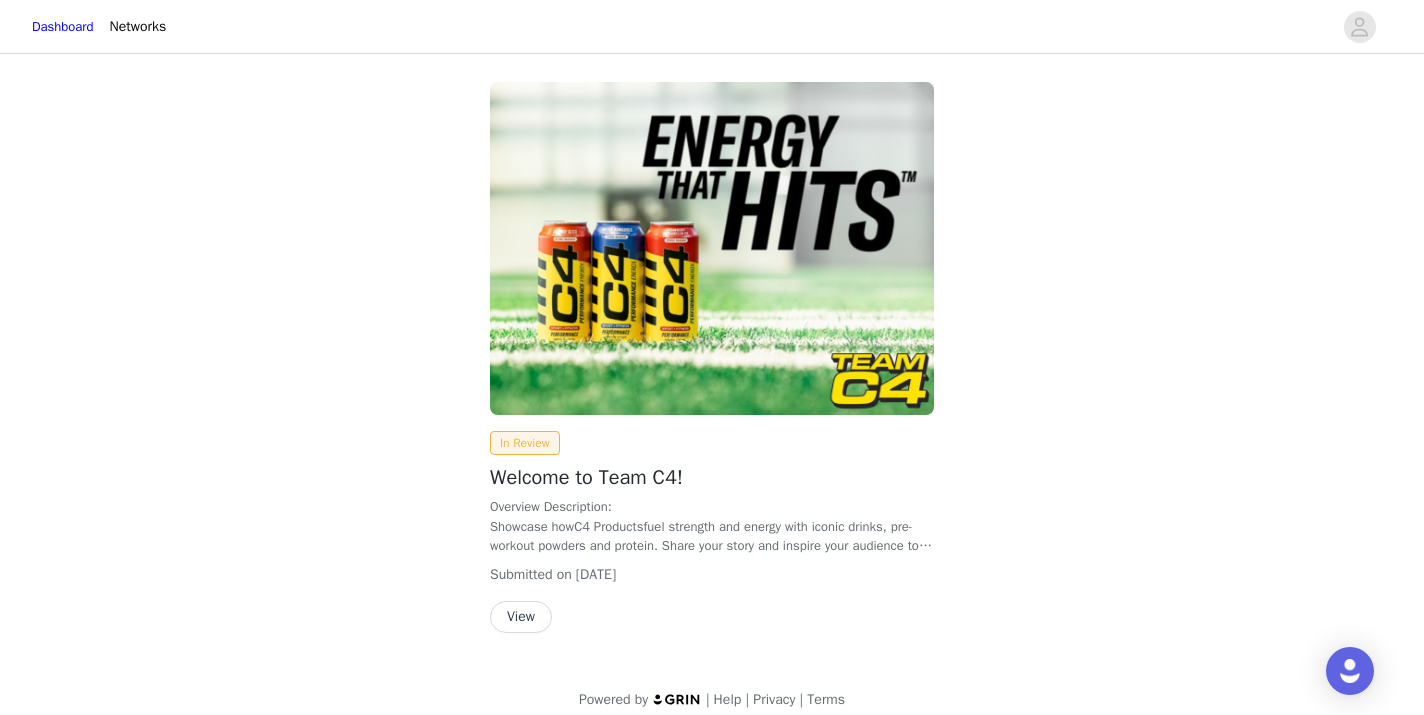 click on "View" at bounding box center (521, 617) 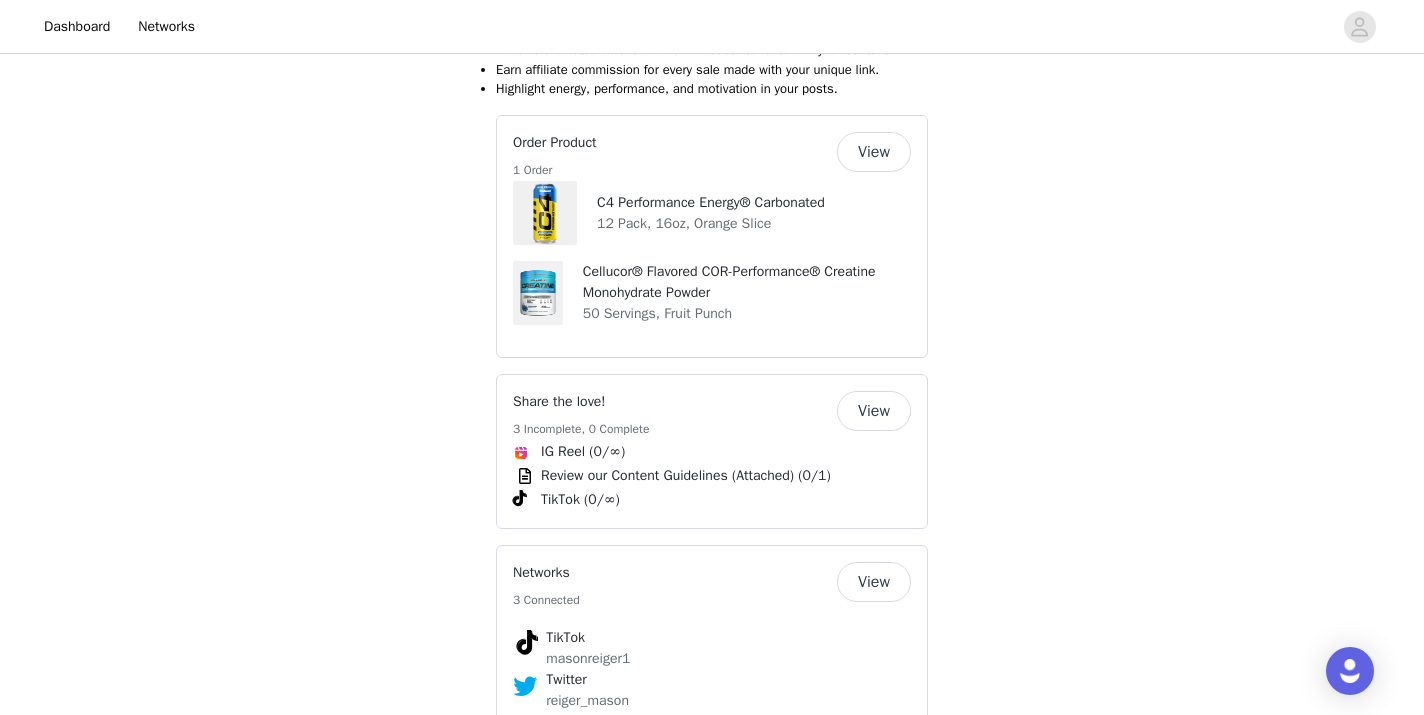 scroll, scrollTop: 655, scrollLeft: 0, axis: vertical 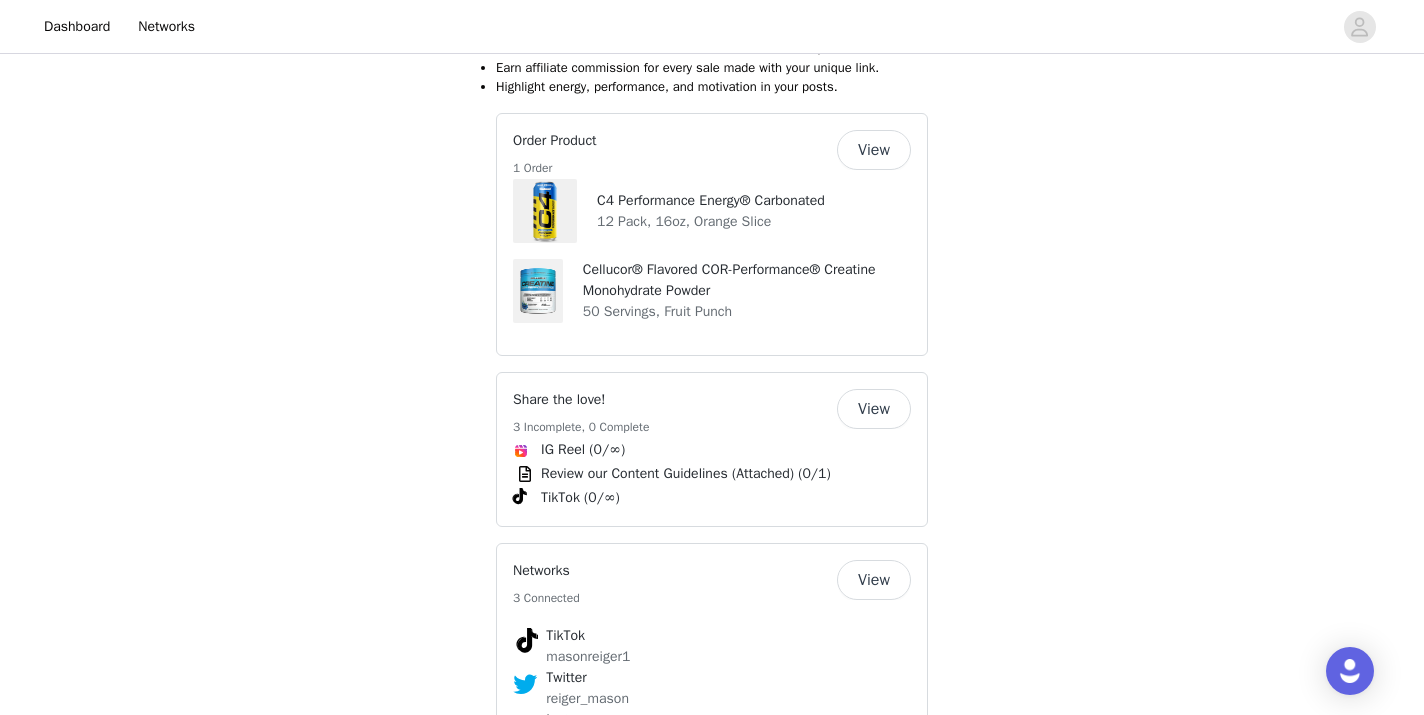 click on "View" at bounding box center [874, 409] 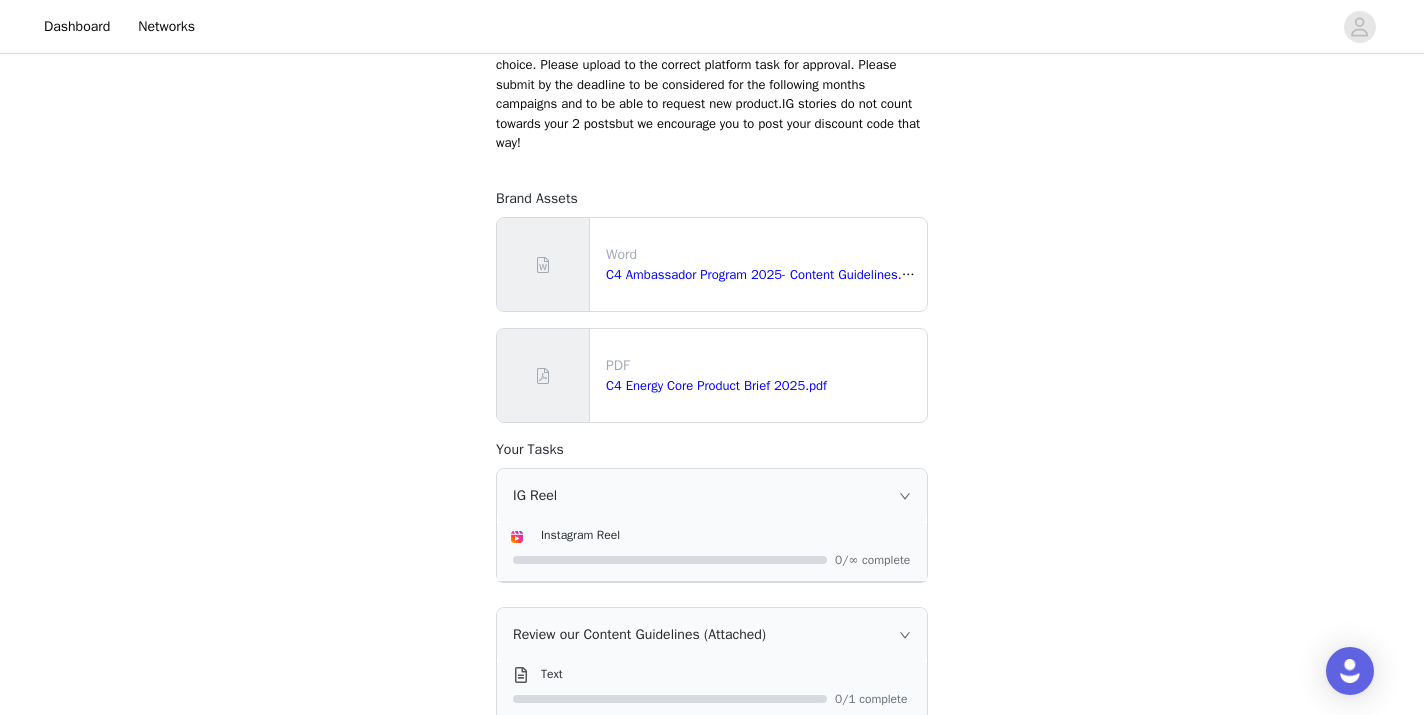 scroll, scrollTop: 412, scrollLeft: 0, axis: vertical 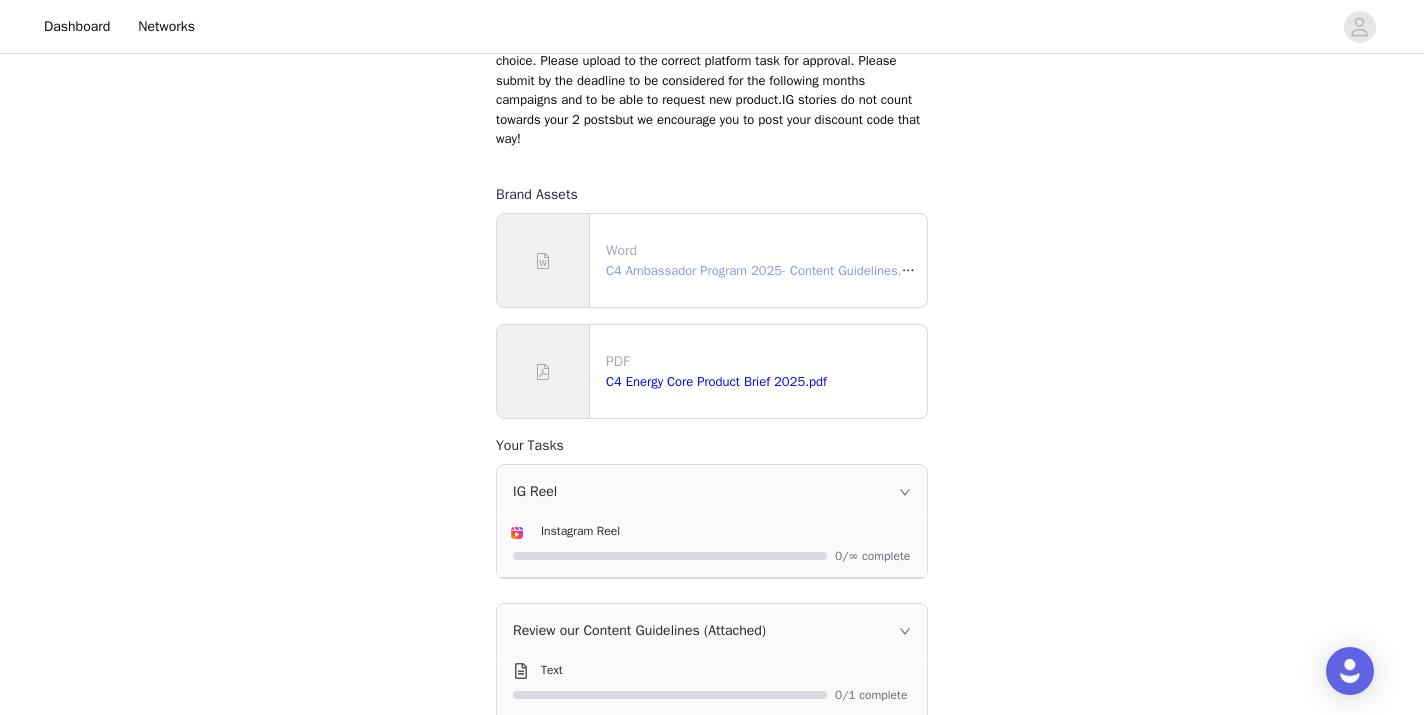 click on "C4 Ambassador Program 2025- Content Guidelines.docx" at bounding box center [767, 270] 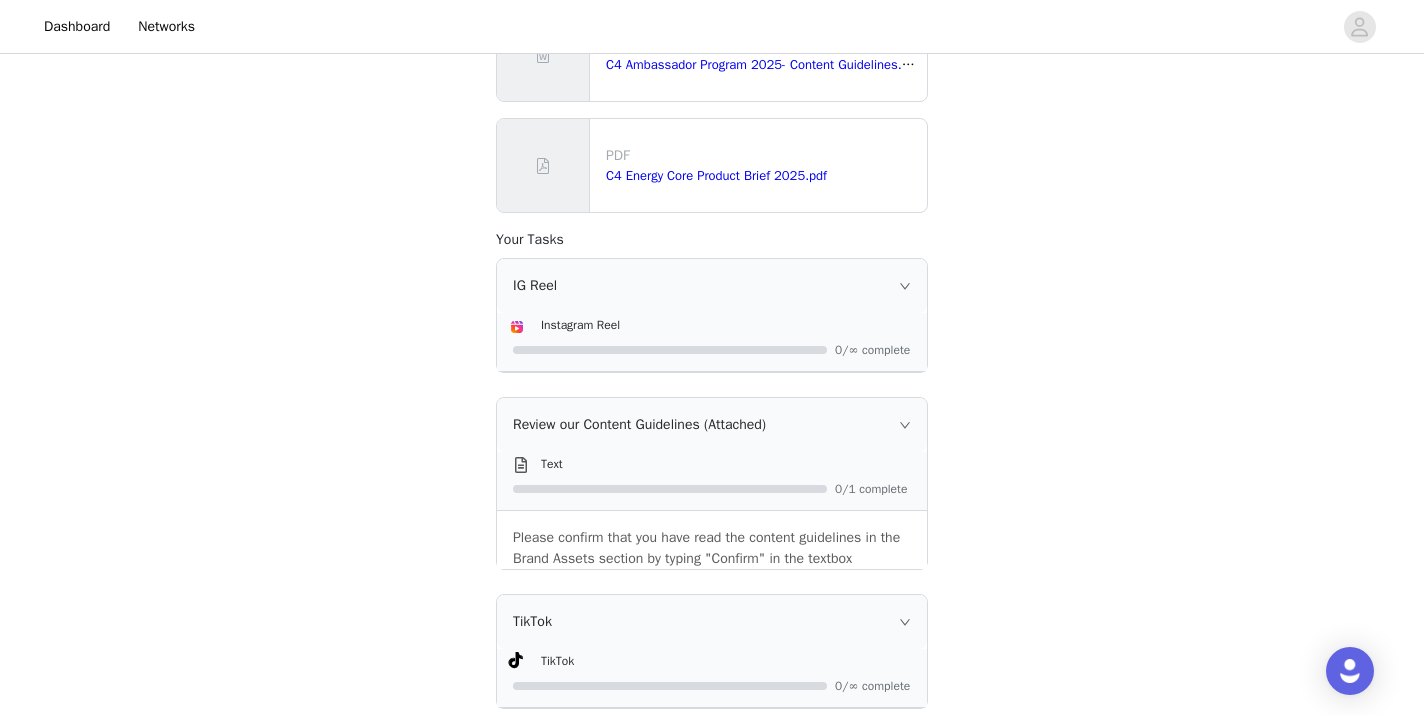 scroll, scrollTop: 631, scrollLeft: 0, axis: vertical 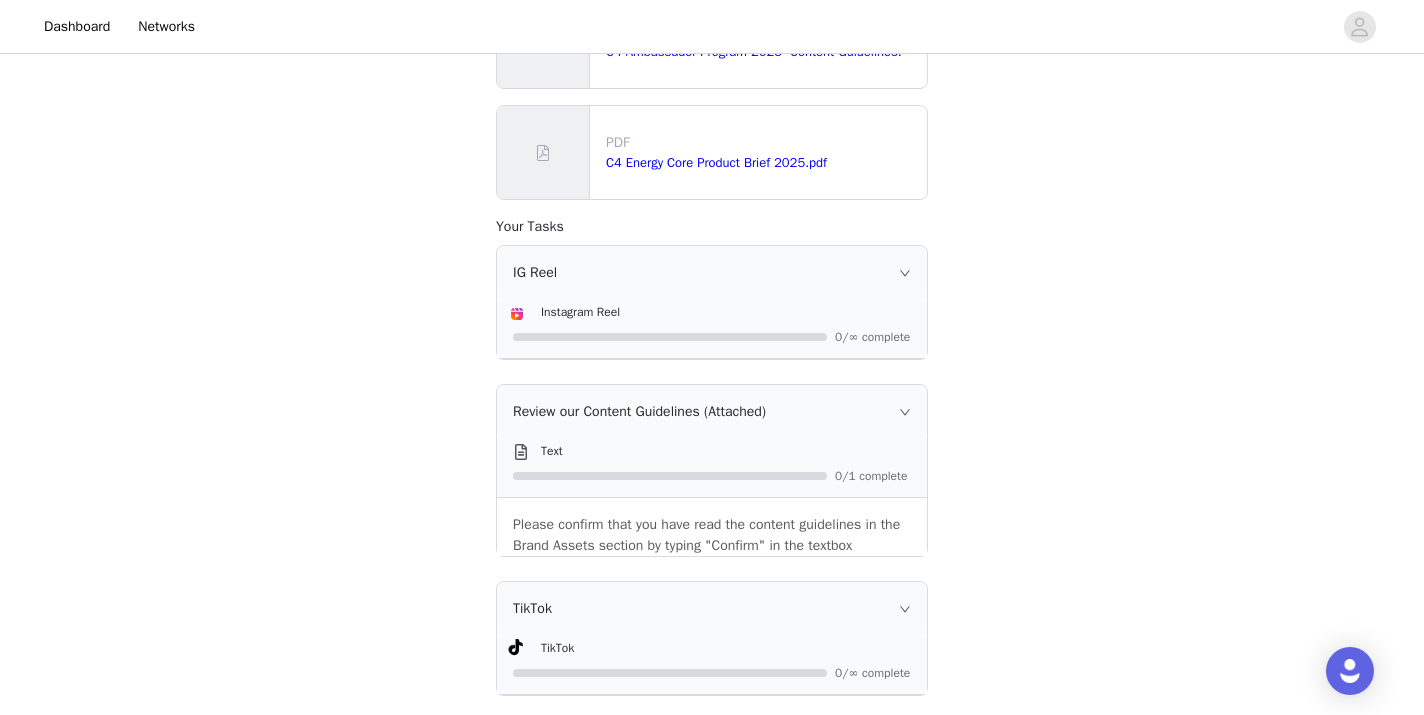 click on "Please confirm that you have read the content guidelines in the Brand Assets section by typing "Confirm" in the textbox" at bounding box center [712, 535] 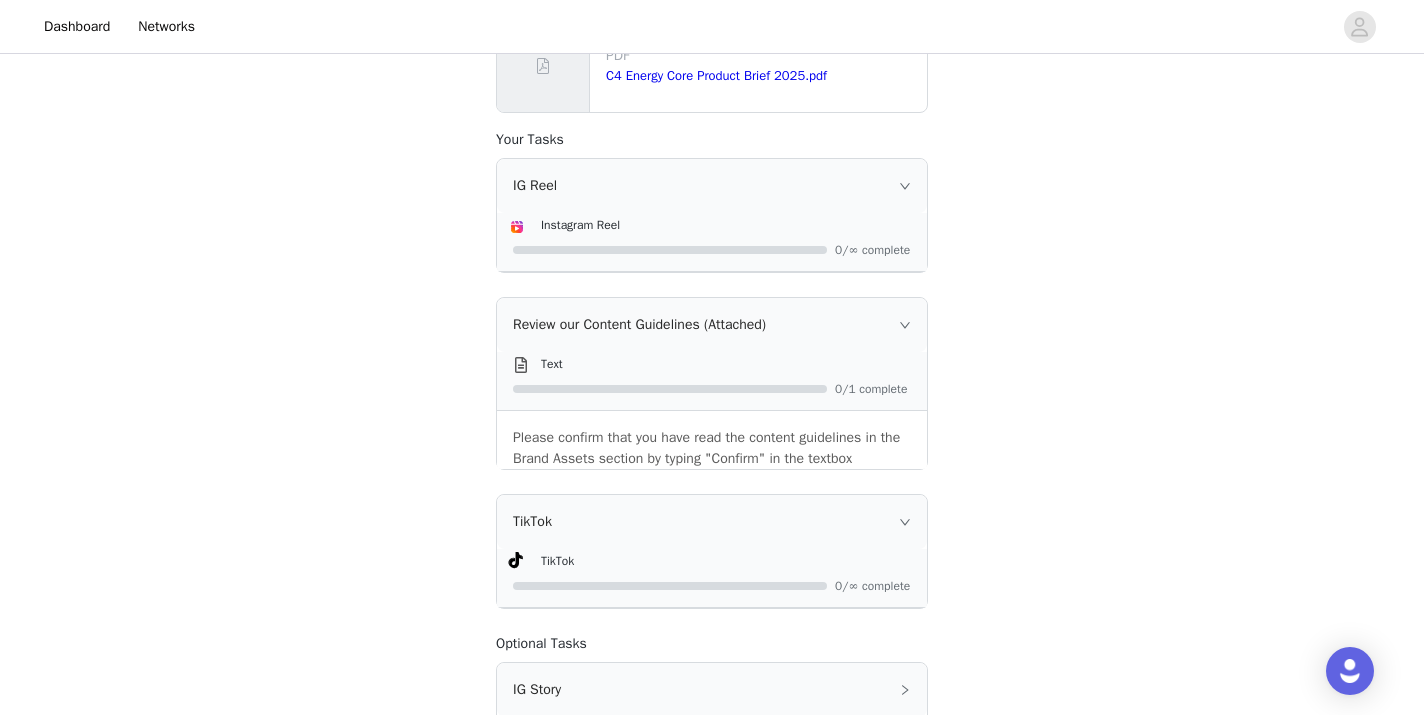 scroll, scrollTop: 717, scrollLeft: 0, axis: vertical 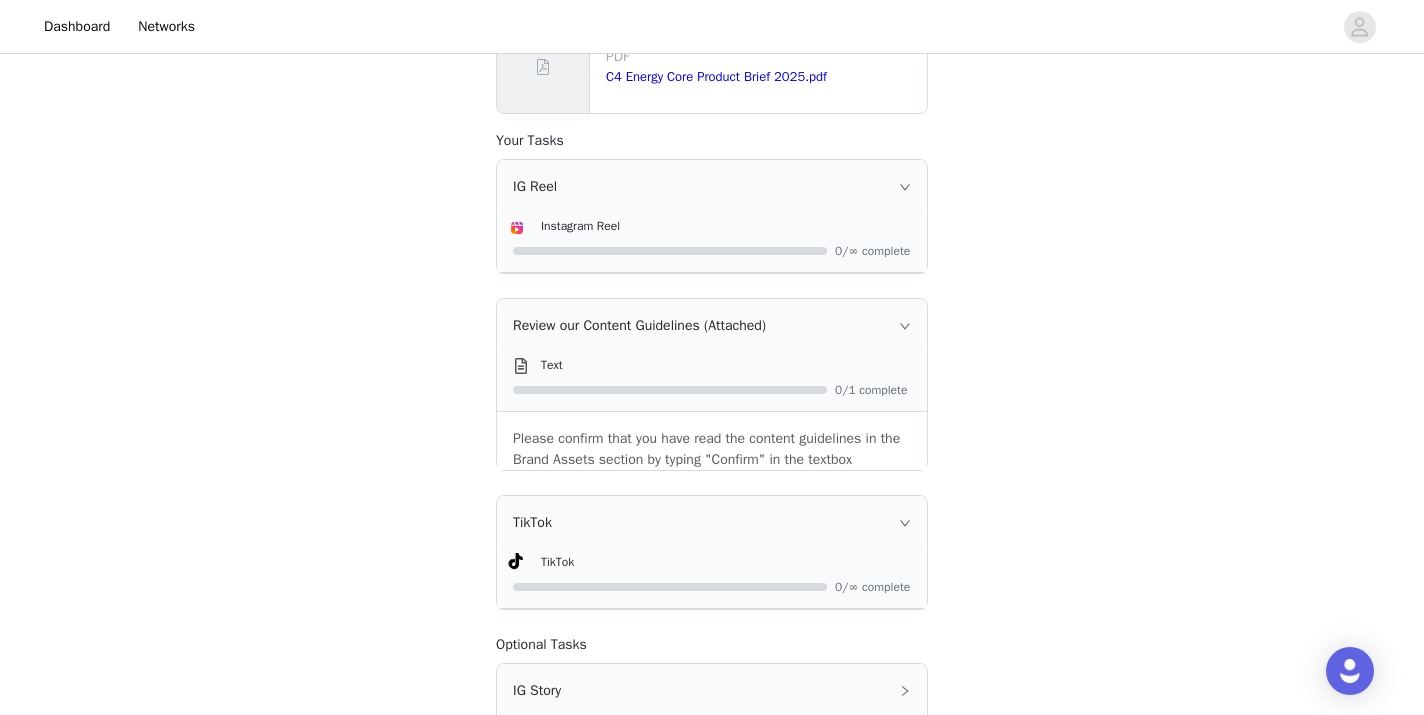 click on "Text" at bounding box center (728, 364) 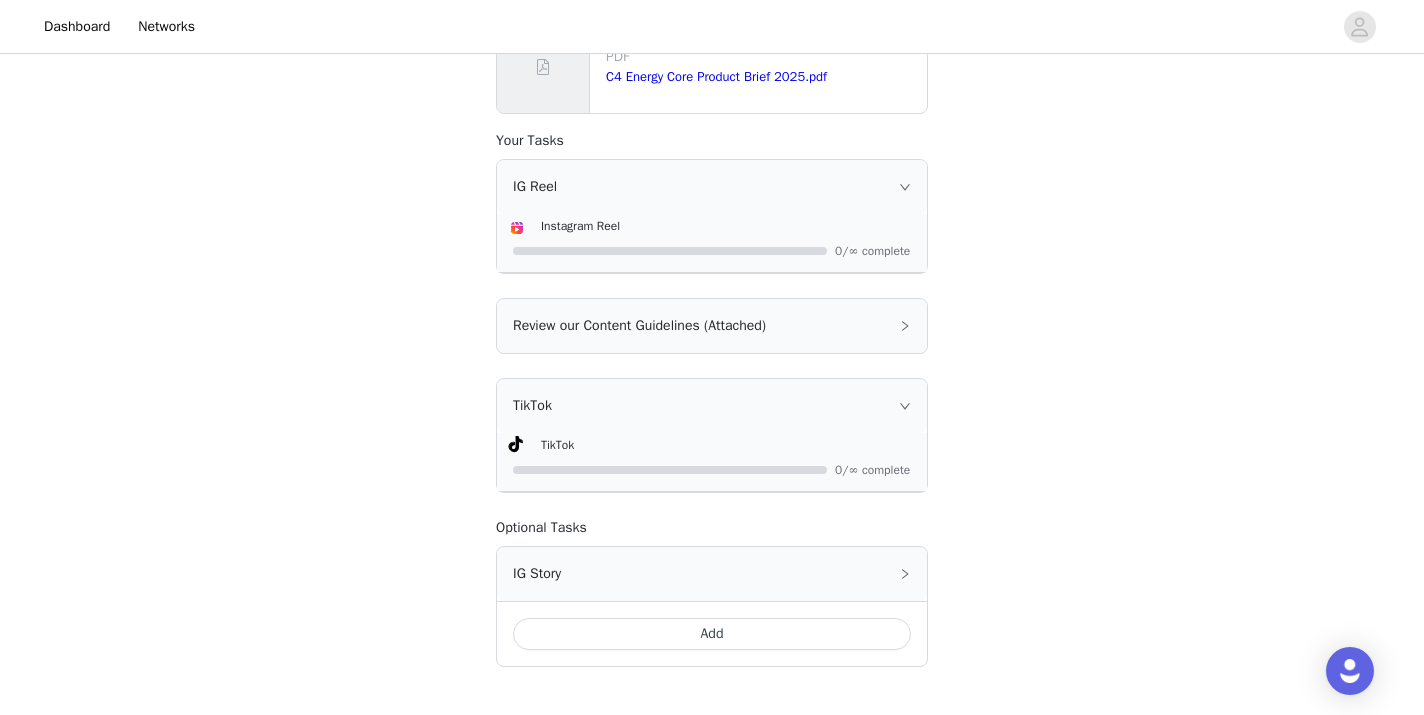 click on "Review our Content Guidelines (Attached)" at bounding box center (712, 326) 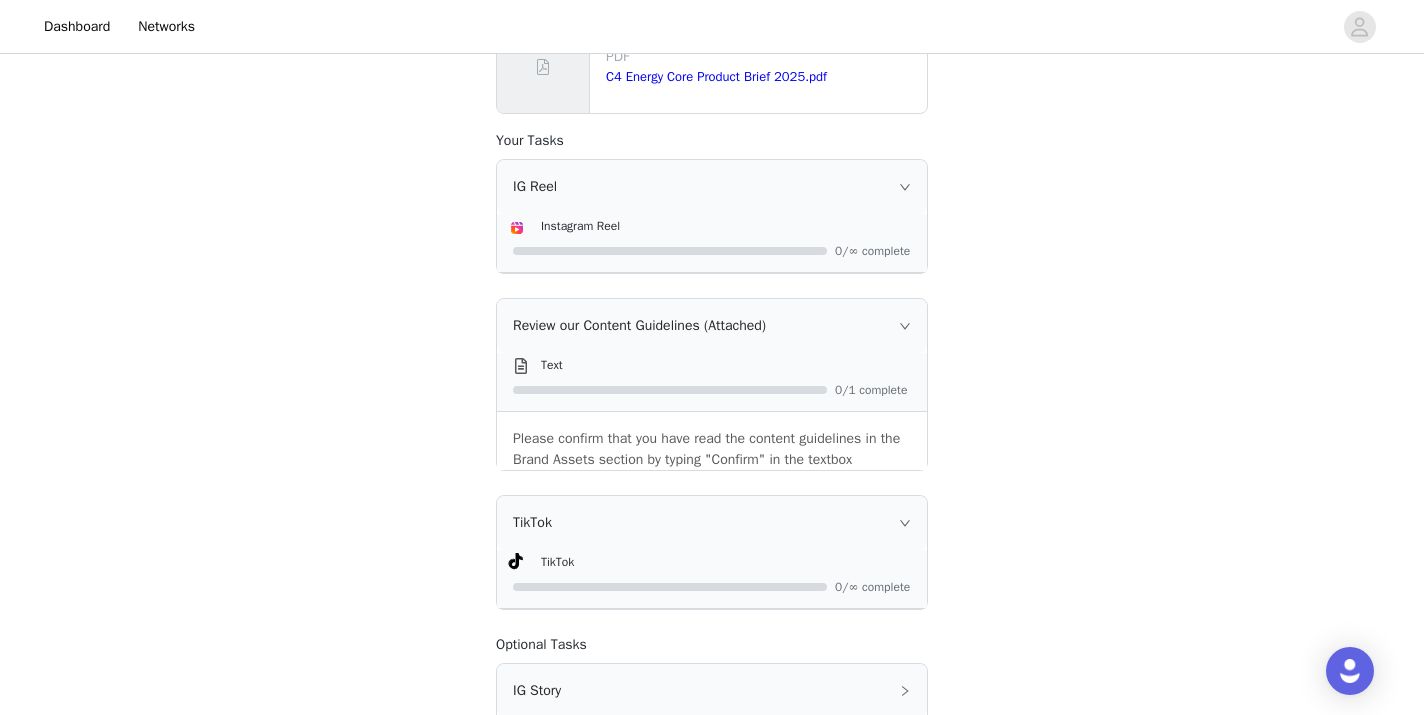 click on "Review our Content Guidelines (Attached)" at bounding box center (712, 326) 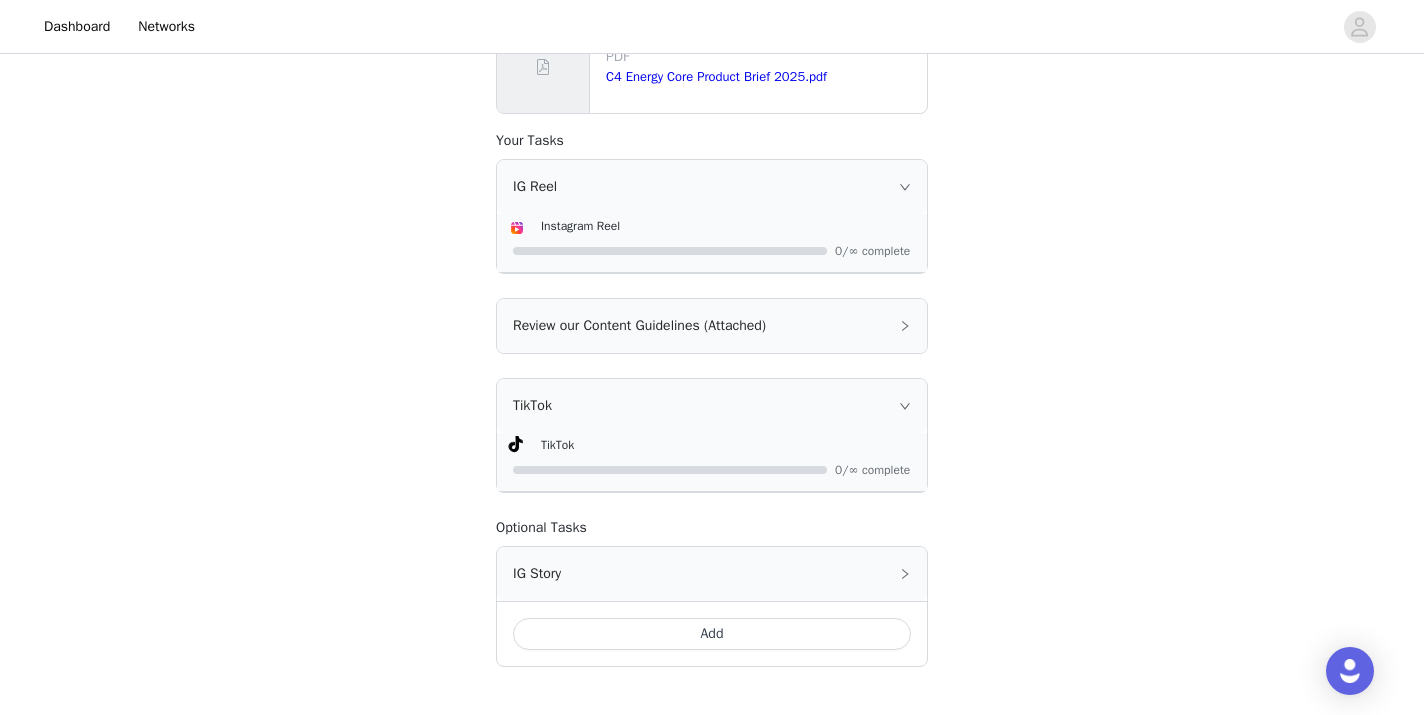 click on "Review our Content Guidelines (Attached)" at bounding box center (712, 326) 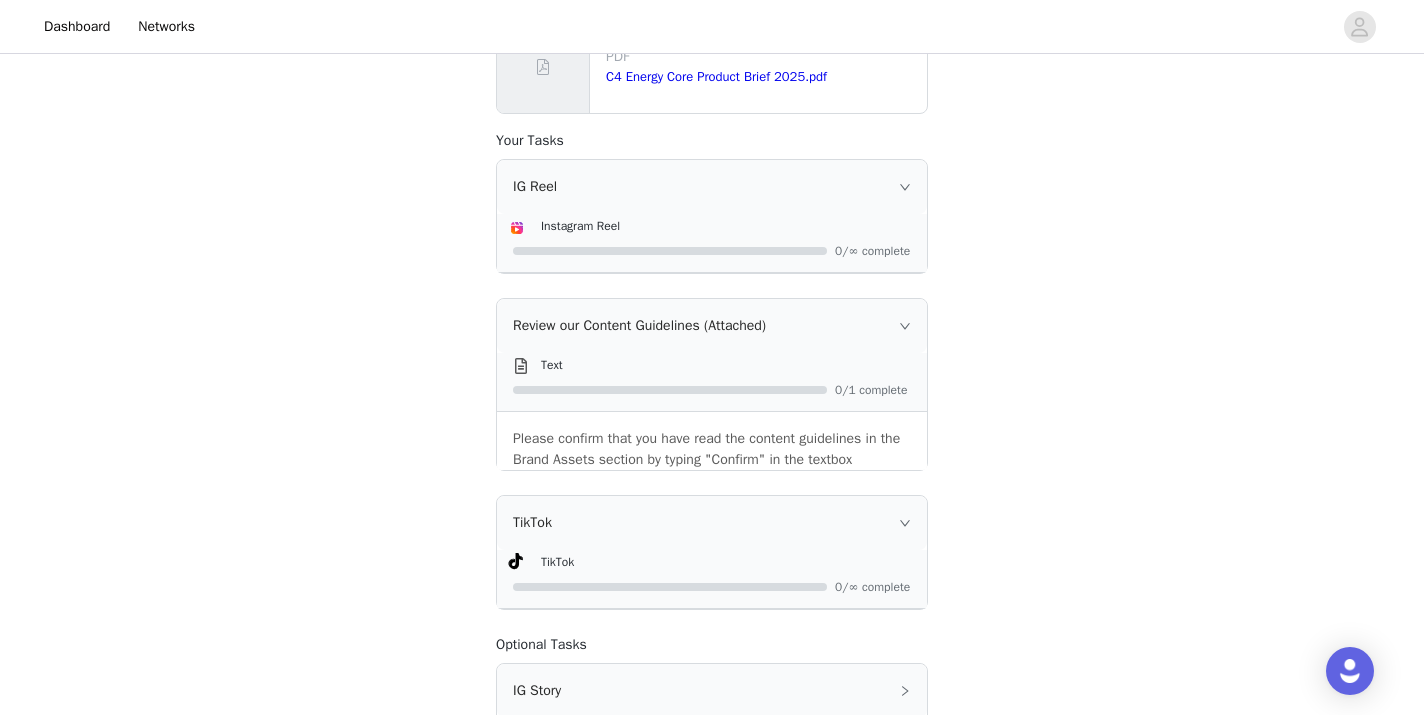 click at bounding box center (714, 388) 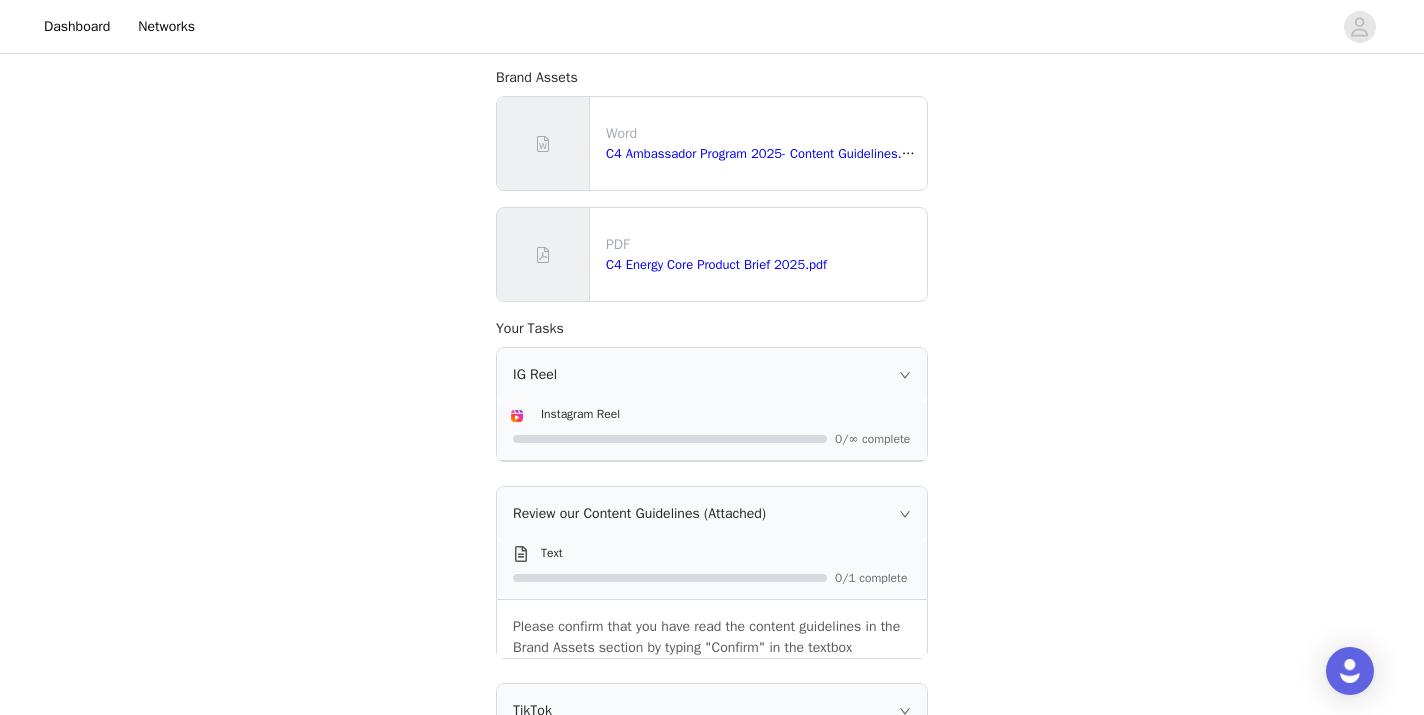 scroll, scrollTop: 520, scrollLeft: 0, axis: vertical 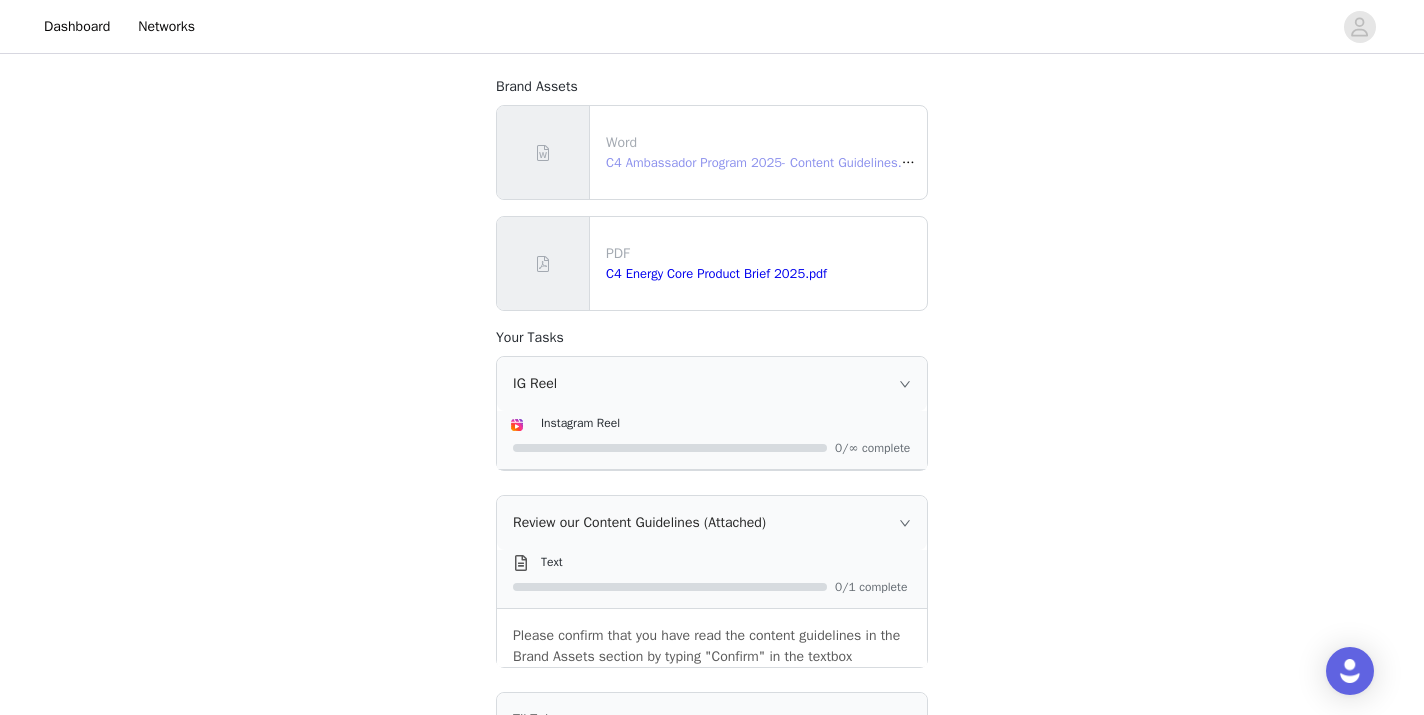click on "C4 Ambassador Program 2025- Content Guidelines.docx" at bounding box center (767, 162) 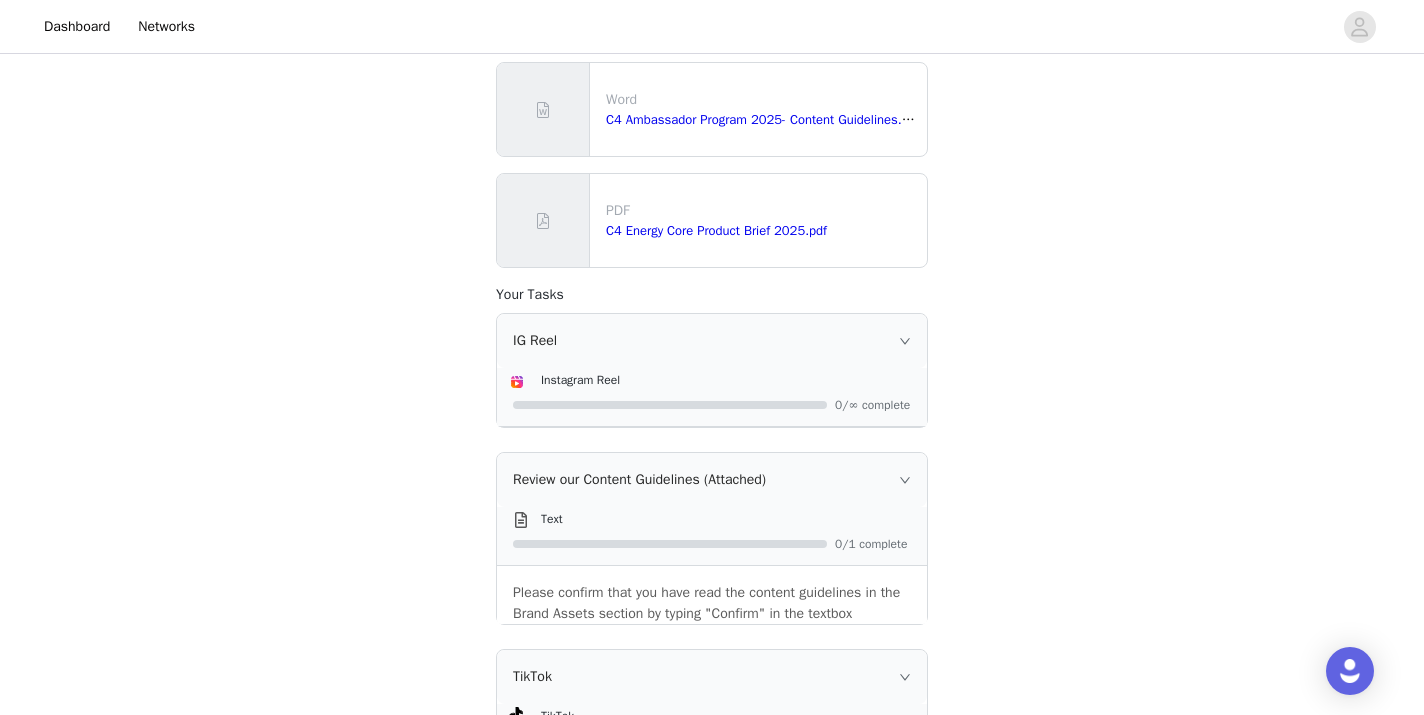 scroll, scrollTop: 569, scrollLeft: 0, axis: vertical 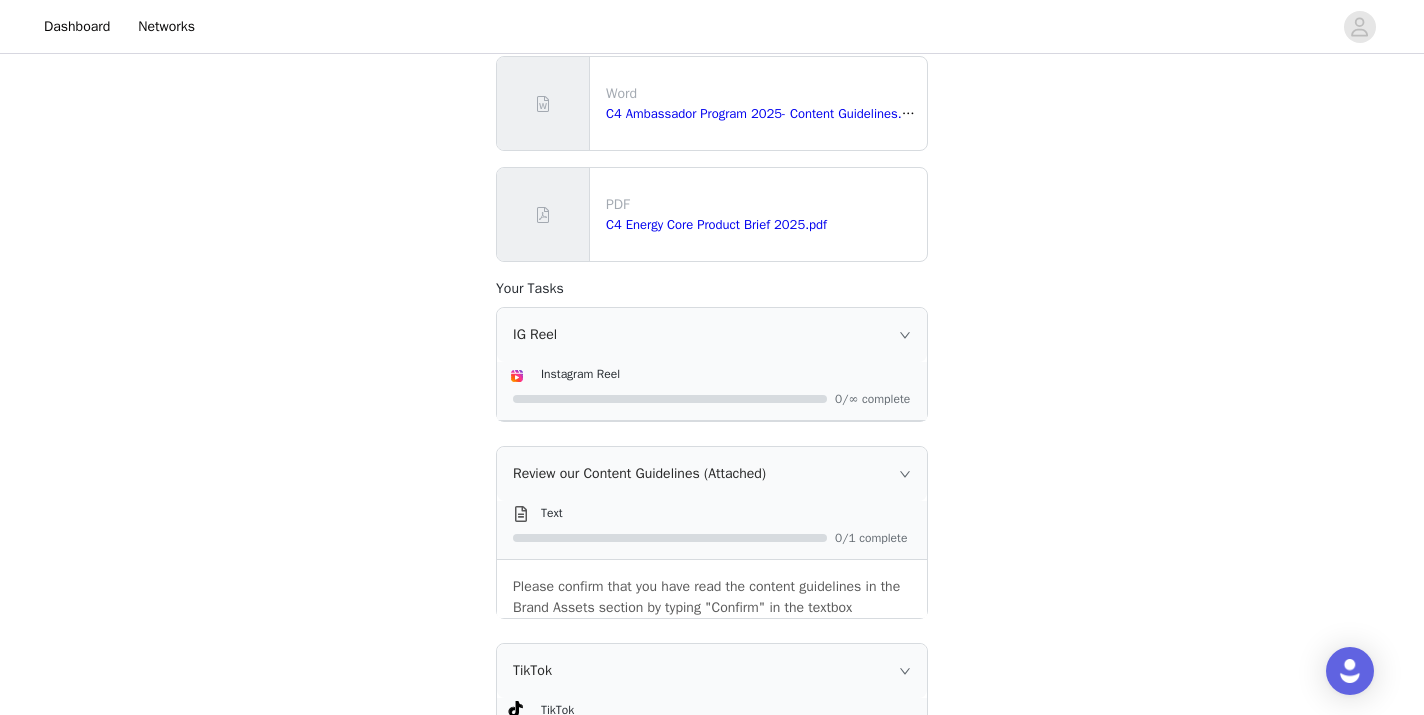 click on "Review our Content Guidelines (Attached)" at bounding box center (712, 474) 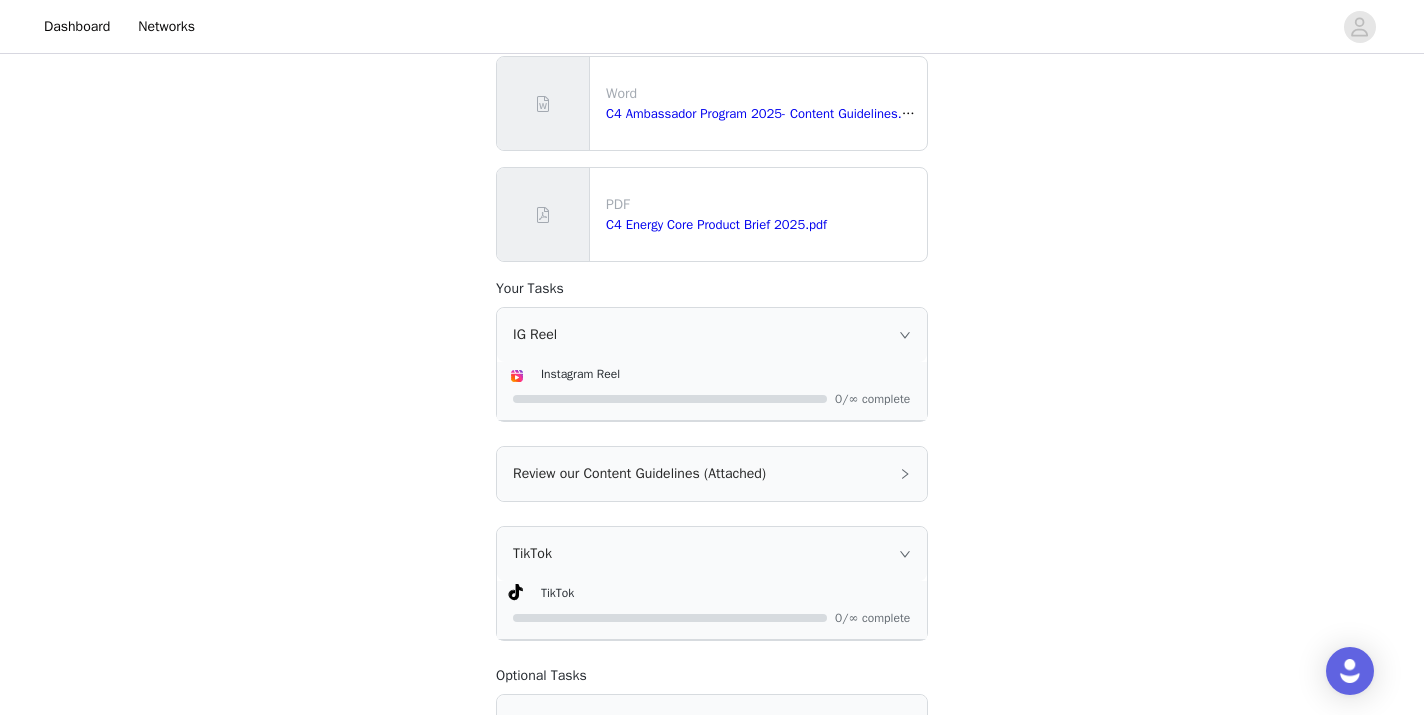 click on "Review our Content Guidelines (Attached)" at bounding box center [712, 474] 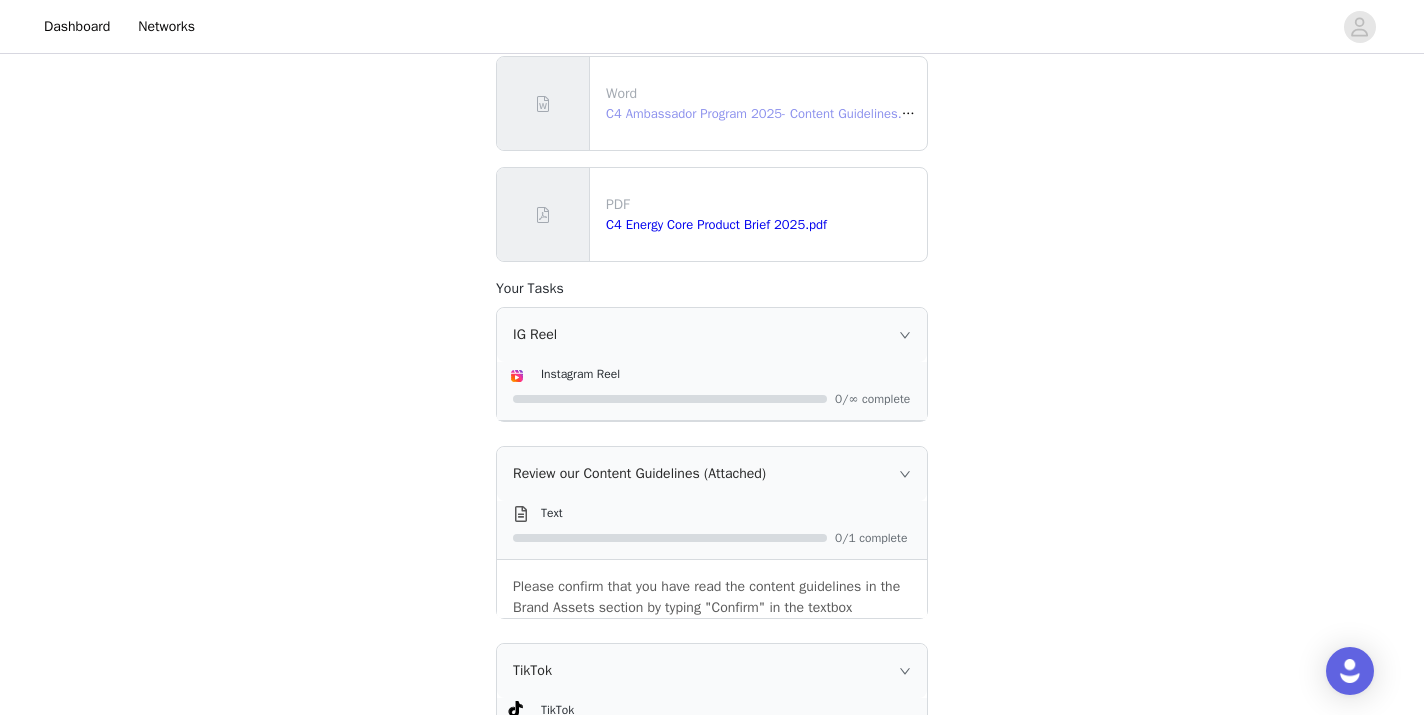 click on "C4 Ambassador Program 2025- Content Guidelines.docx" at bounding box center [767, 113] 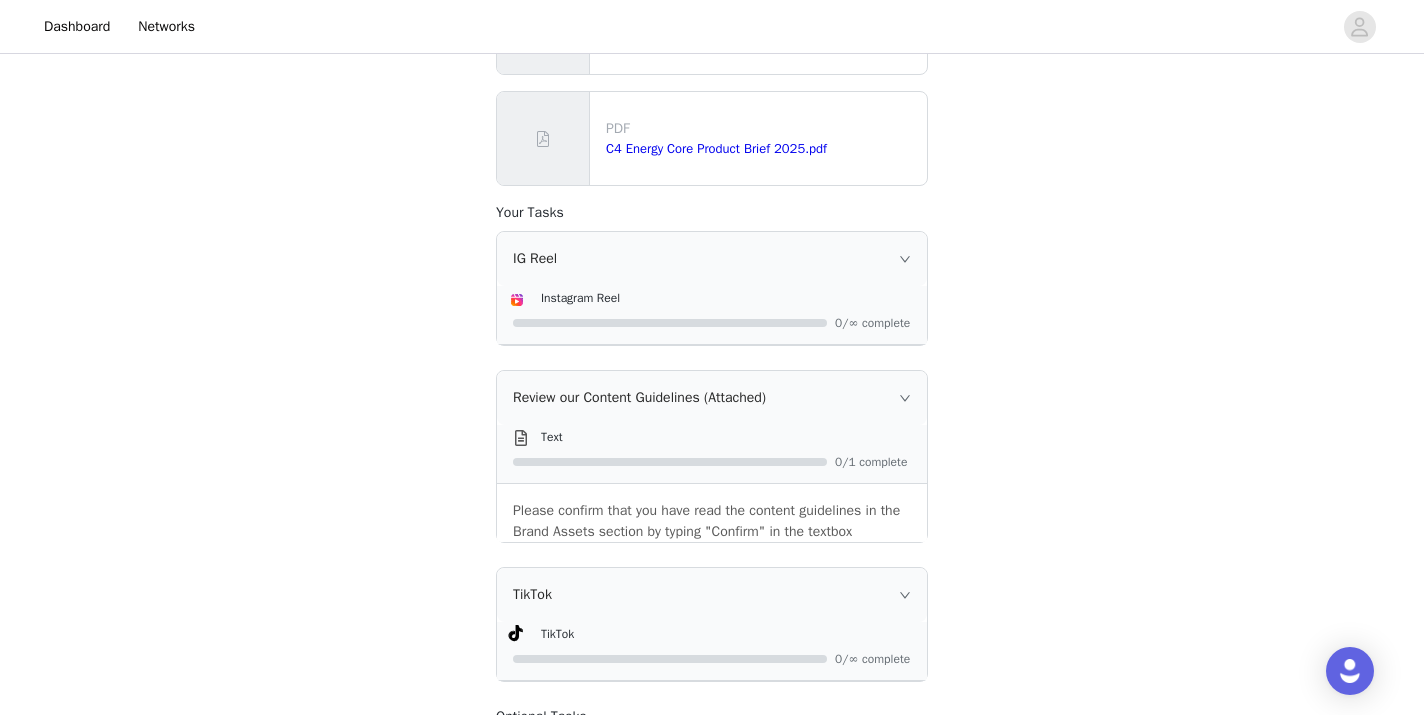scroll, scrollTop: 648, scrollLeft: 0, axis: vertical 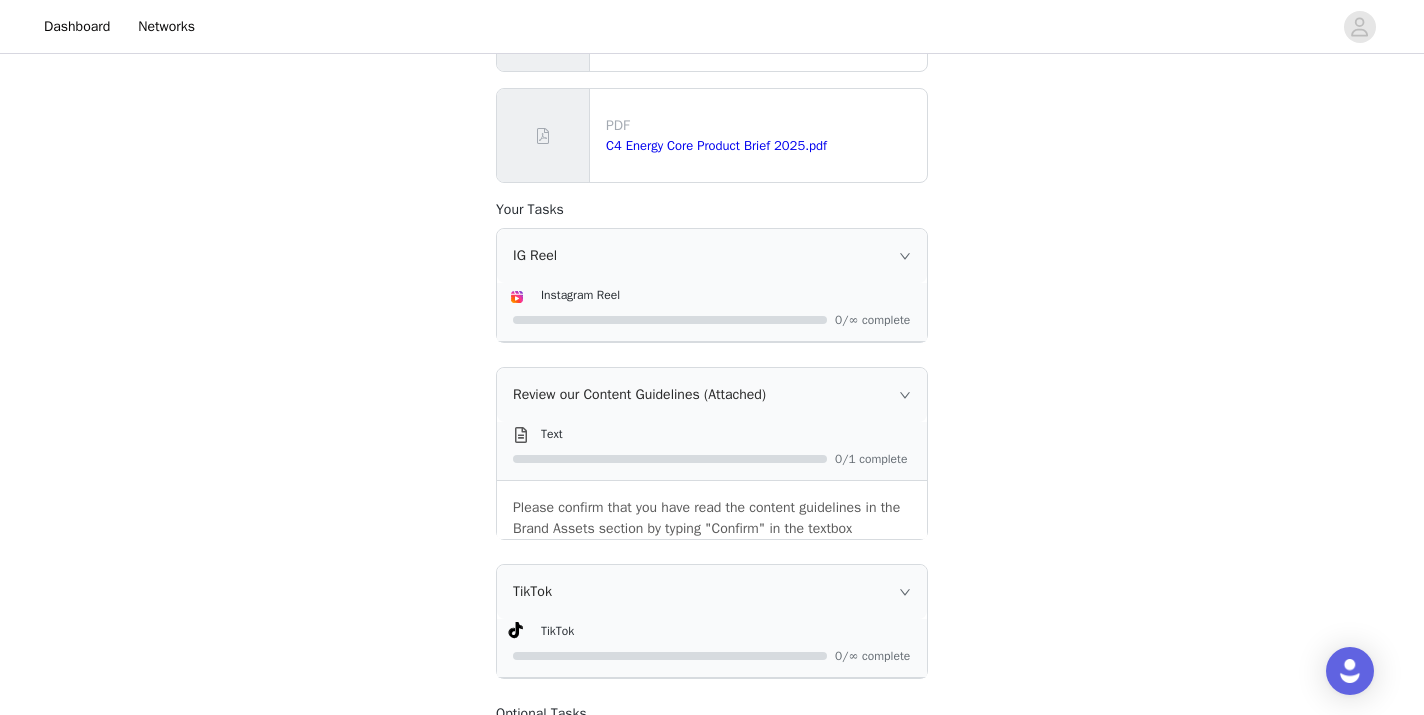 click 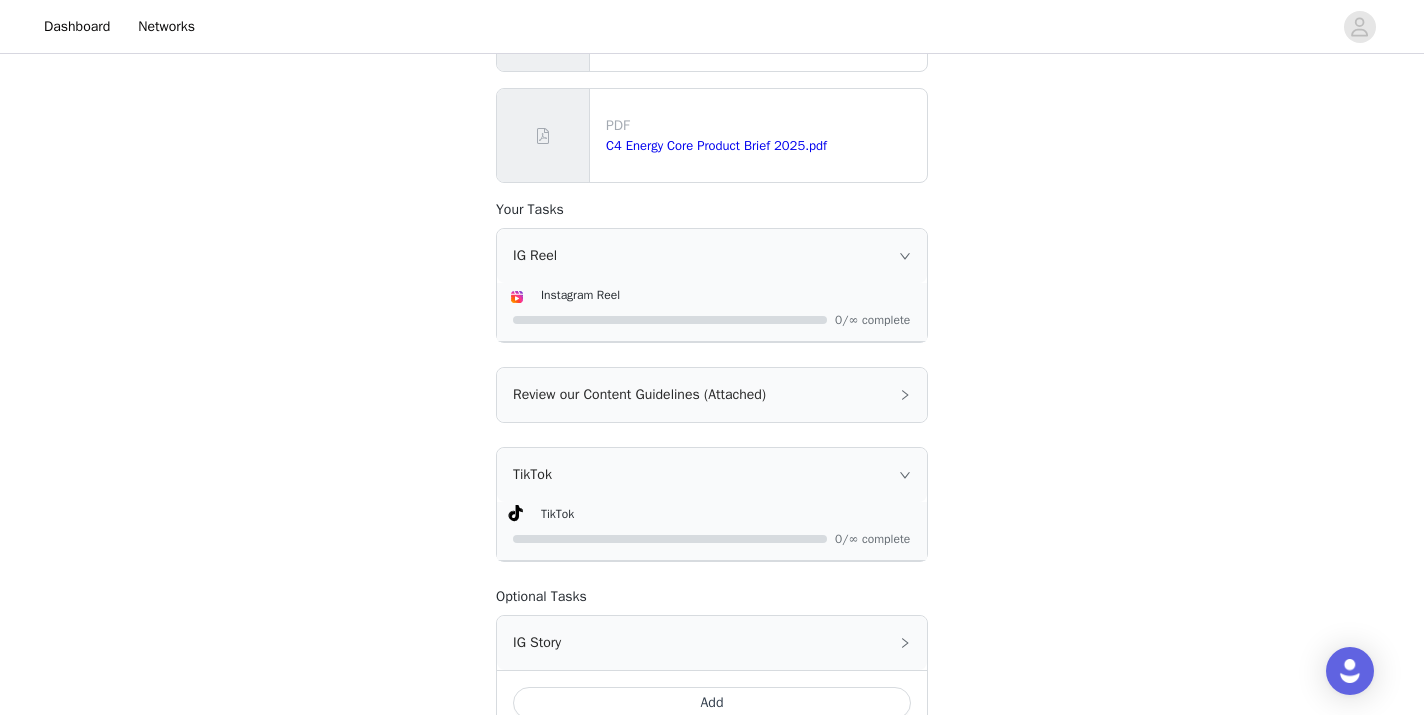 click 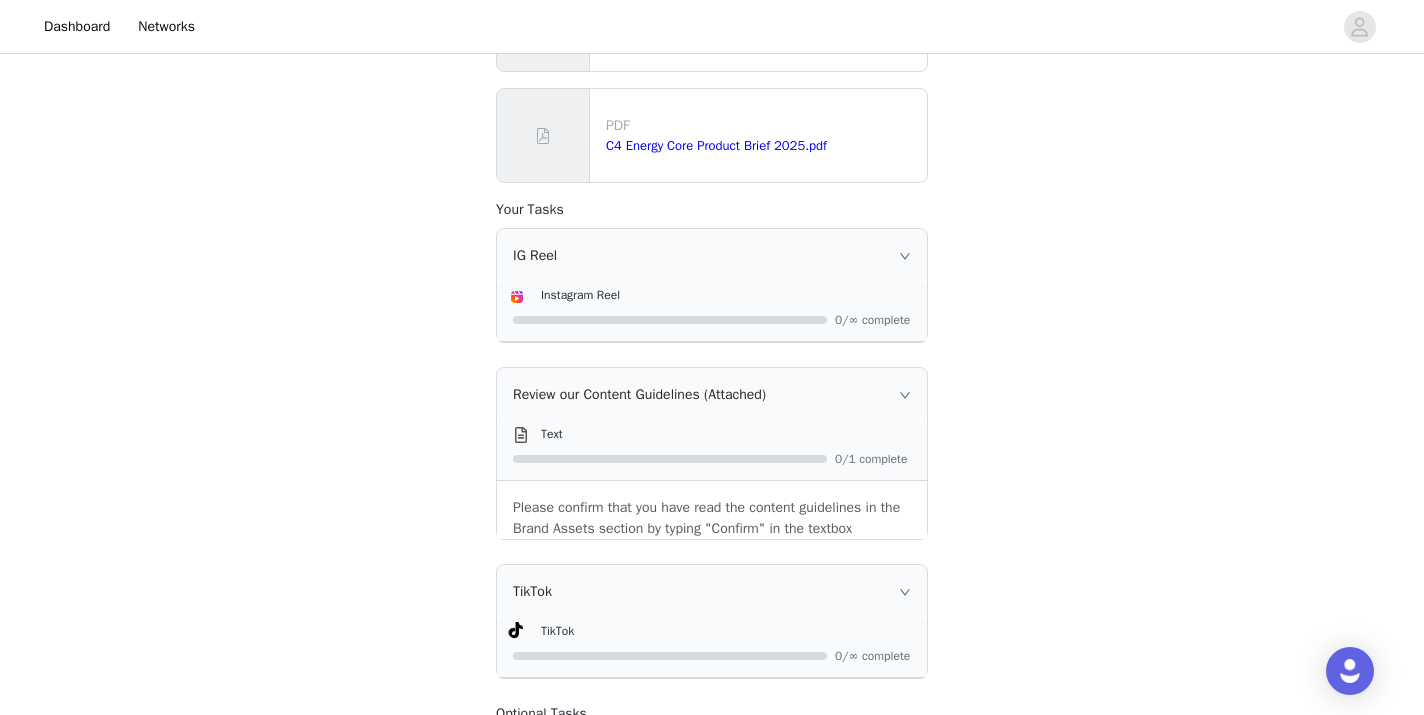 click on "Please confirm that you have read the content guidelines in the Brand Assets section by typing "Confirm" in the textbox" at bounding box center (712, 518) 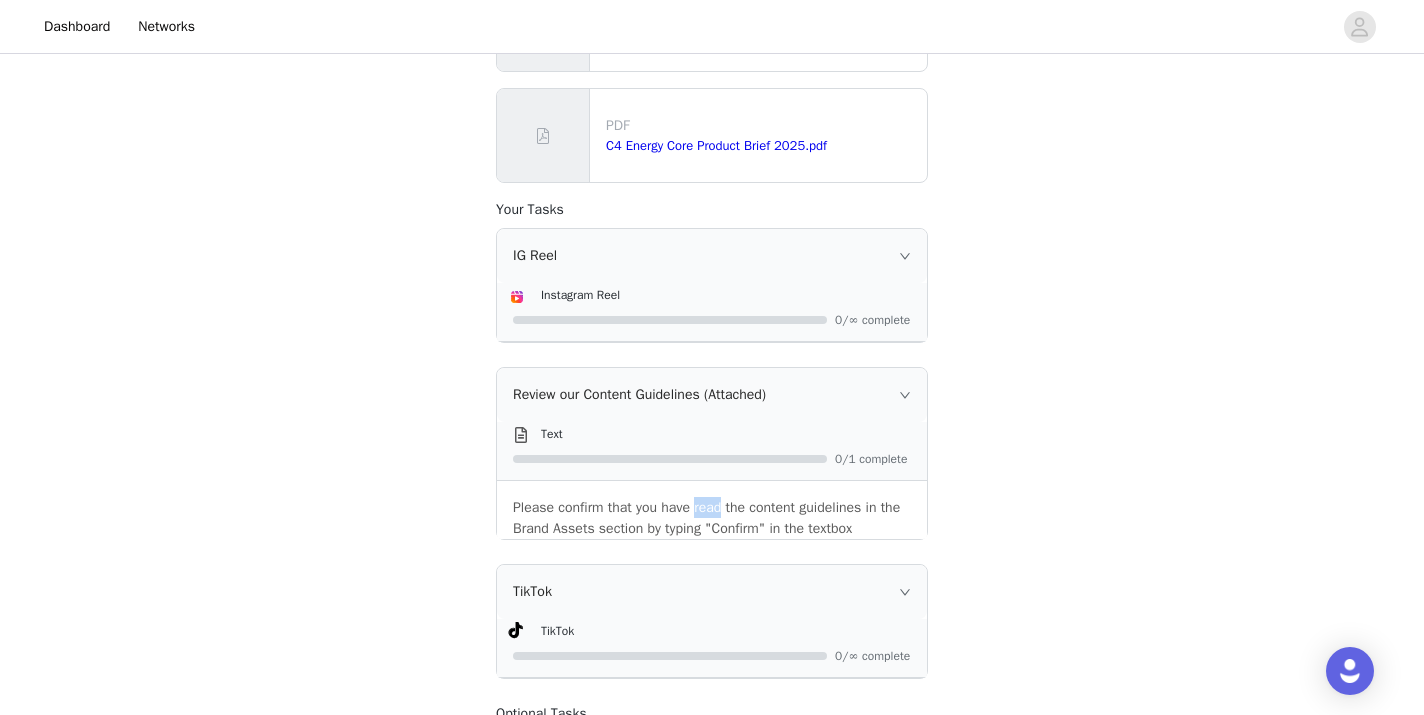 click on "Please confirm that you have read the content guidelines in the Brand Assets section by typing "Confirm" in the textbox" at bounding box center [712, 518] 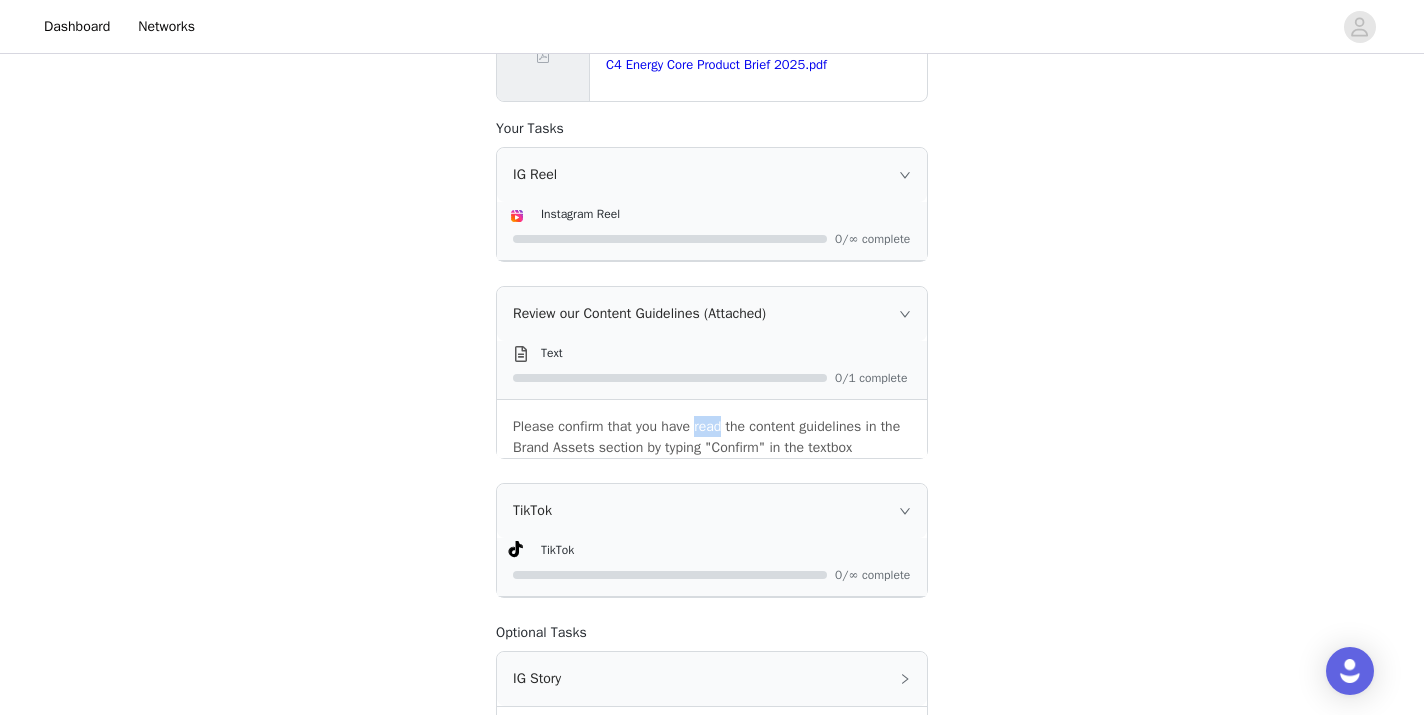 scroll, scrollTop: 834, scrollLeft: 0, axis: vertical 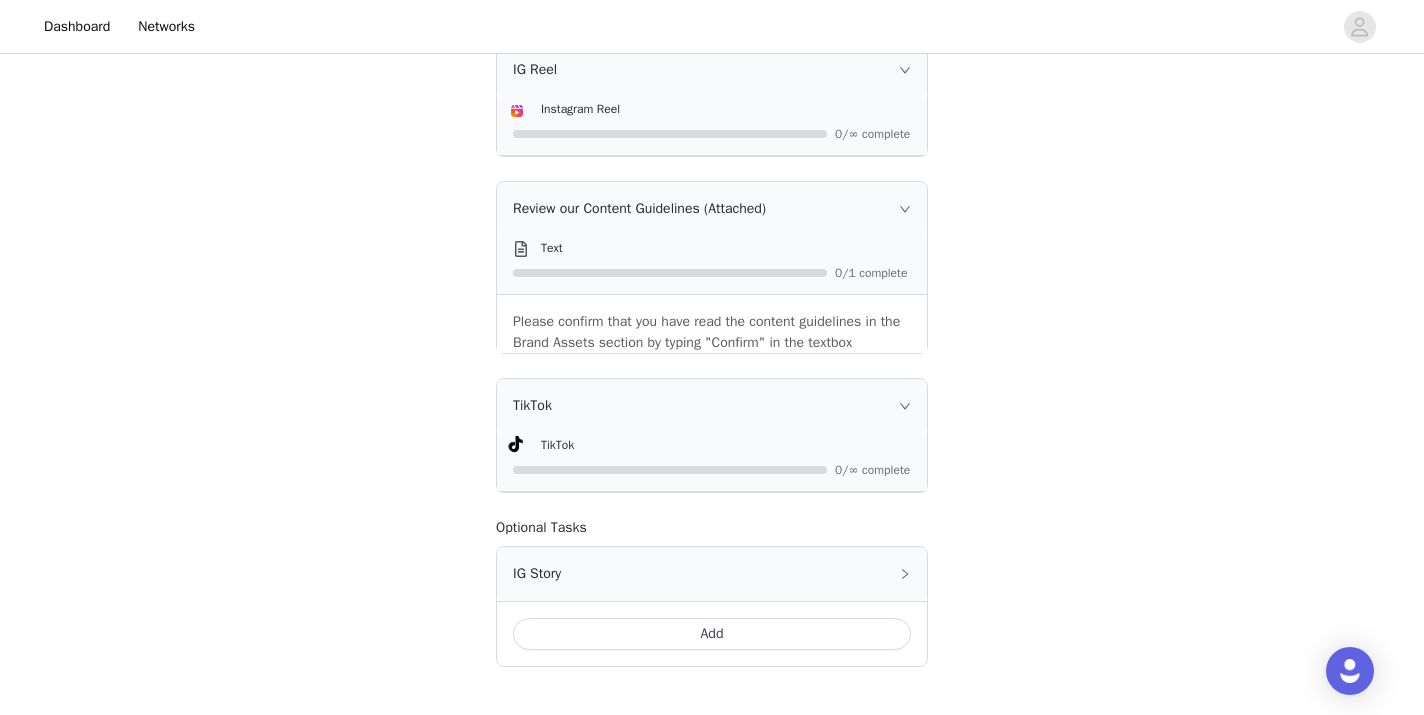 click on "IG Story" at bounding box center (712, 574) 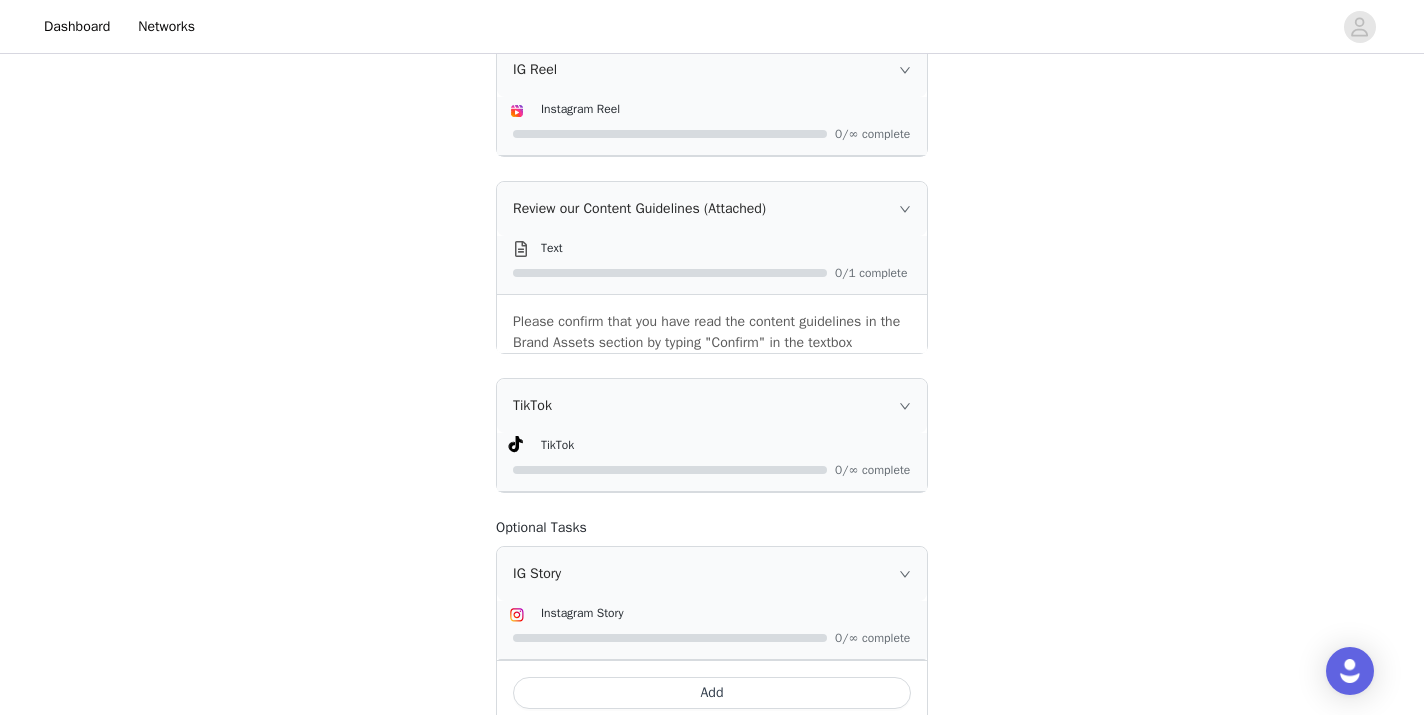 click on "IG Story" at bounding box center [712, 574] 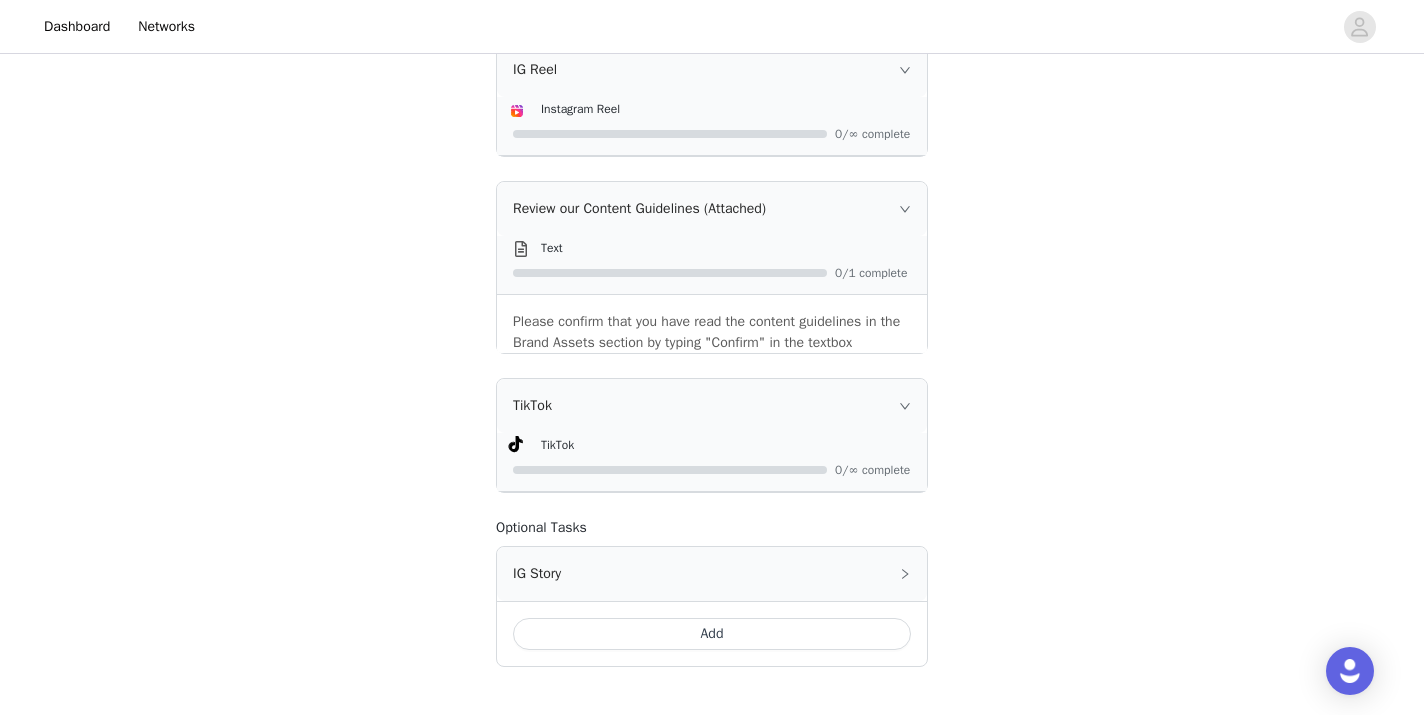 click on "TikTok" at bounding box center [712, 406] 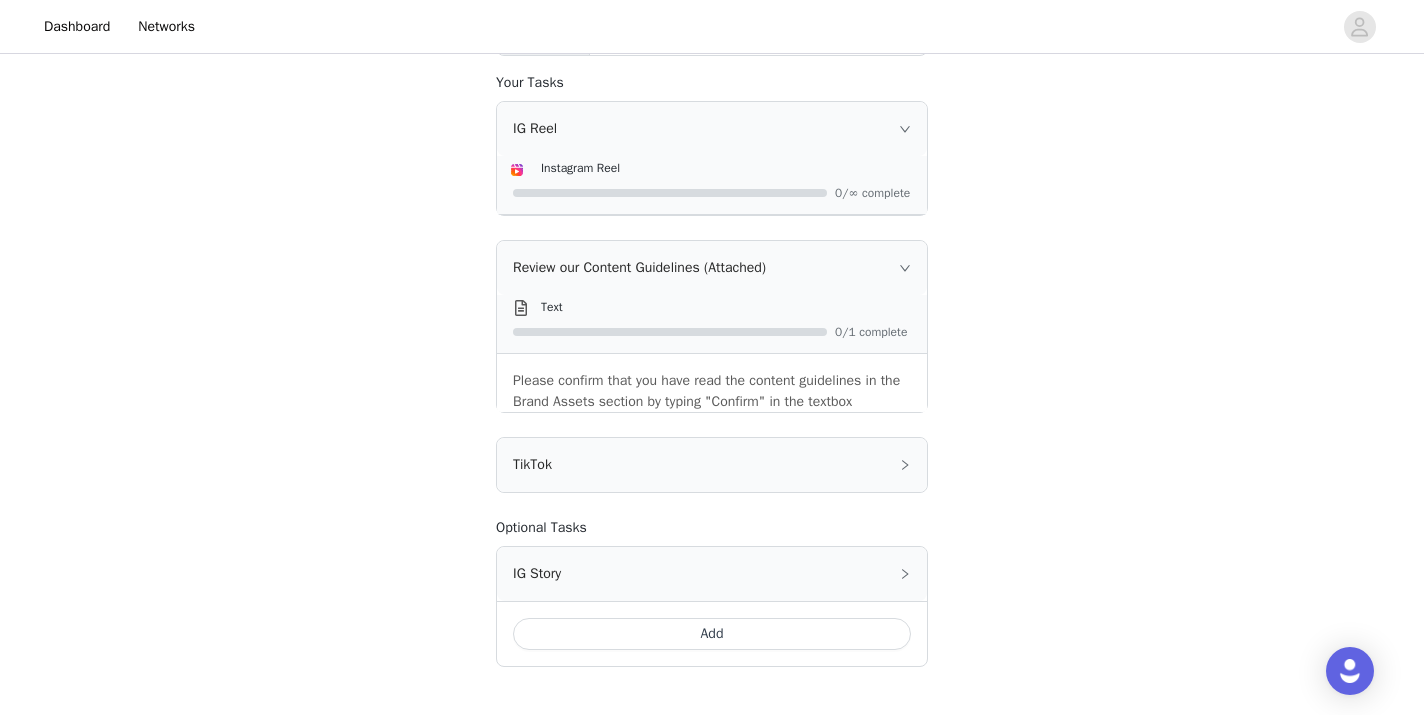 click 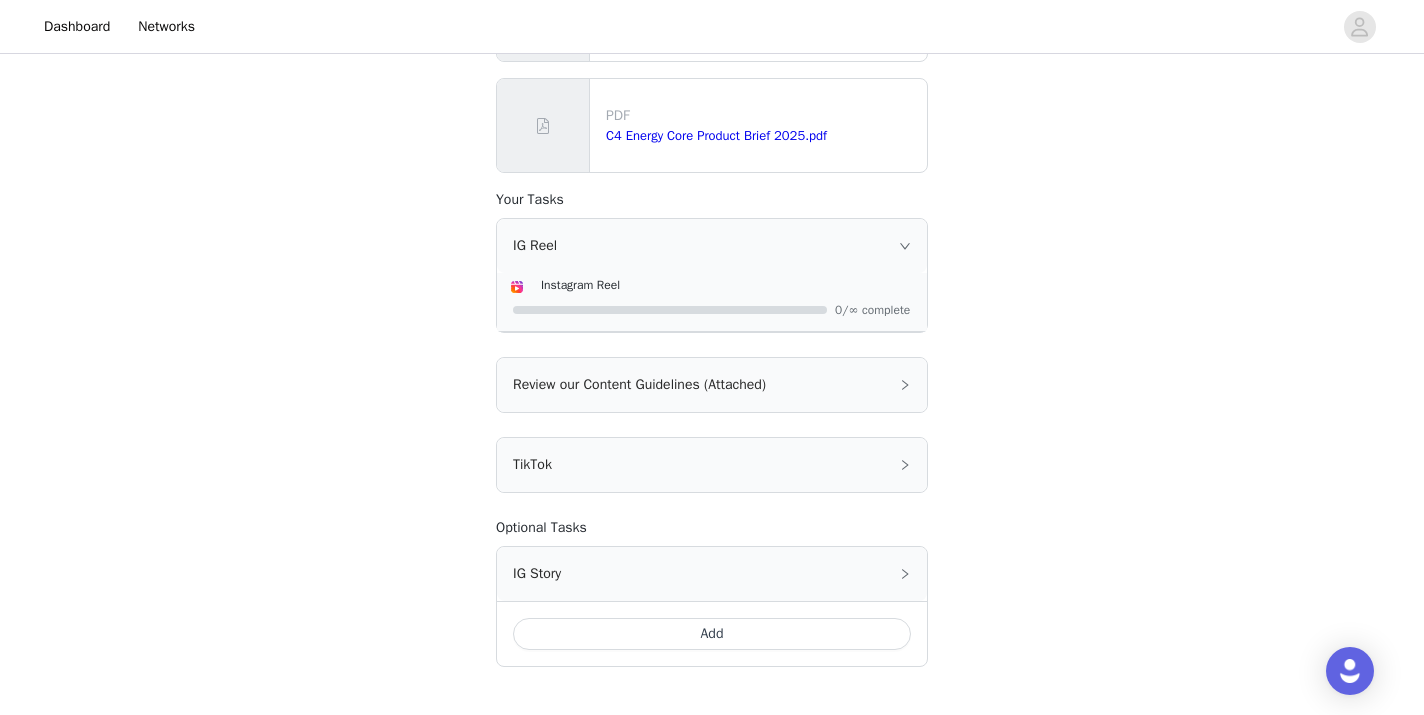 click on "IG Reel" at bounding box center (712, 246) 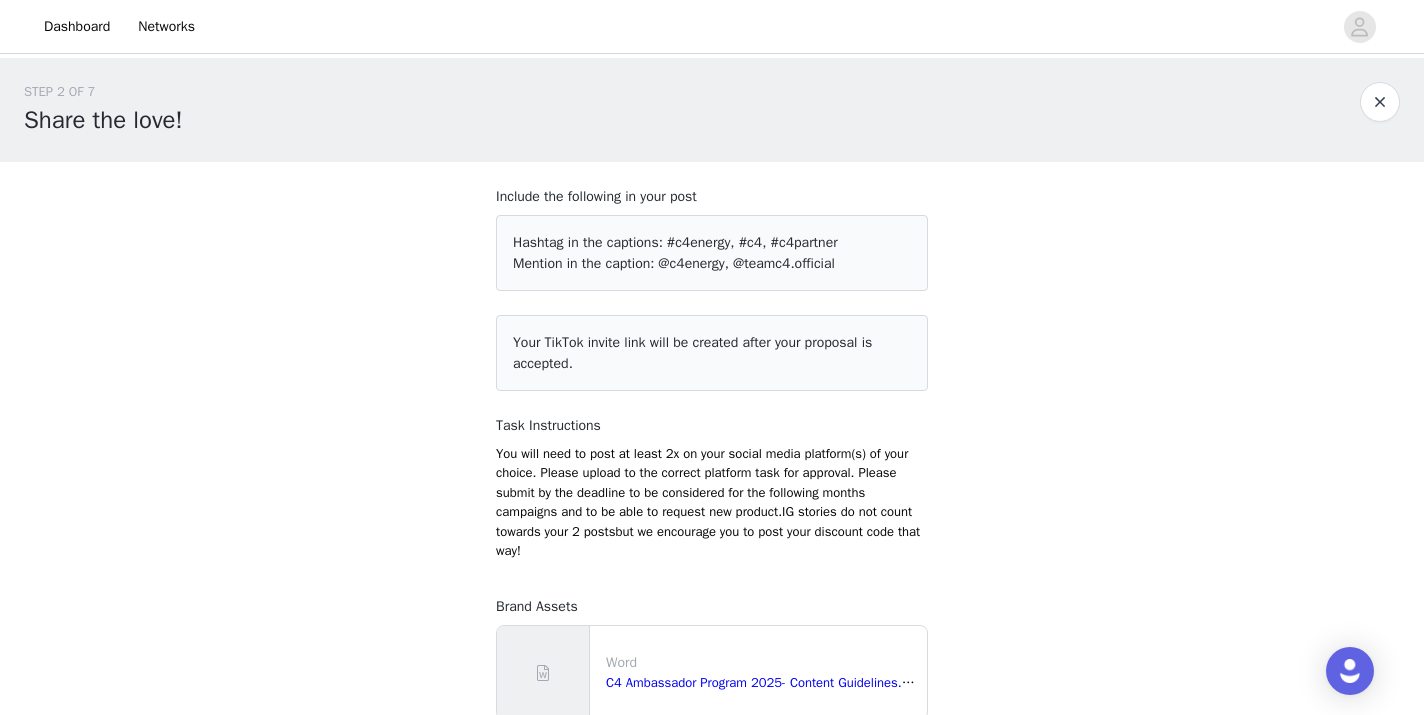 scroll, scrollTop: 599, scrollLeft: 0, axis: vertical 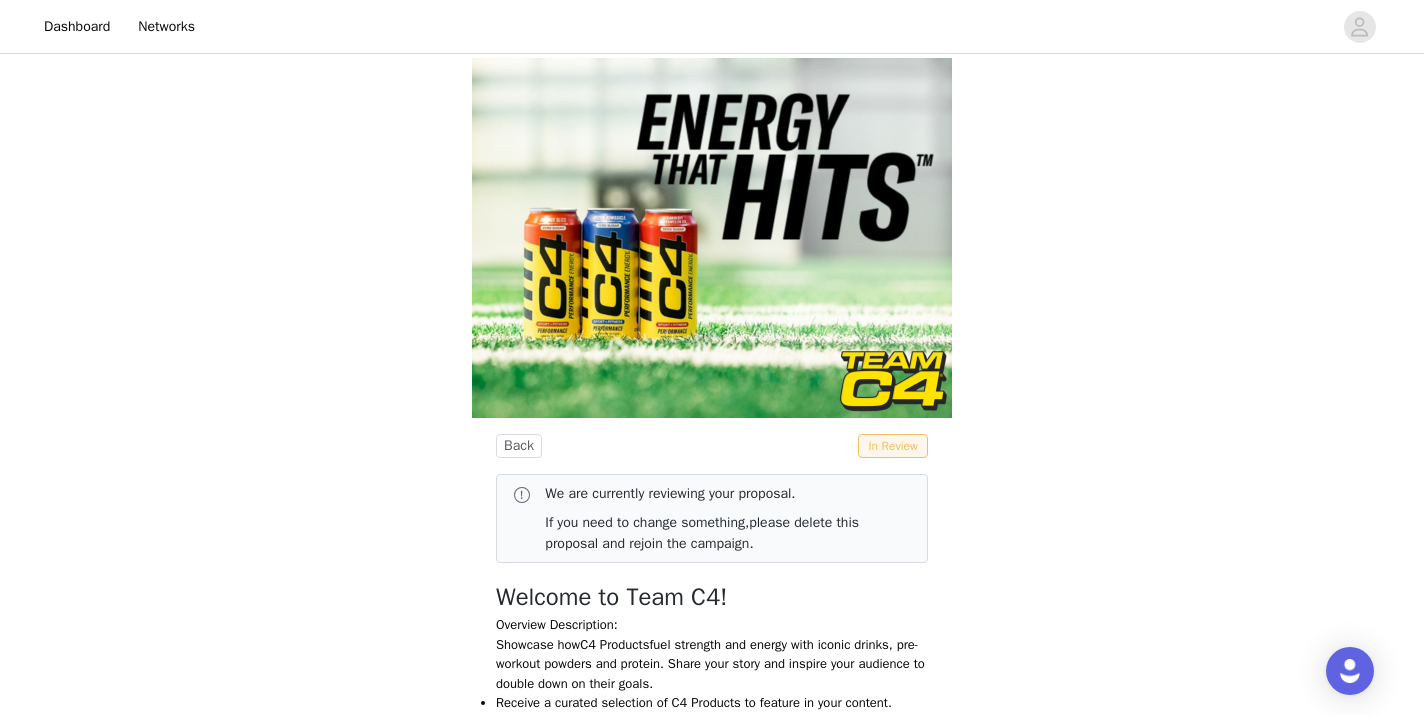 click on "In Review" at bounding box center (893, 446) 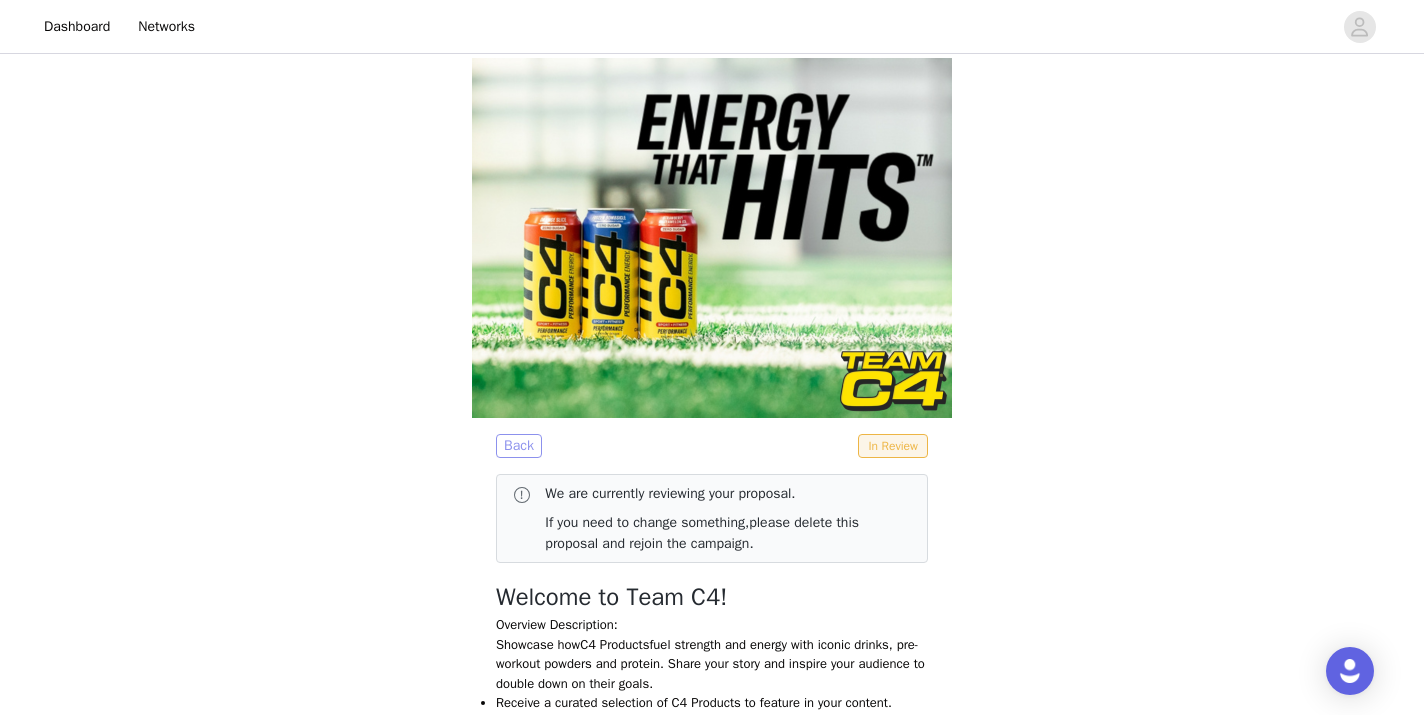 click on "Back" at bounding box center (519, 446) 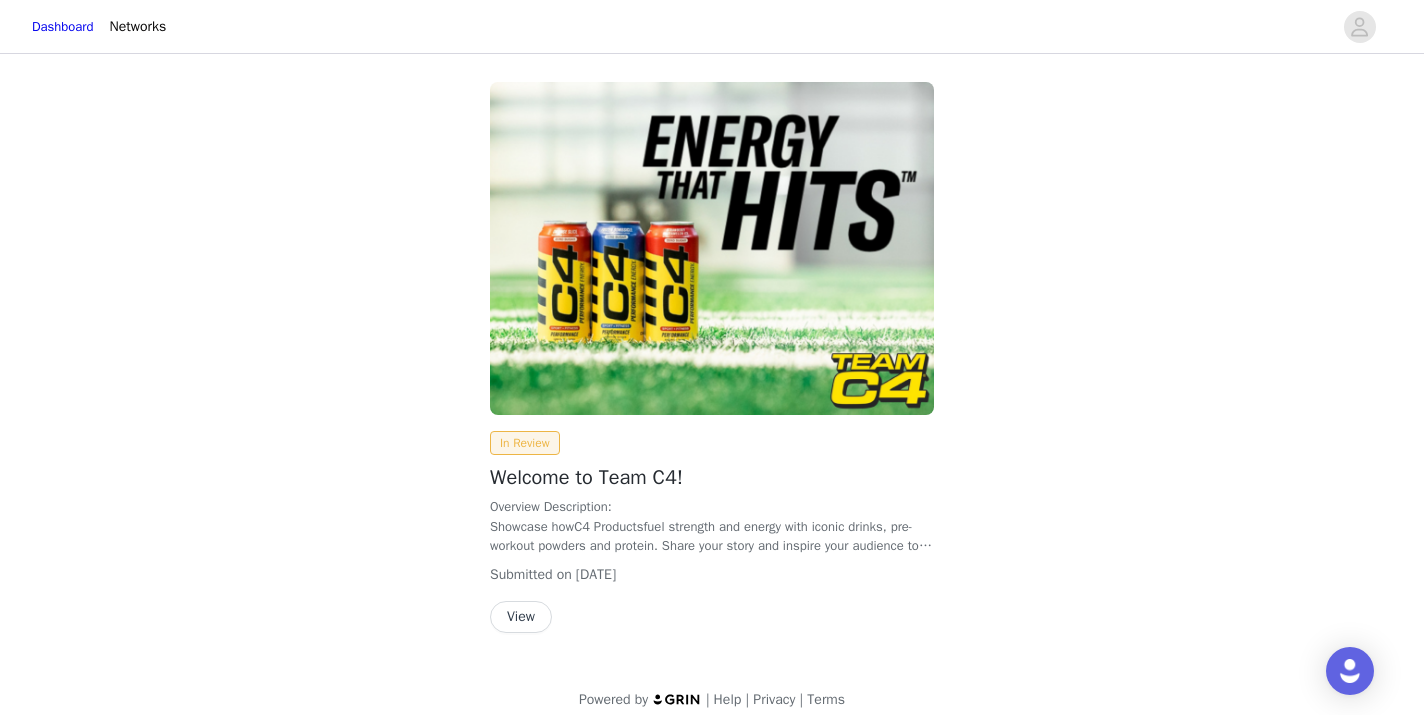 click on "View" at bounding box center [521, 617] 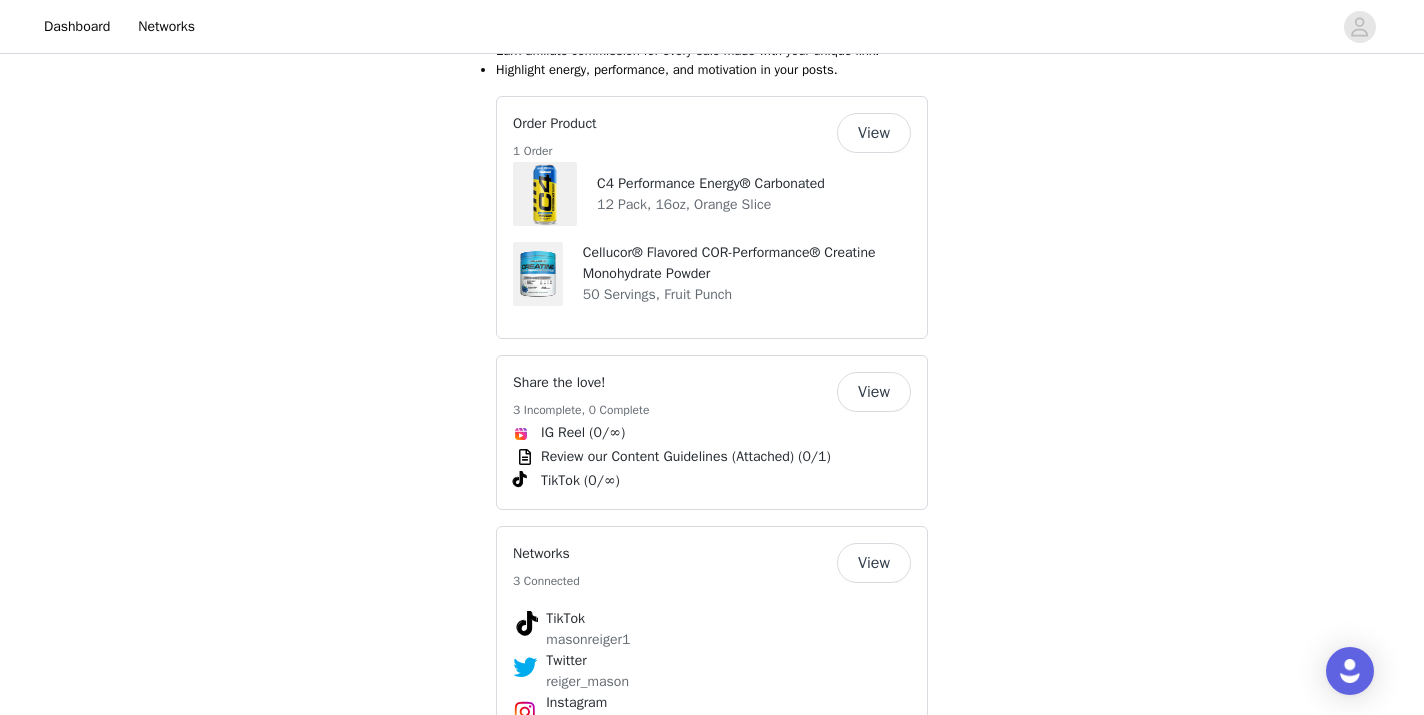 scroll, scrollTop: 0, scrollLeft: 0, axis: both 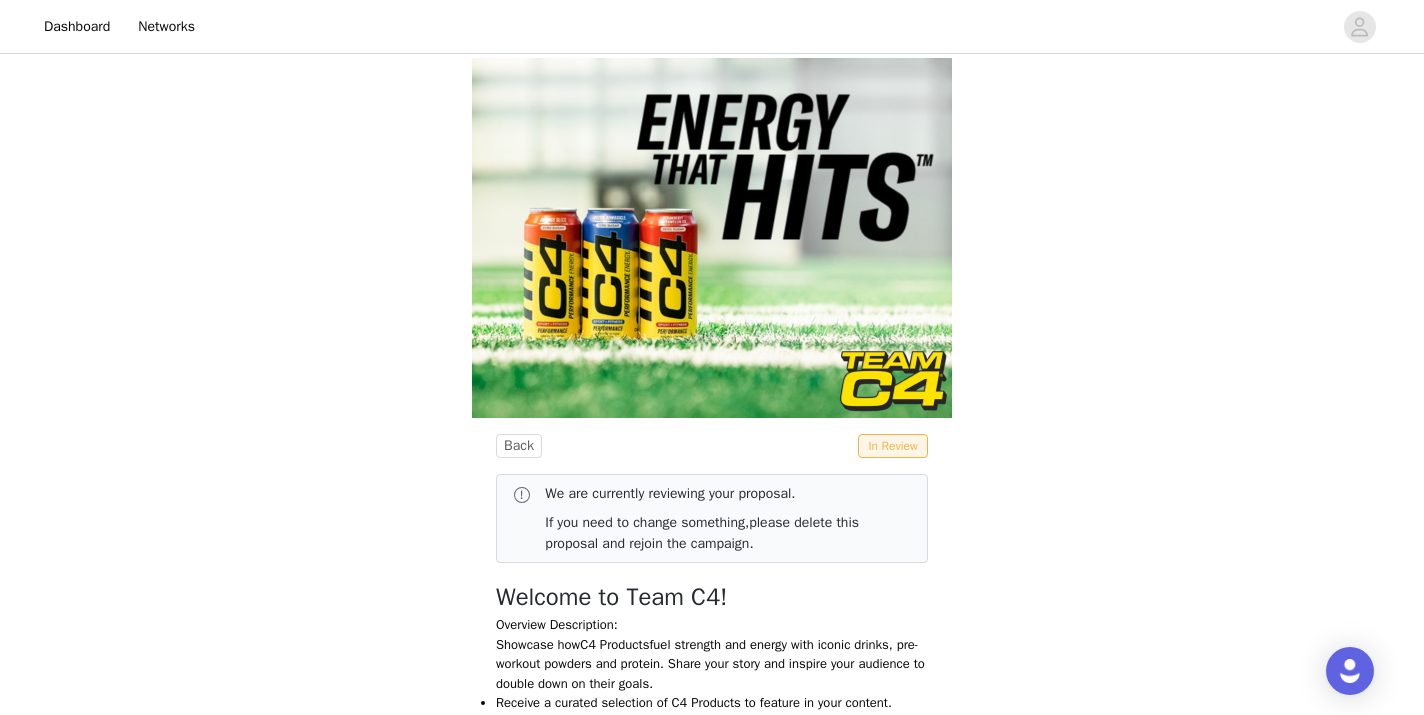 click on "We are currently reviewing your proposal.
If you need to change something,
please delete this proposal and rejoin the campaign." at bounding box center (720, 518) 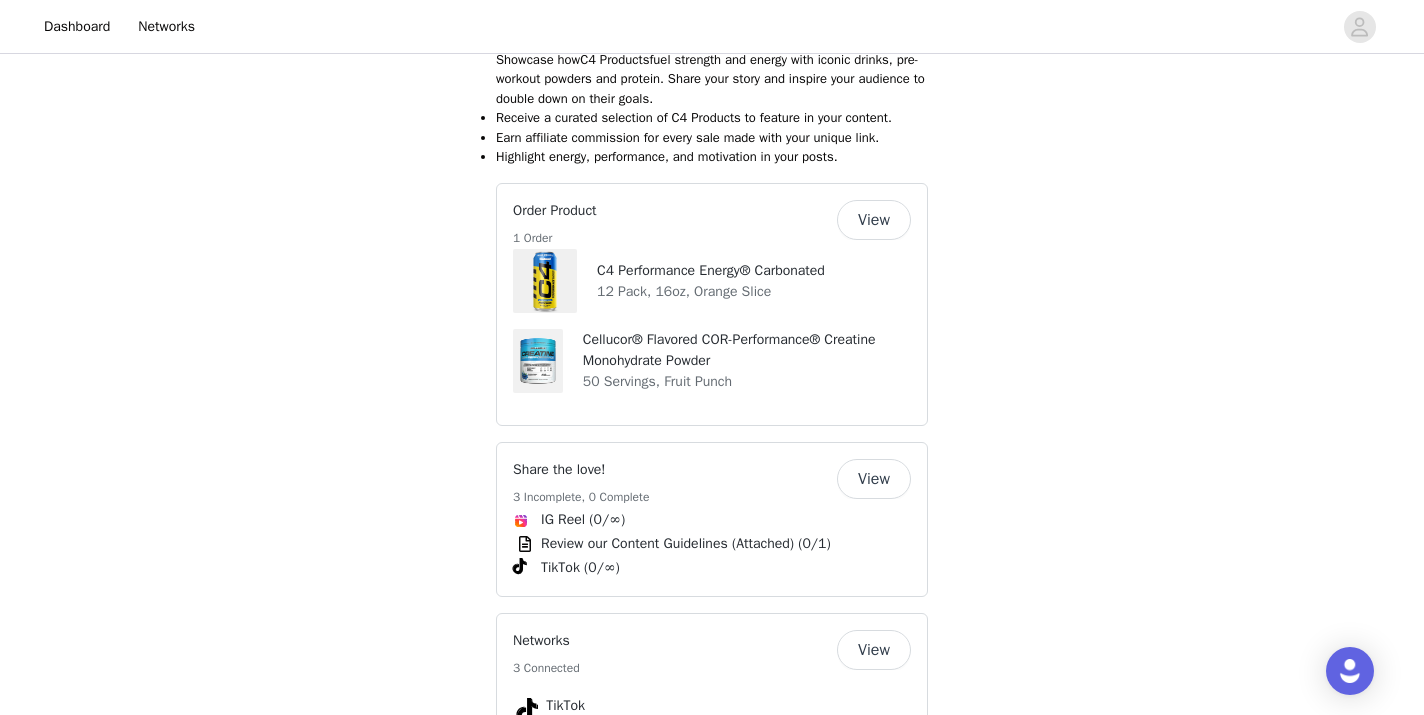 scroll, scrollTop: 0, scrollLeft: 0, axis: both 